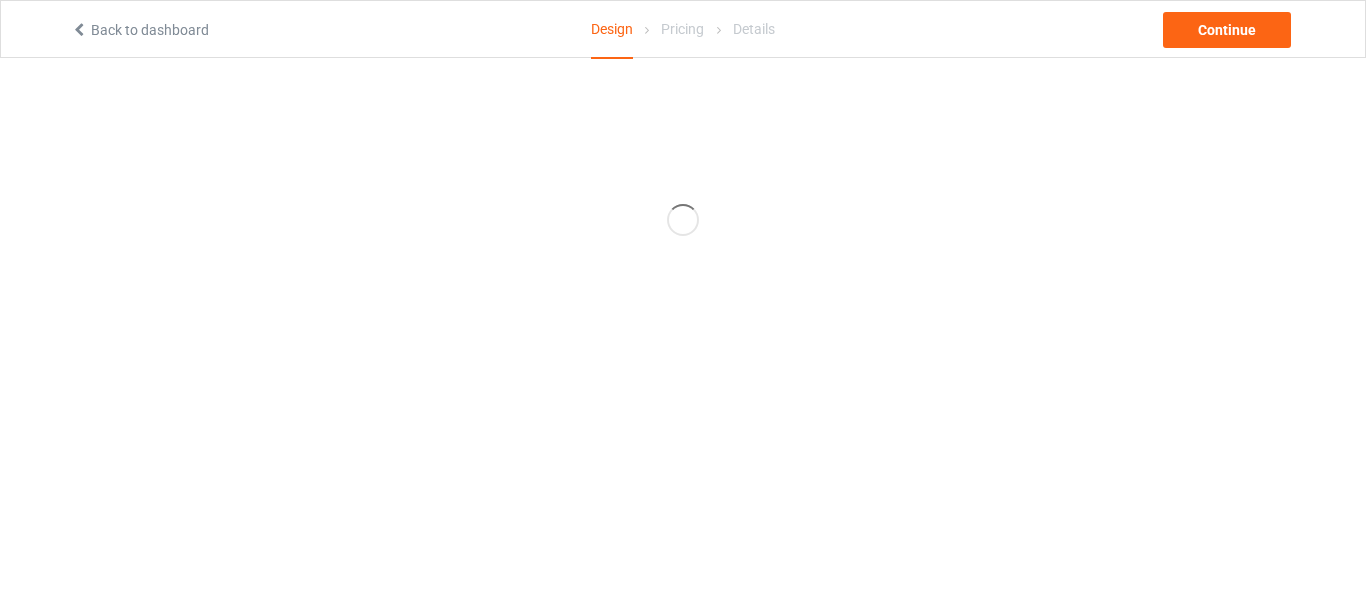 scroll, scrollTop: 0, scrollLeft: 0, axis: both 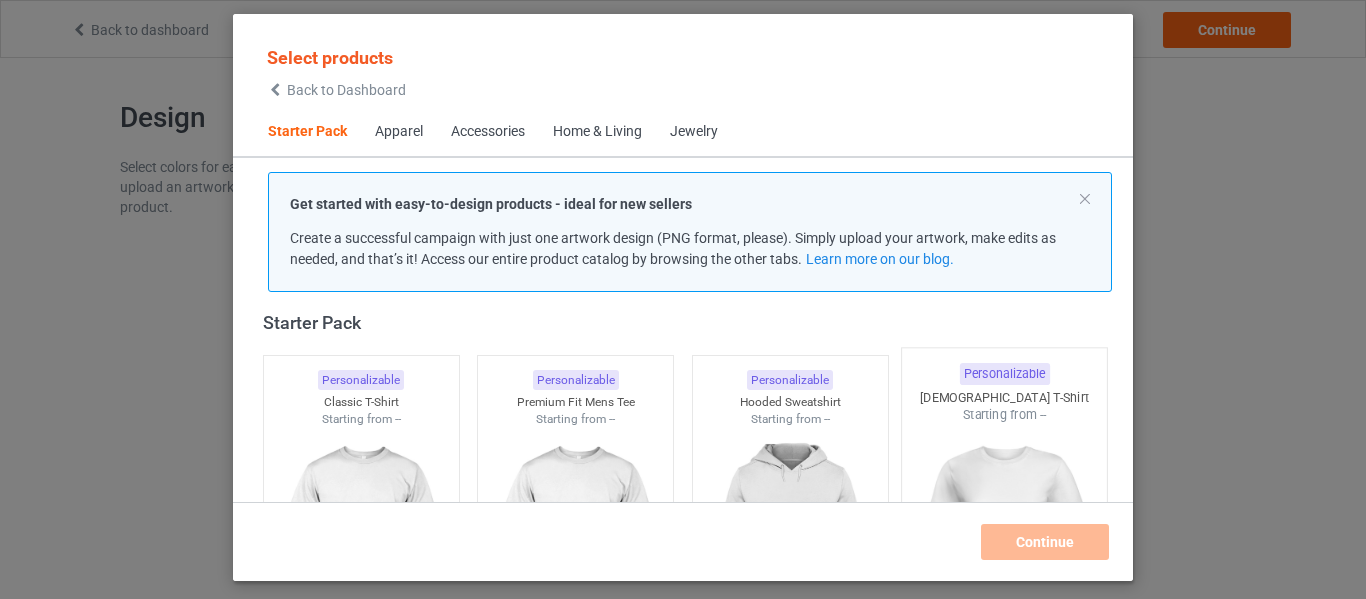 click on "Starting from   --" at bounding box center (1004, 414) 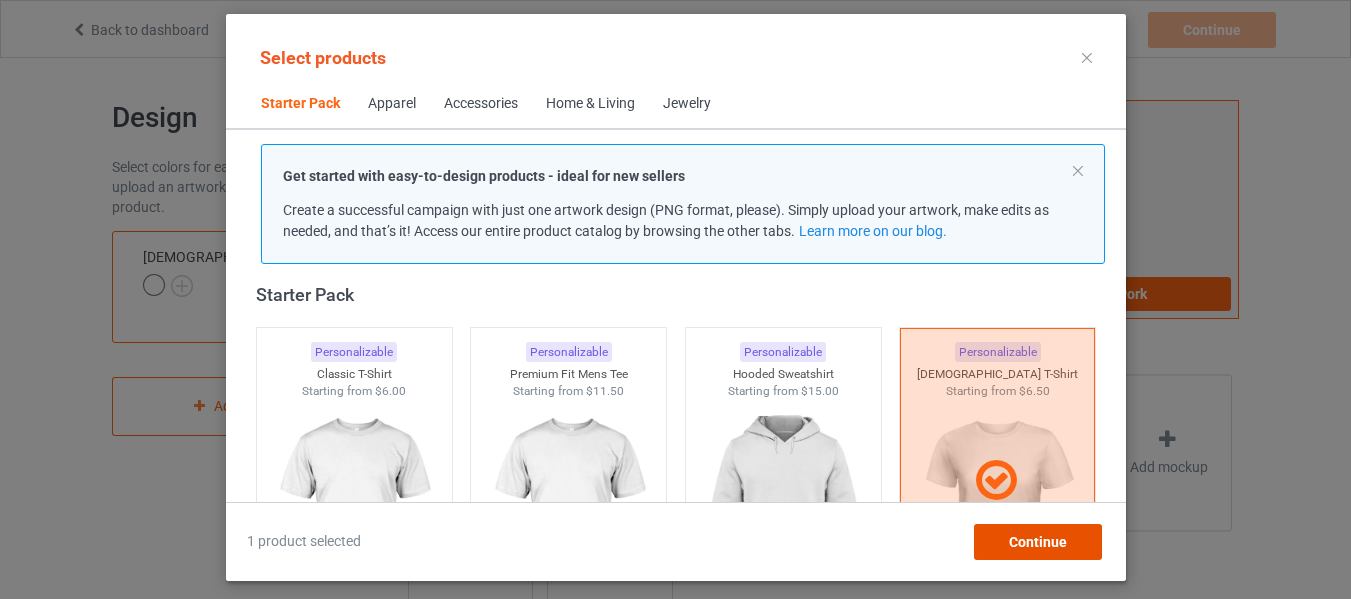 click on "Continue" at bounding box center [1037, 542] 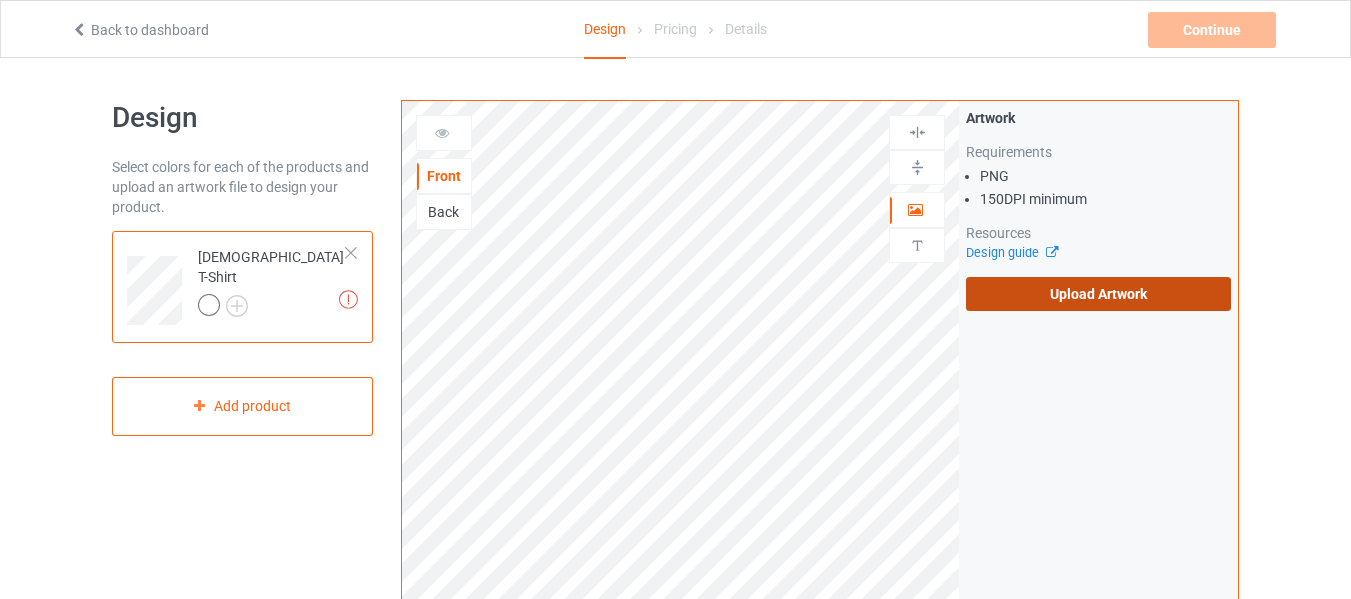 scroll, scrollTop: 0, scrollLeft: 0, axis: both 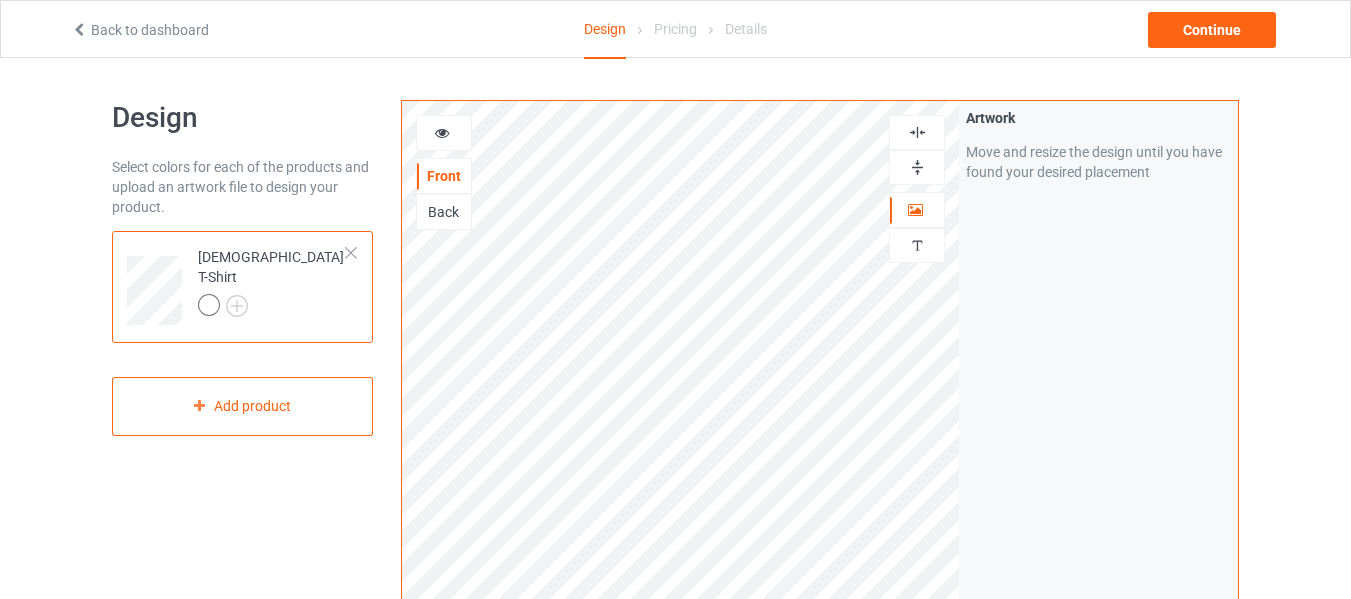 click on "Artwork Move and resize the design until you have found your desired placement" at bounding box center (1098, 481) 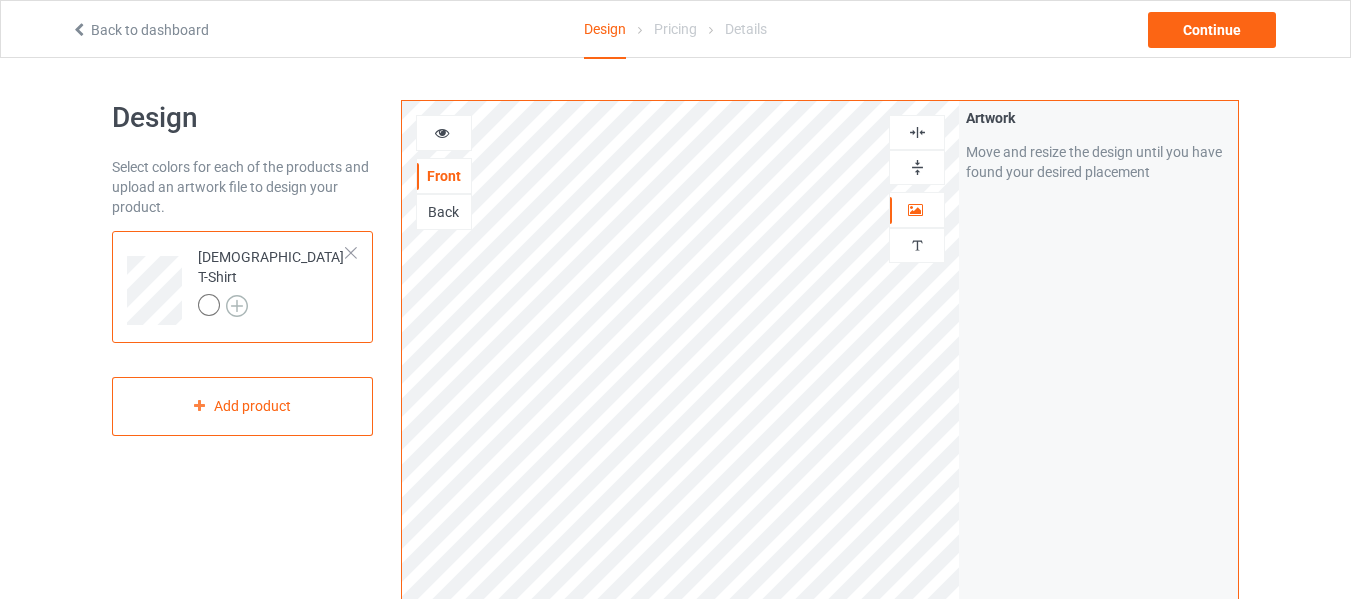 click at bounding box center (237, 306) 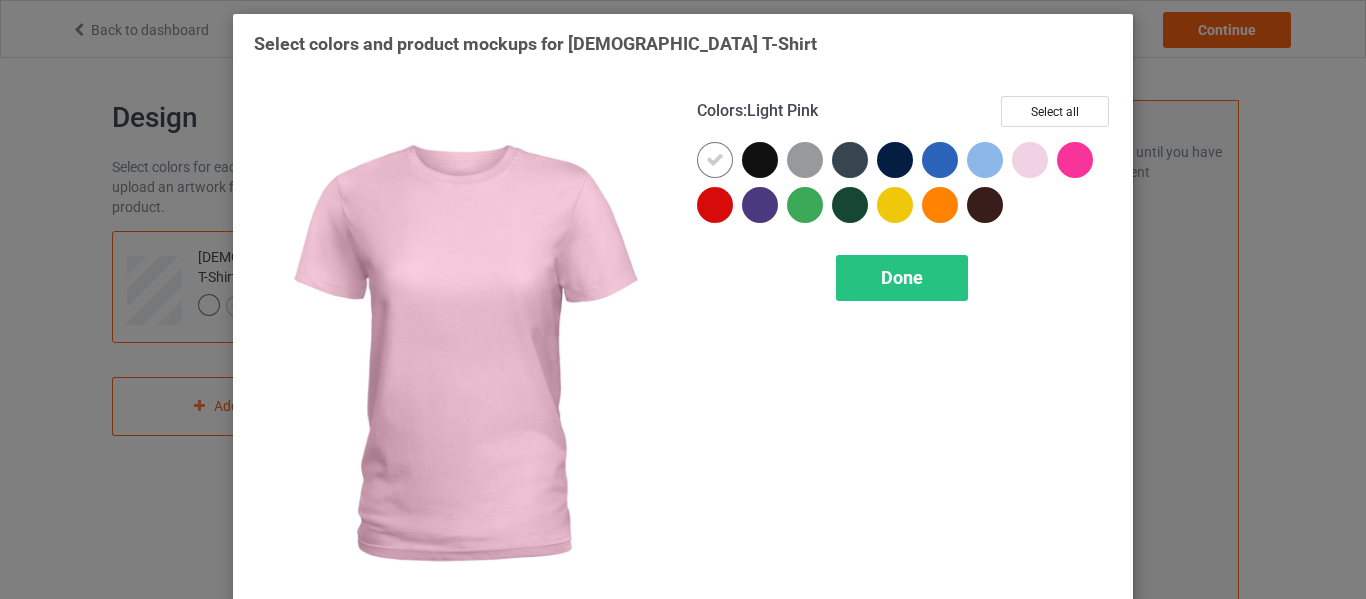 click at bounding box center (1030, 160) 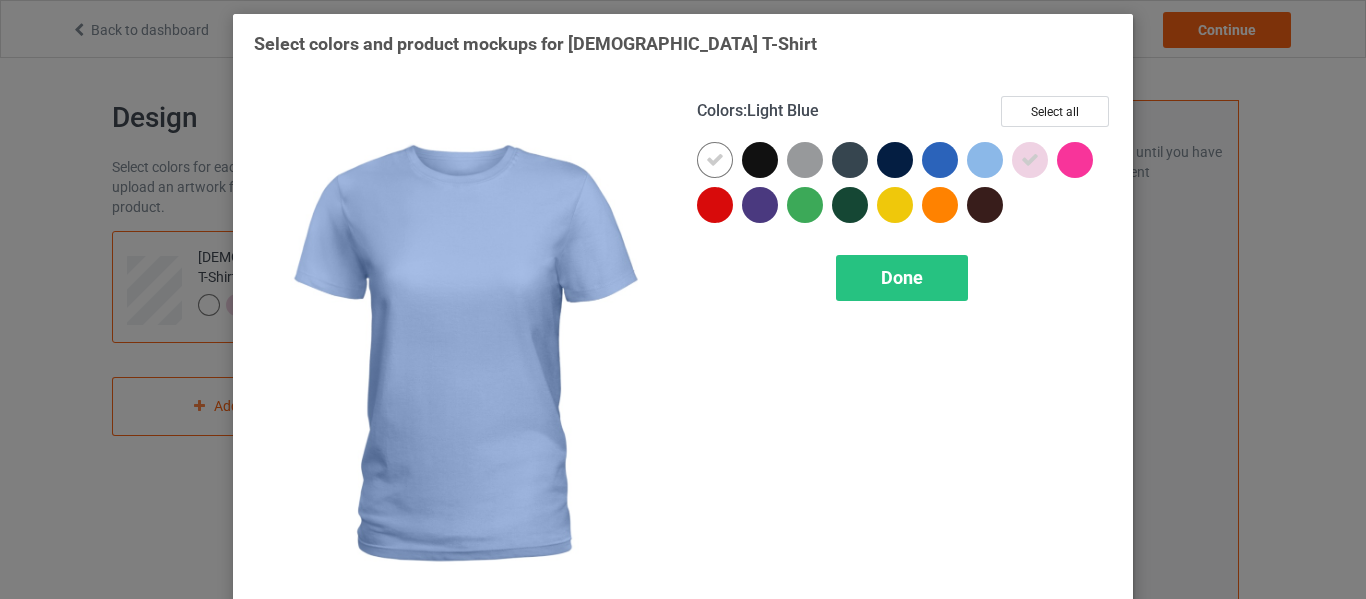 click at bounding box center (985, 160) 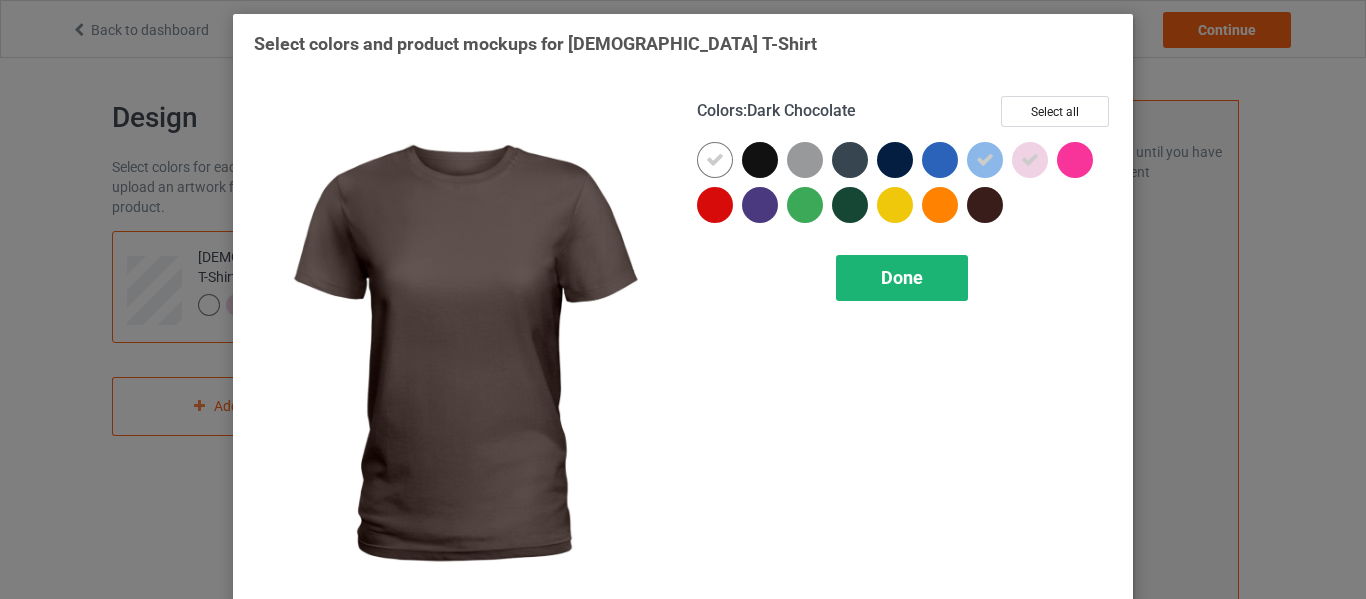 click on "Done" at bounding box center (902, 278) 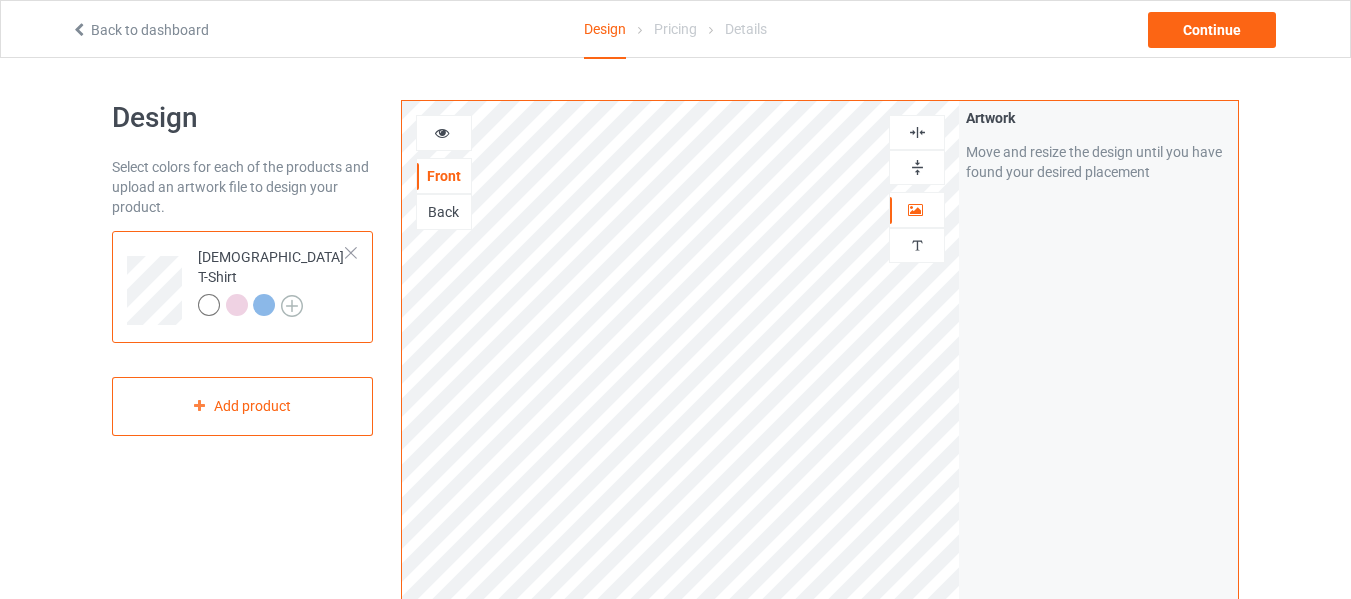 click at bounding box center [292, 306] 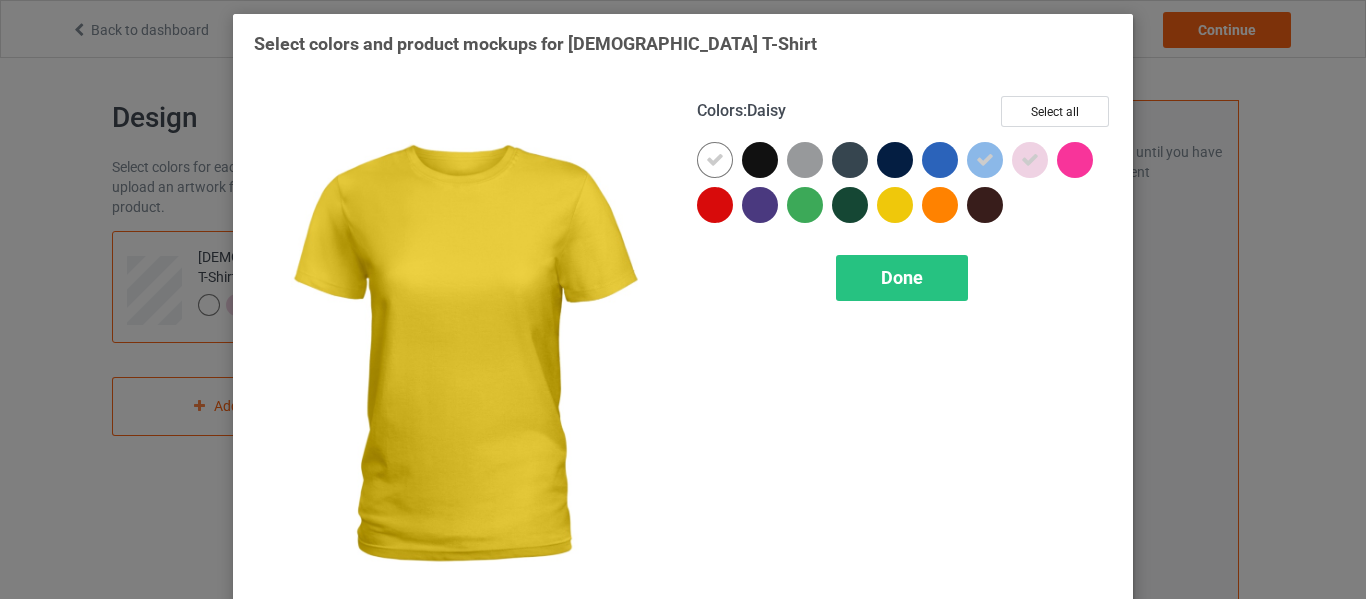 click at bounding box center [895, 205] 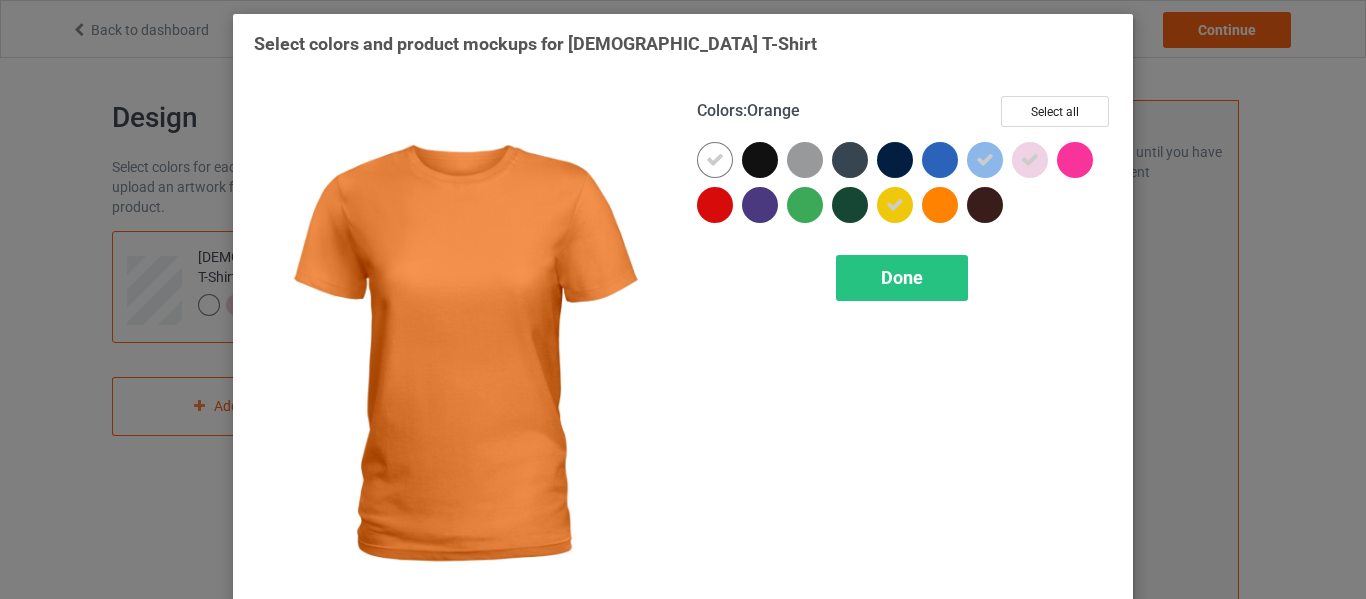 click at bounding box center (940, 205) 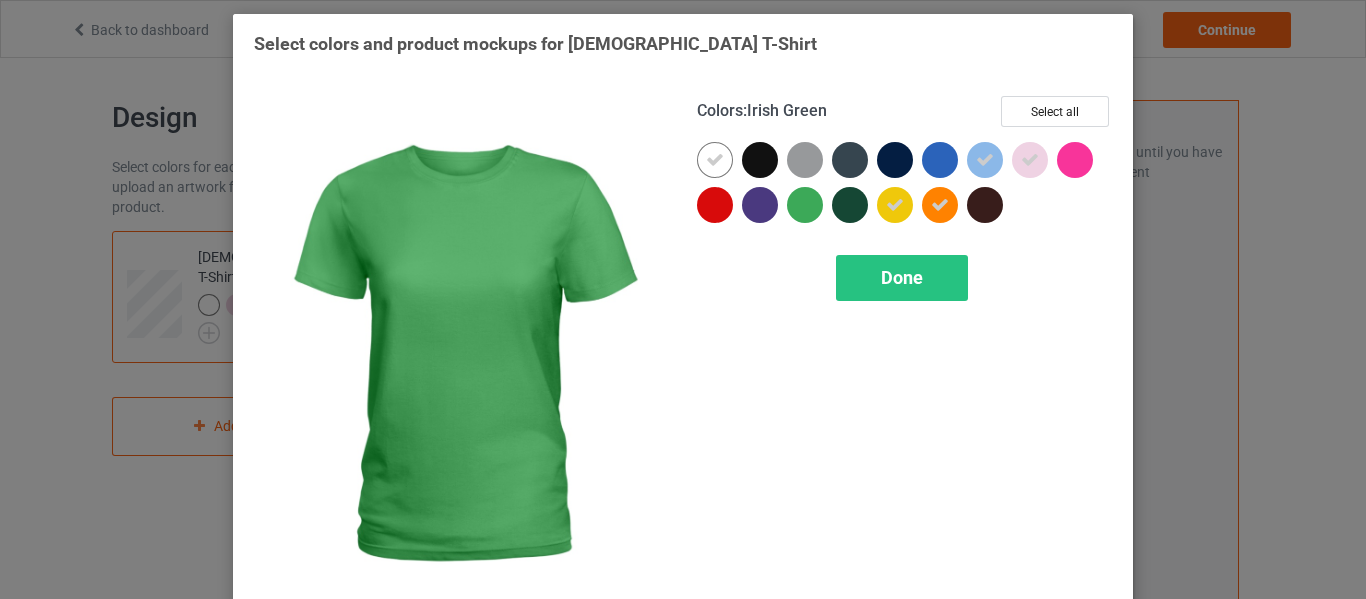 click at bounding box center (805, 205) 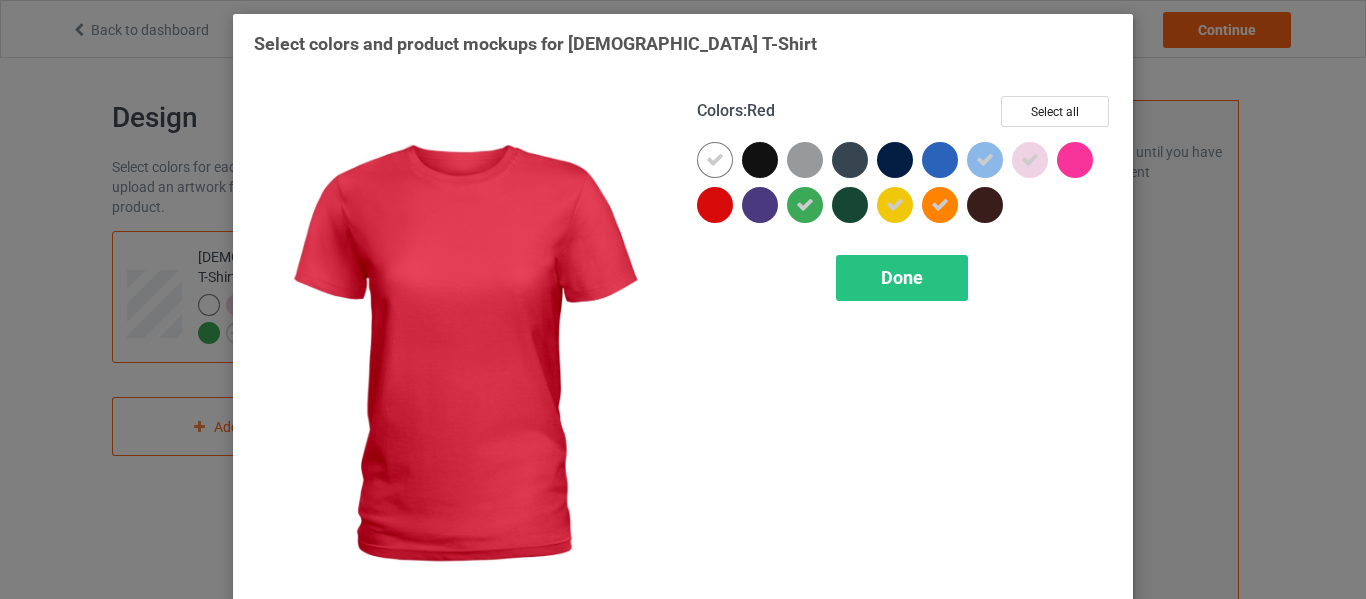 click at bounding box center [715, 205] 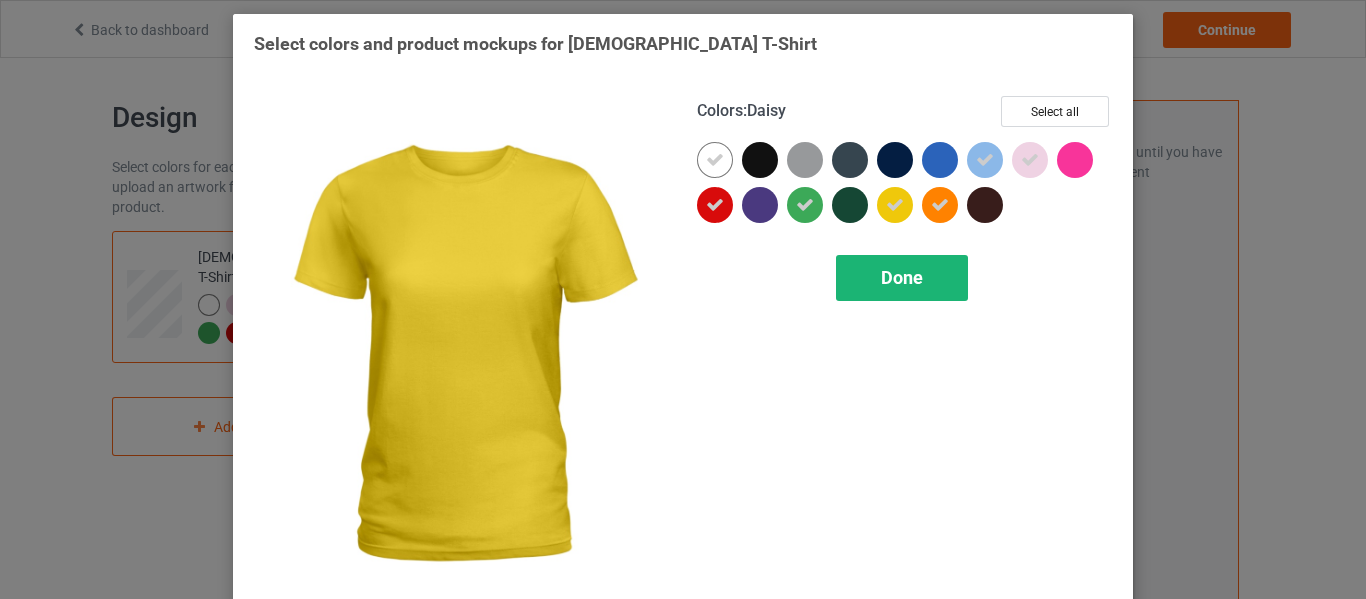 click on "Done" at bounding box center [902, 277] 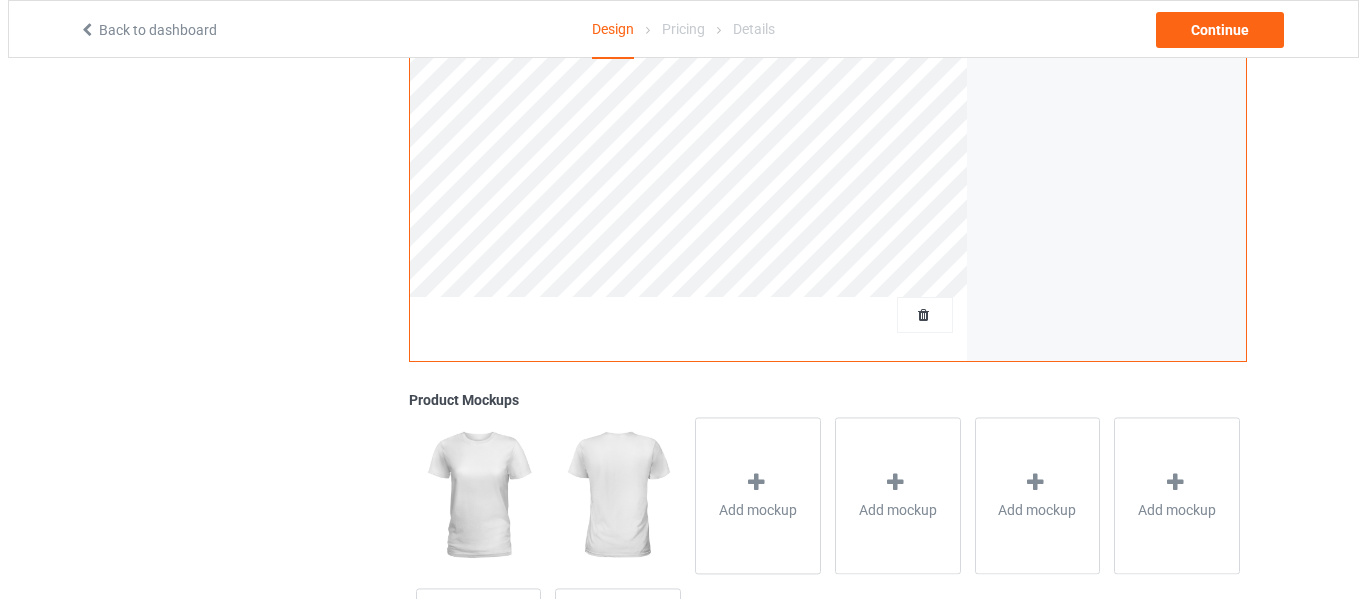 scroll, scrollTop: 696, scrollLeft: 0, axis: vertical 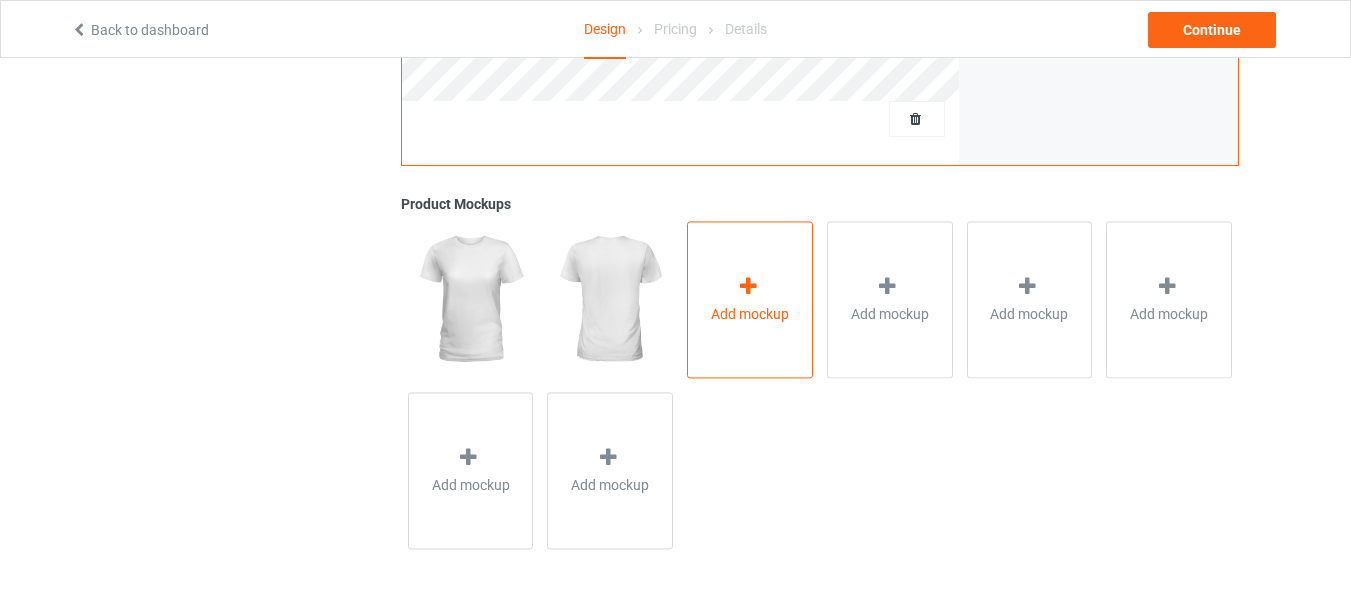 click on "Add mockup" at bounding box center [750, 314] 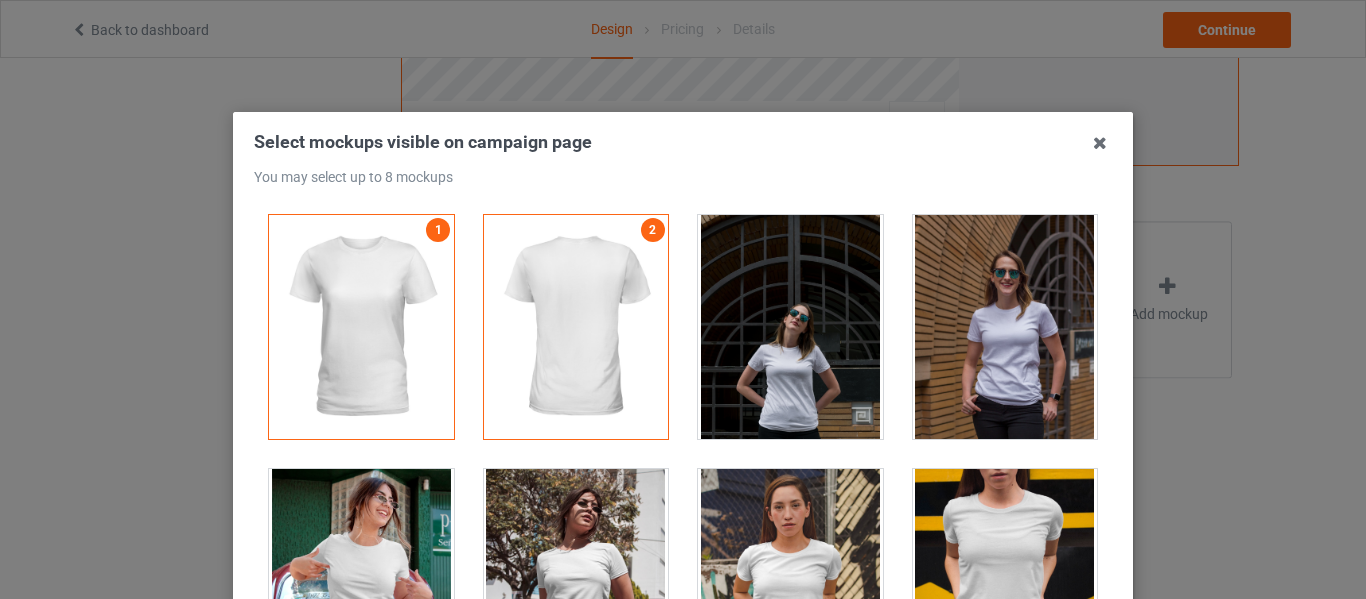 click at bounding box center (790, 327) 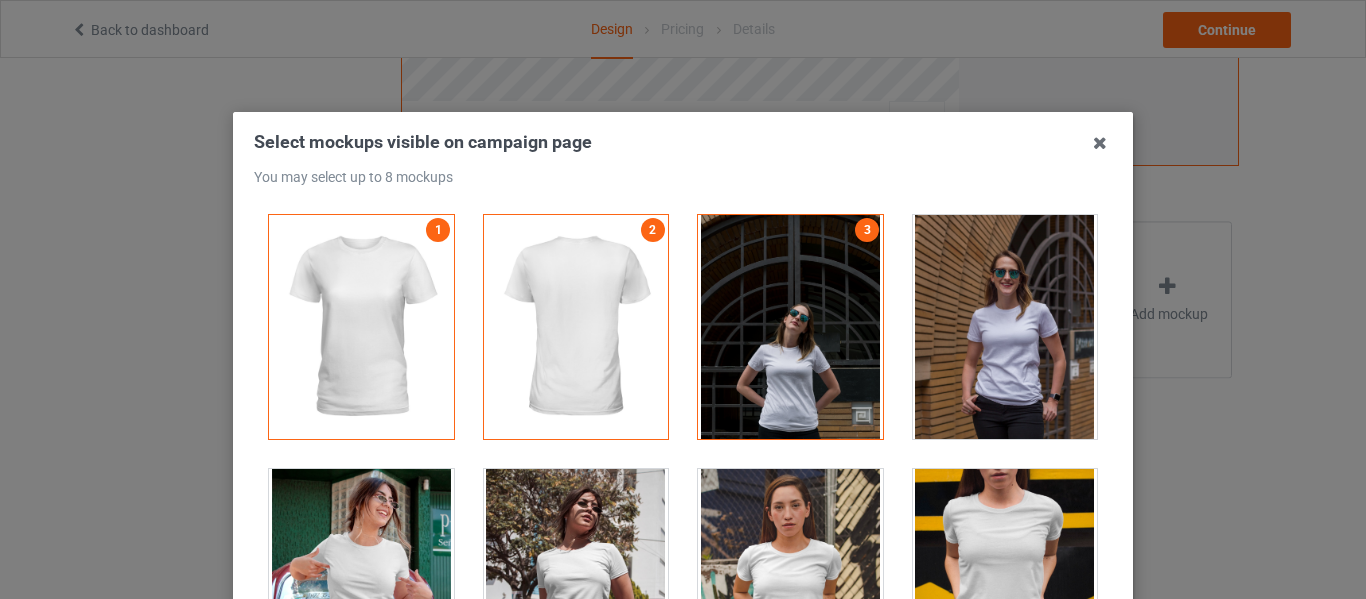 click at bounding box center (790, 327) 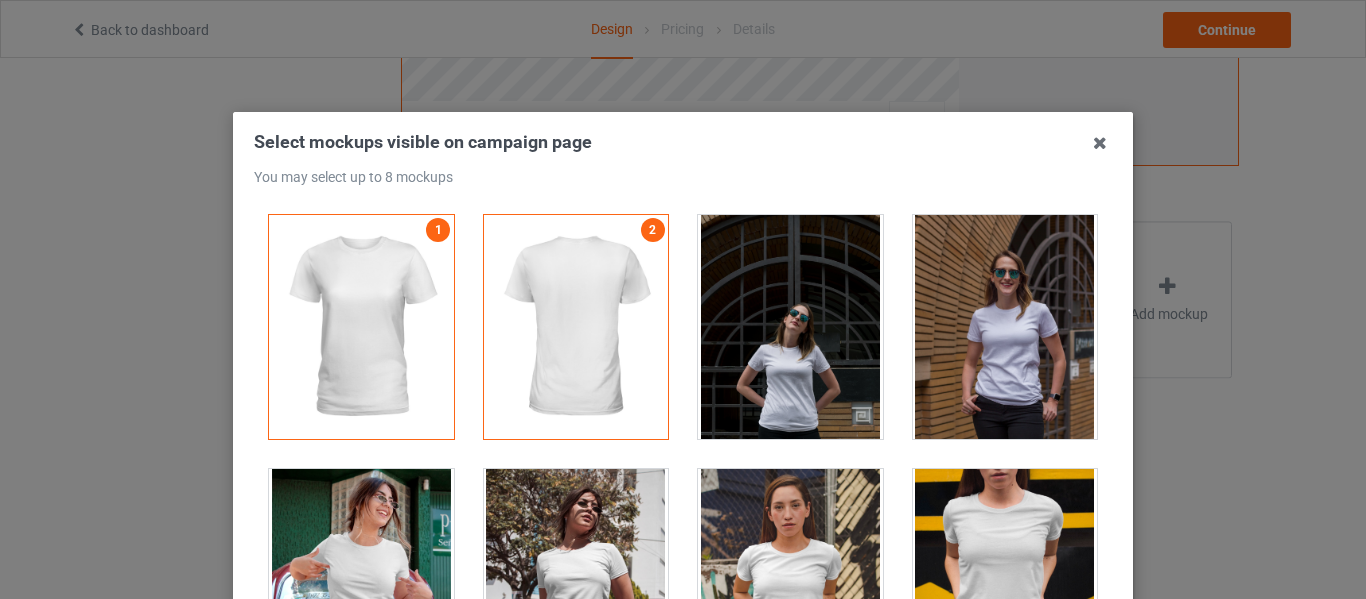click at bounding box center (1005, 327) 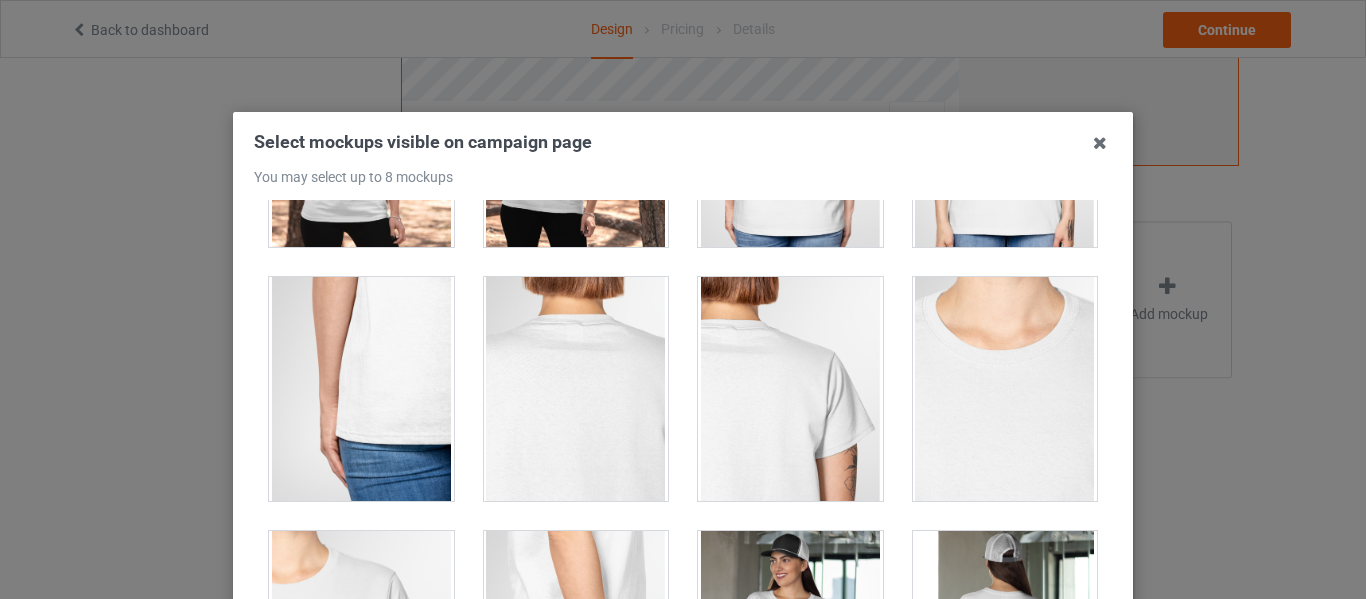 scroll, scrollTop: 900, scrollLeft: 0, axis: vertical 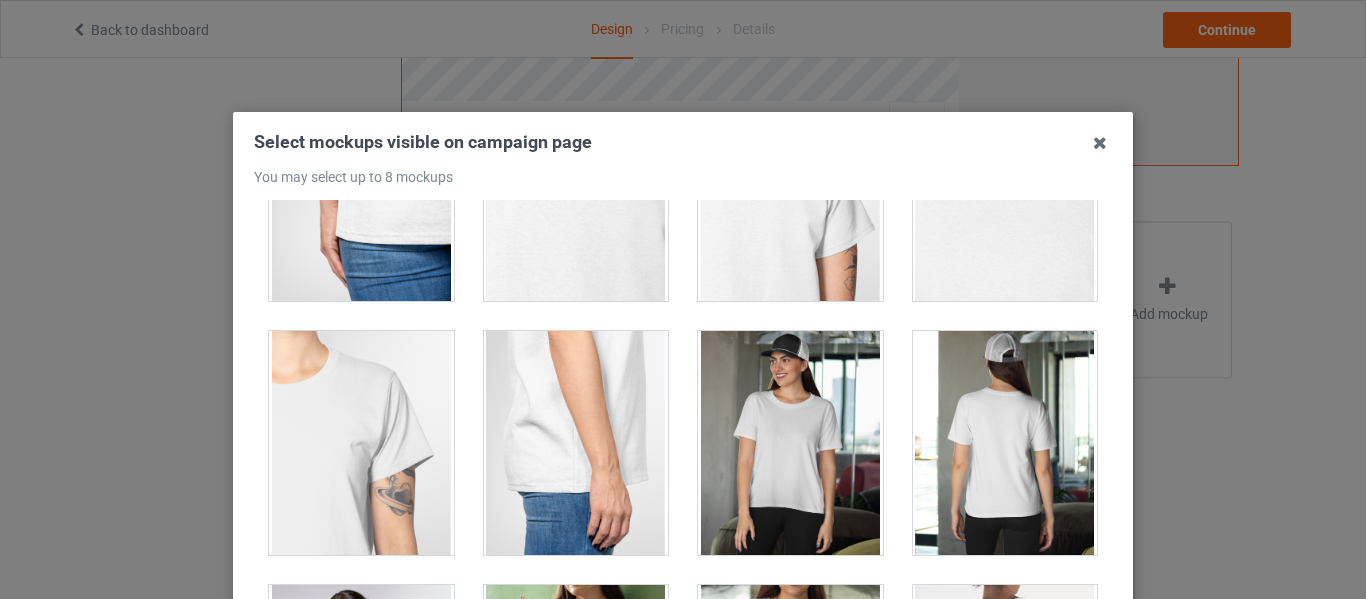 click at bounding box center (790, 443) 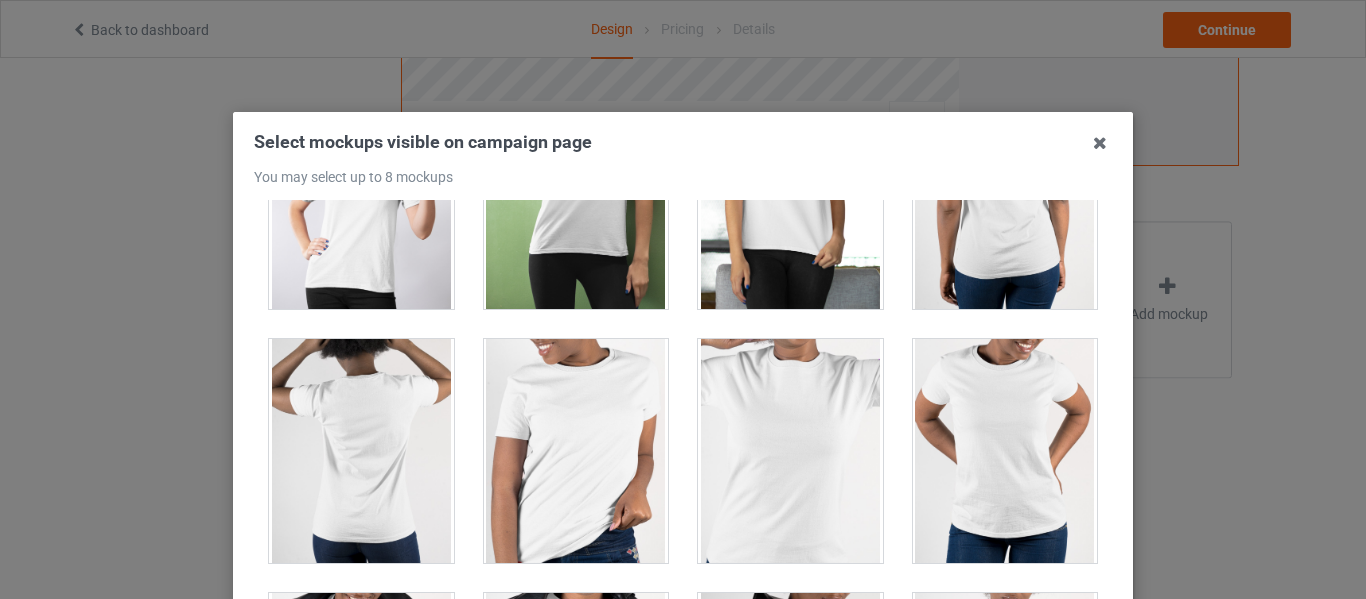 scroll, scrollTop: 1200, scrollLeft: 0, axis: vertical 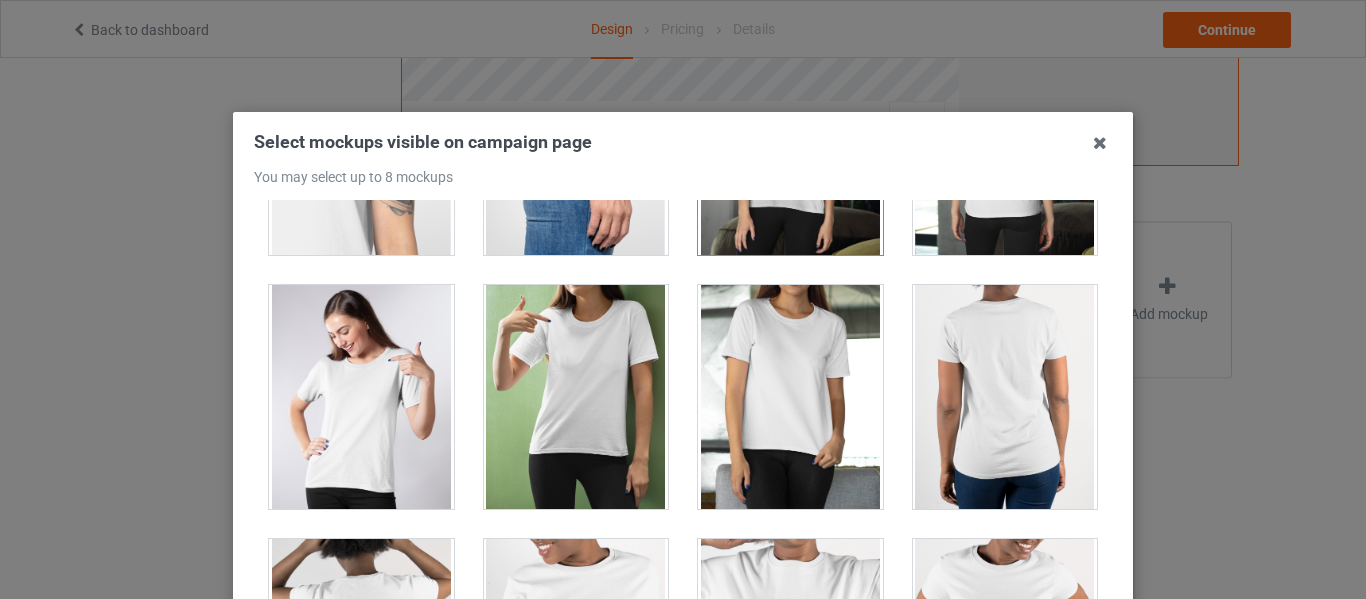 click at bounding box center (576, 397) 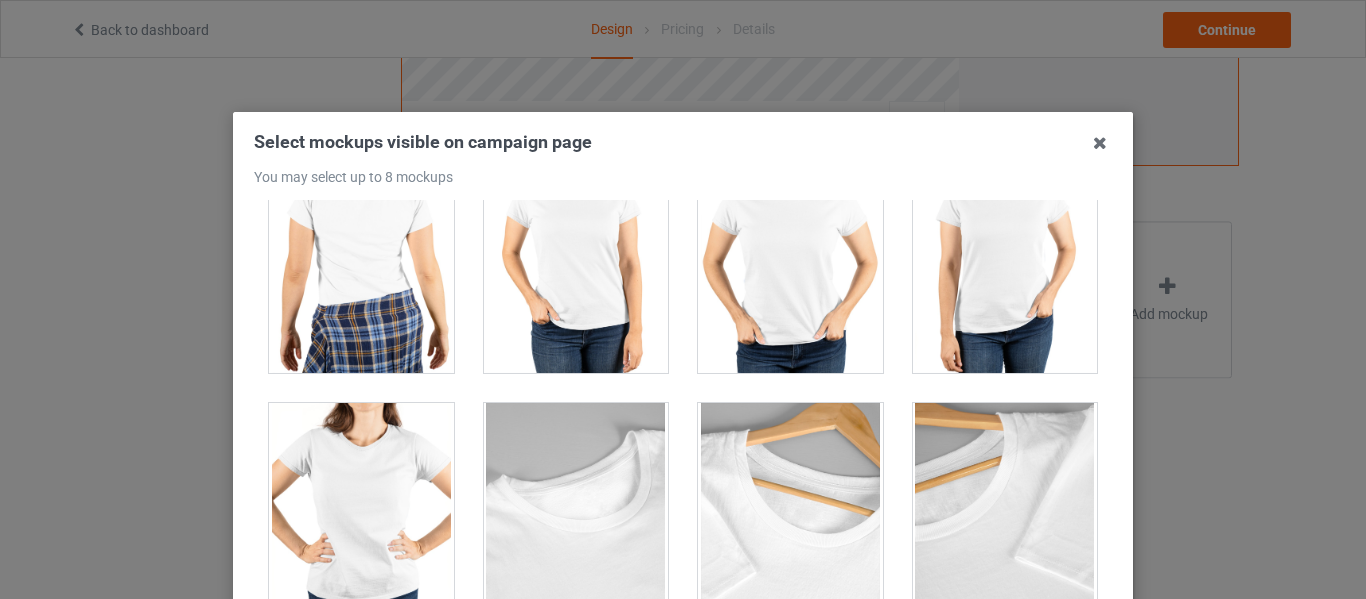 scroll, scrollTop: 5100, scrollLeft: 0, axis: vertical 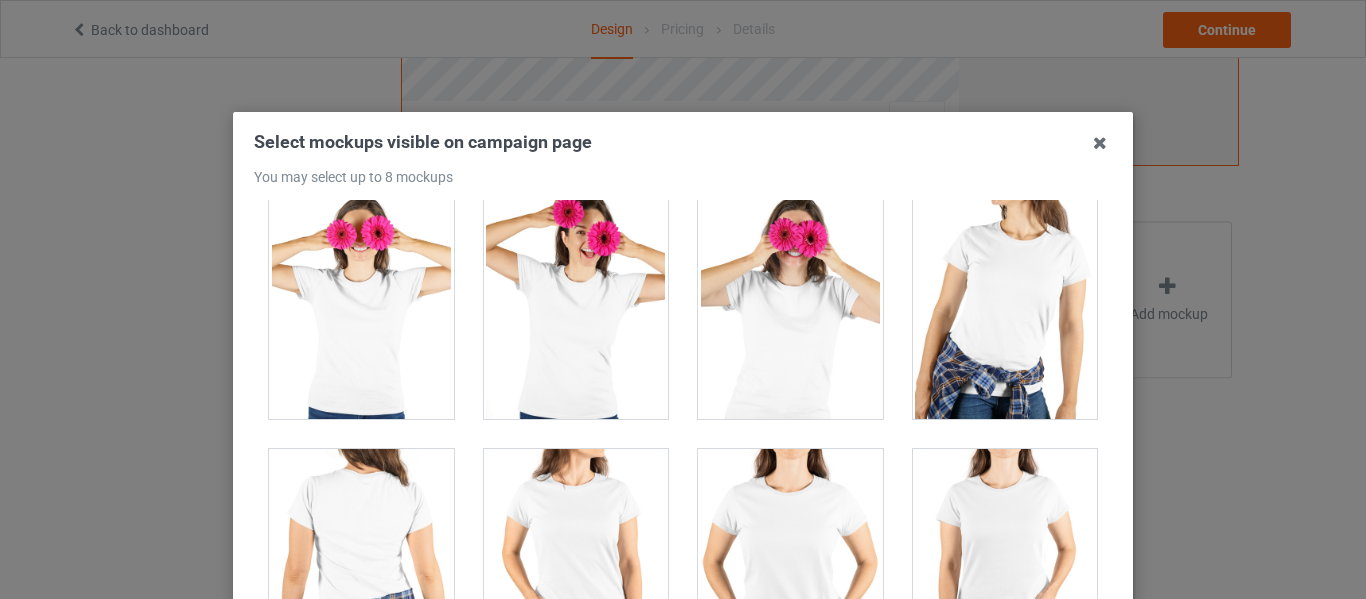 click at bounding box center [1005, 307] 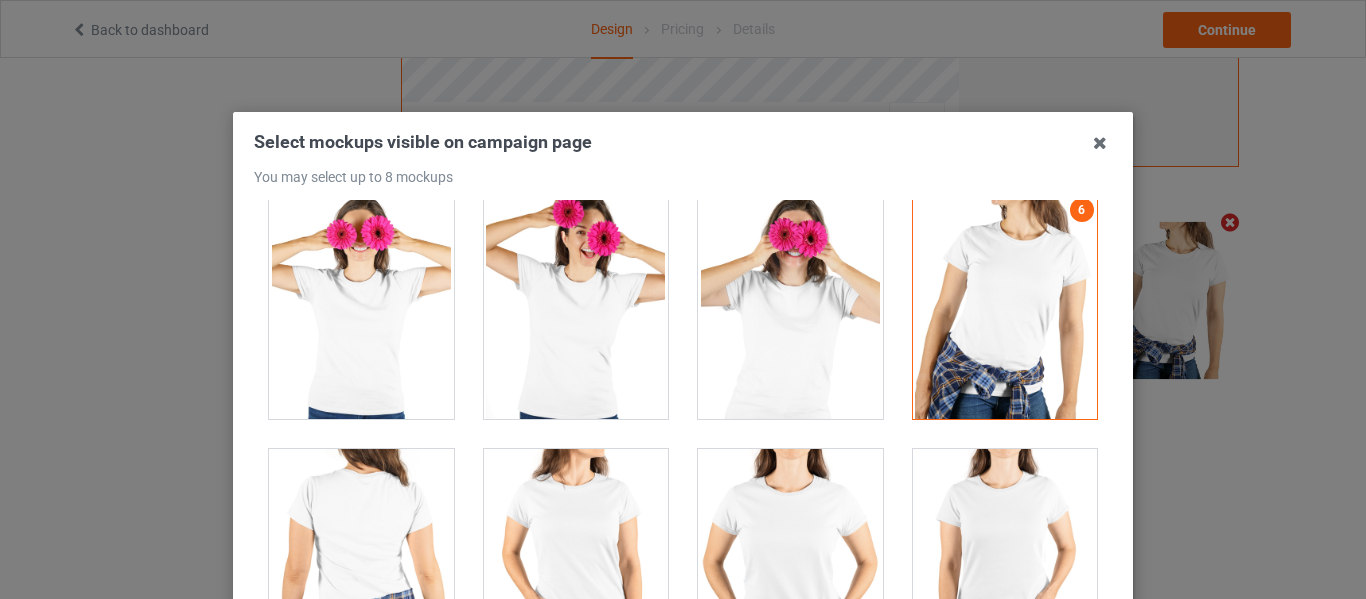 scroll, scrollTop: 695, scrollLeft: 0, axis: vertical 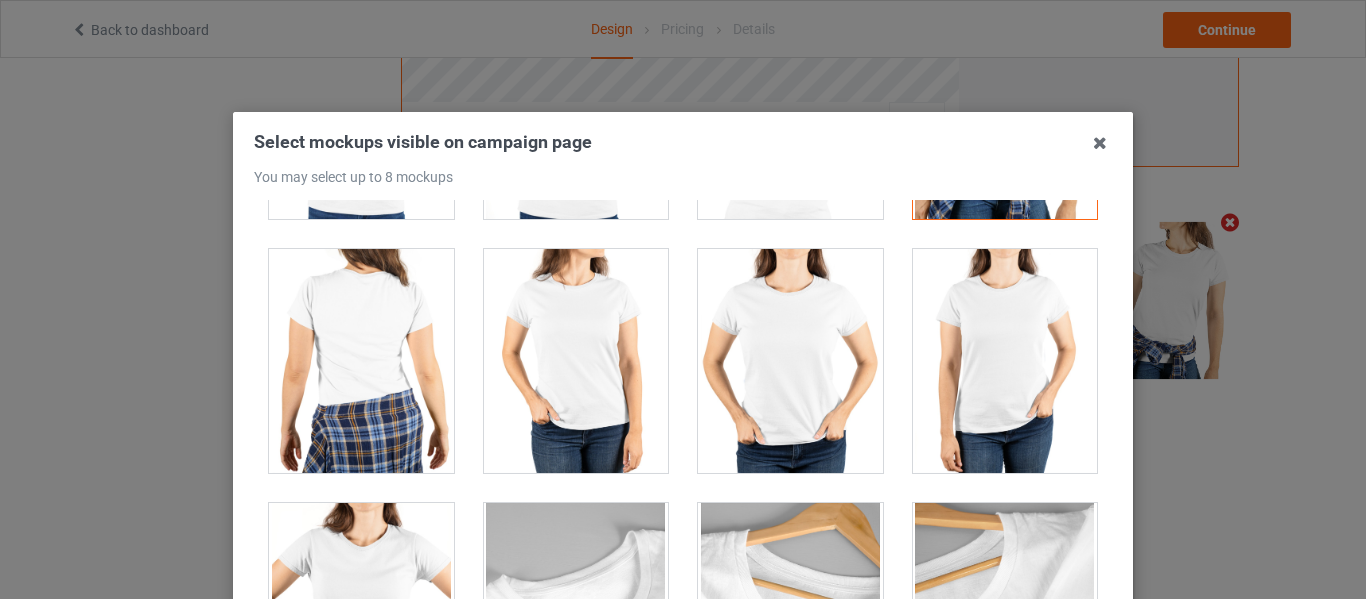click at bounding box center (790, 361) 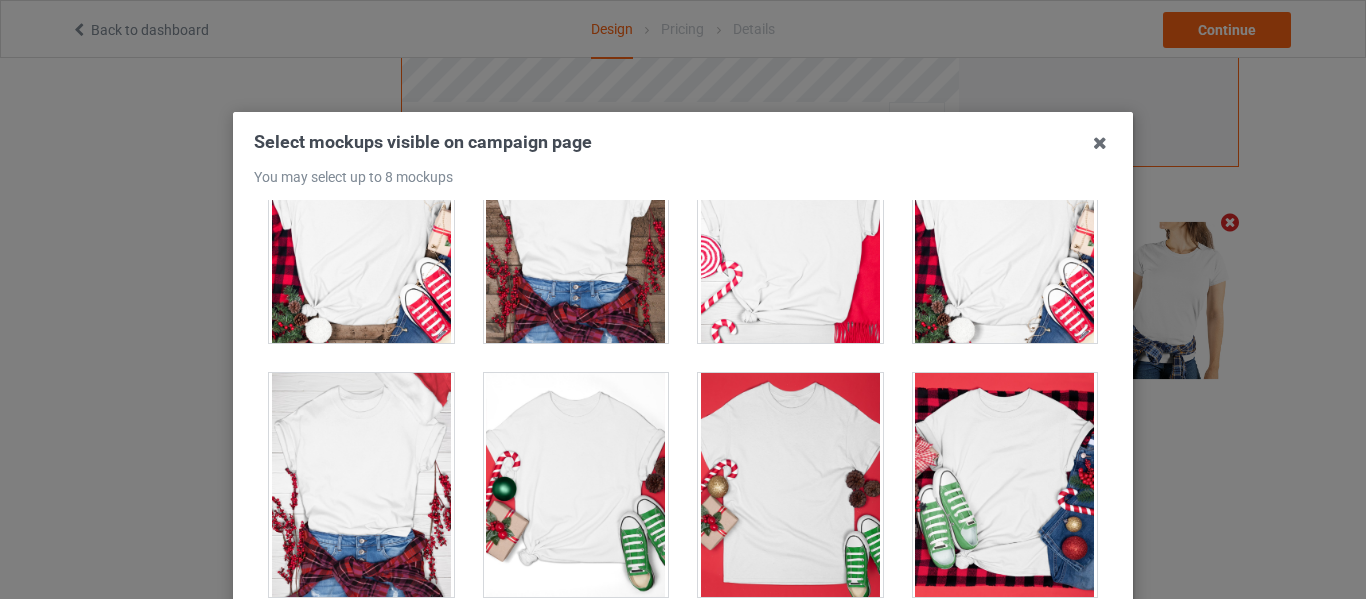 scroll, scrollTop: 6887, scrollLeft: 0, axis: vertical 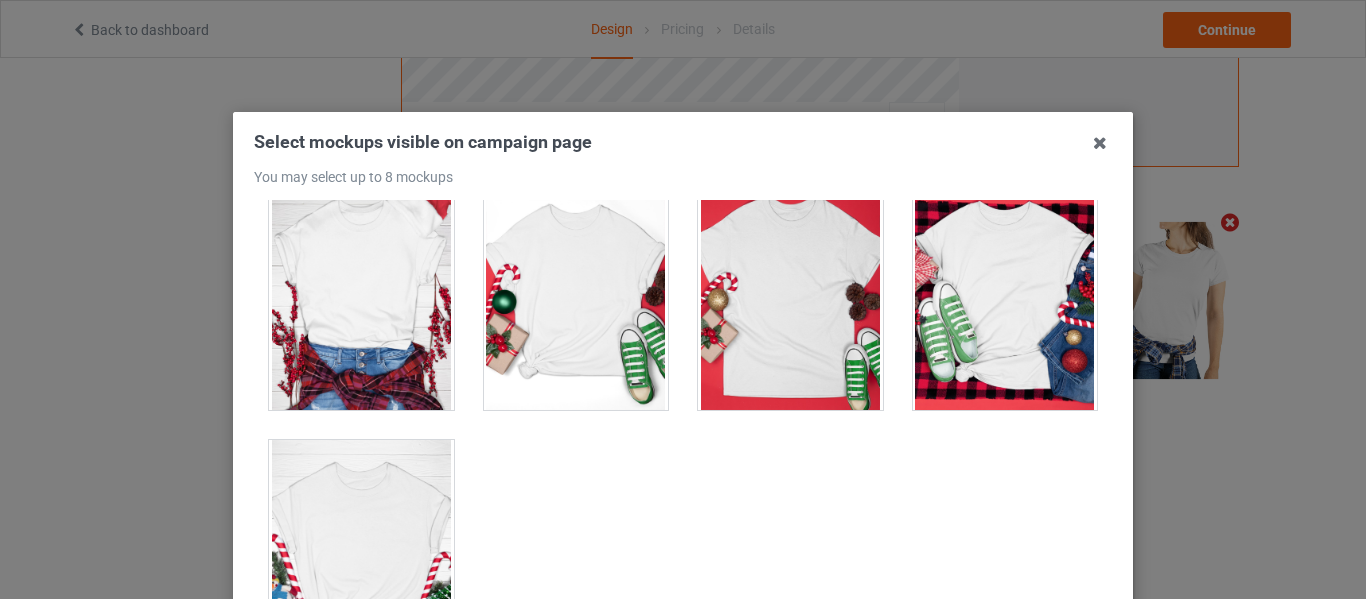 click at bounding box center (576, 298) 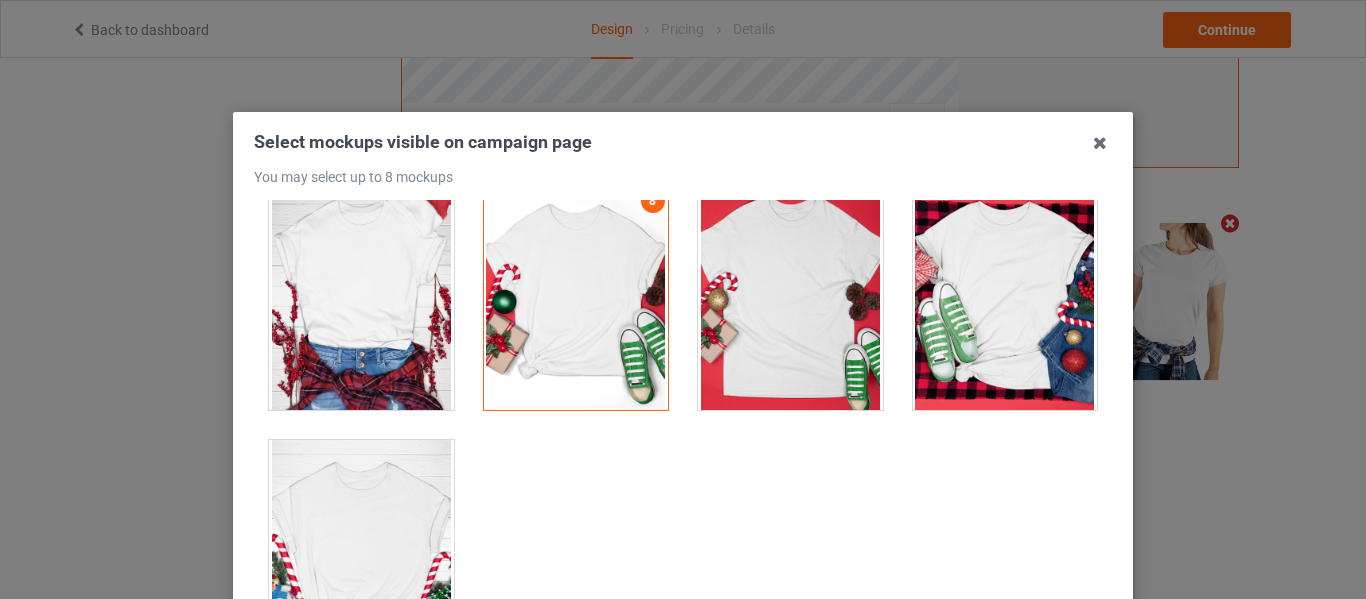 scroll, scrollTop: 6787, scrollLeft: 0, axis: vertical 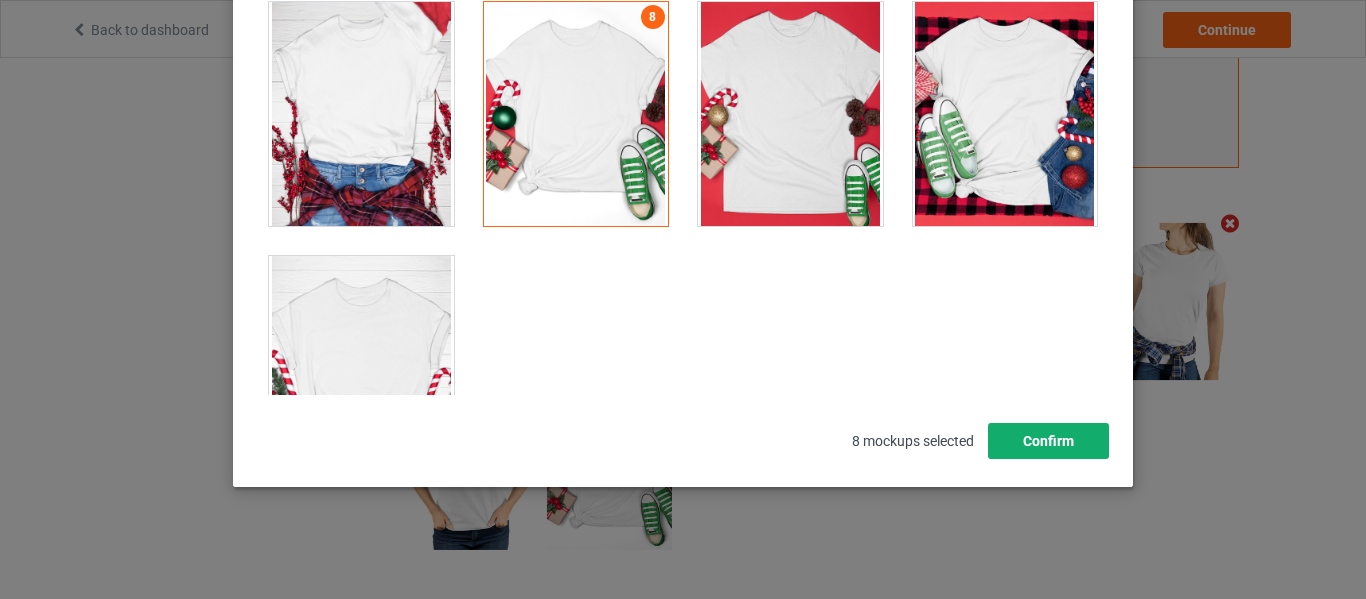 click on "Confirm" at bounding box center (1048, 441) 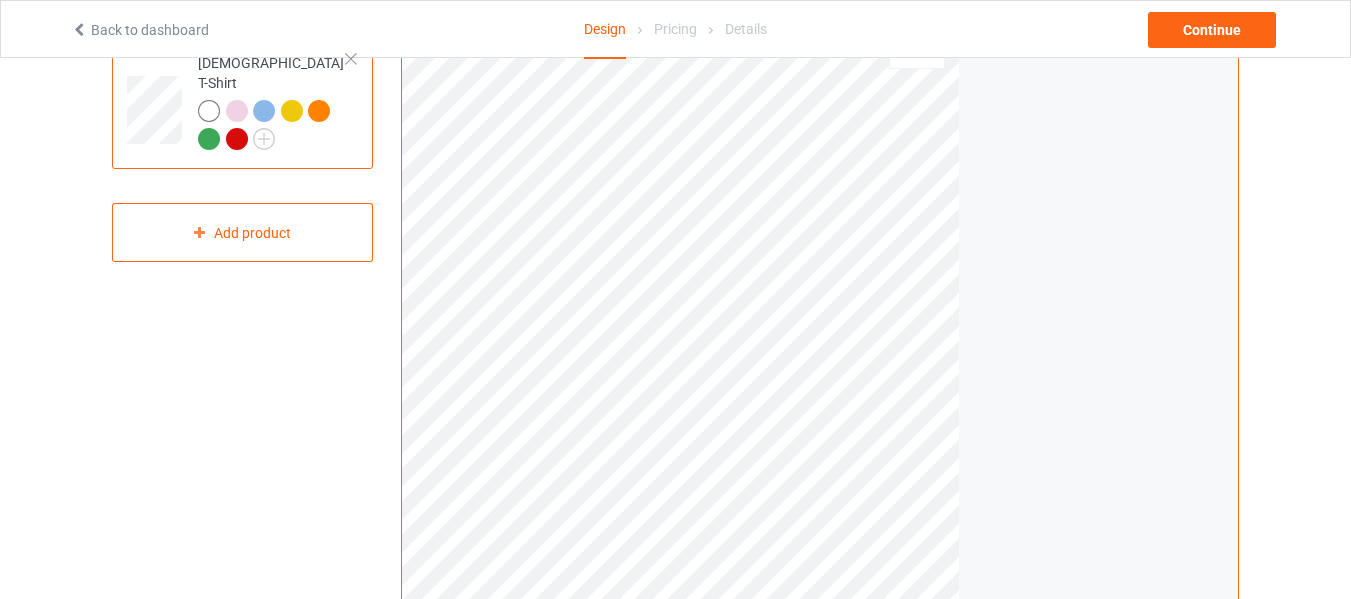 scroll, scrollTop: 0, scrollLeft: 0, axis: both 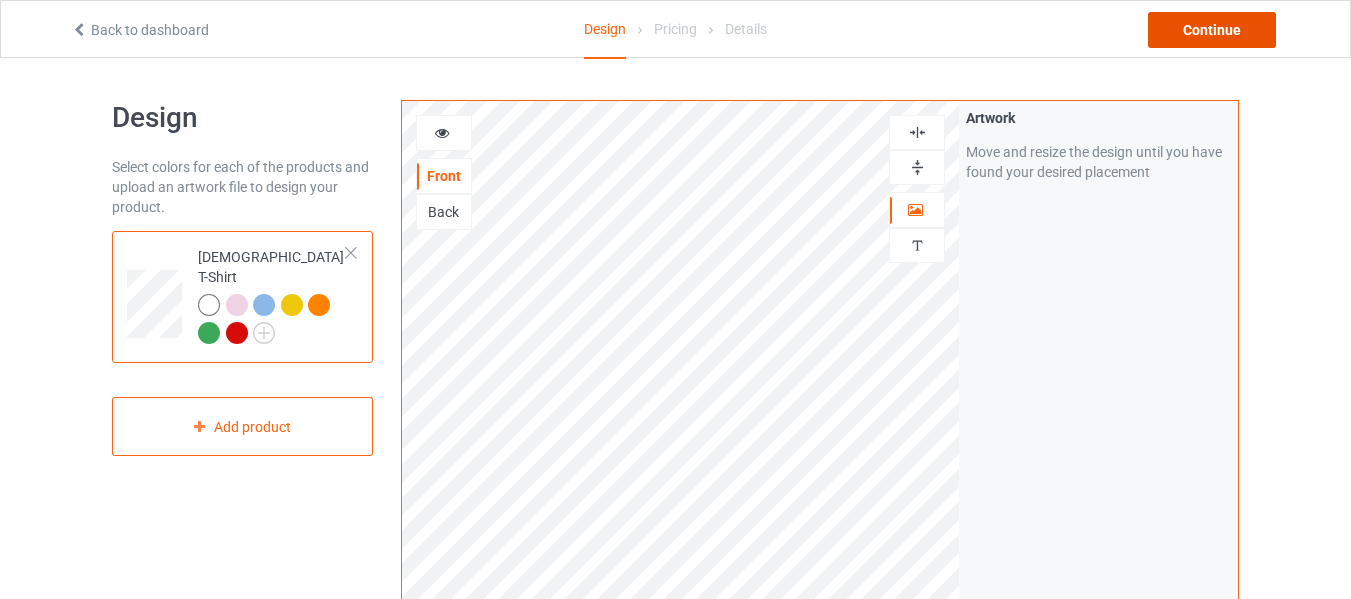 click on "Continue" at bounding box center [1212, 30] 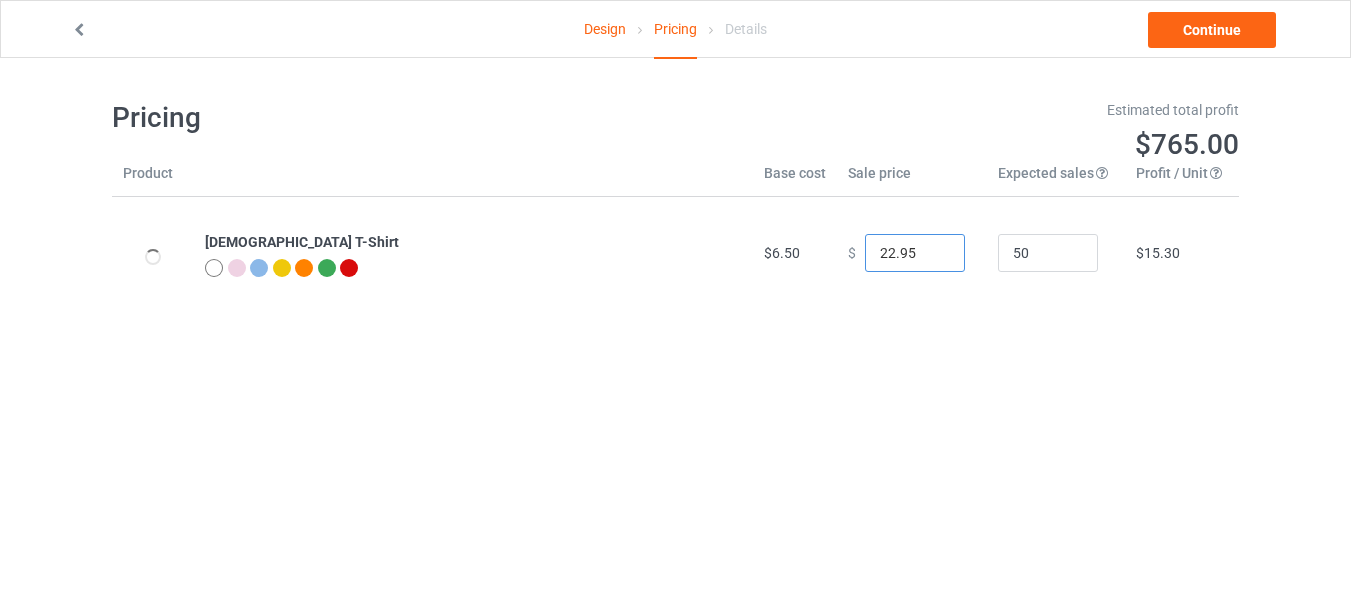 drag, startPoint x: 876, startPoint y: 254, endPoint x: 782, endPoint y: 264, distance: 94.53042 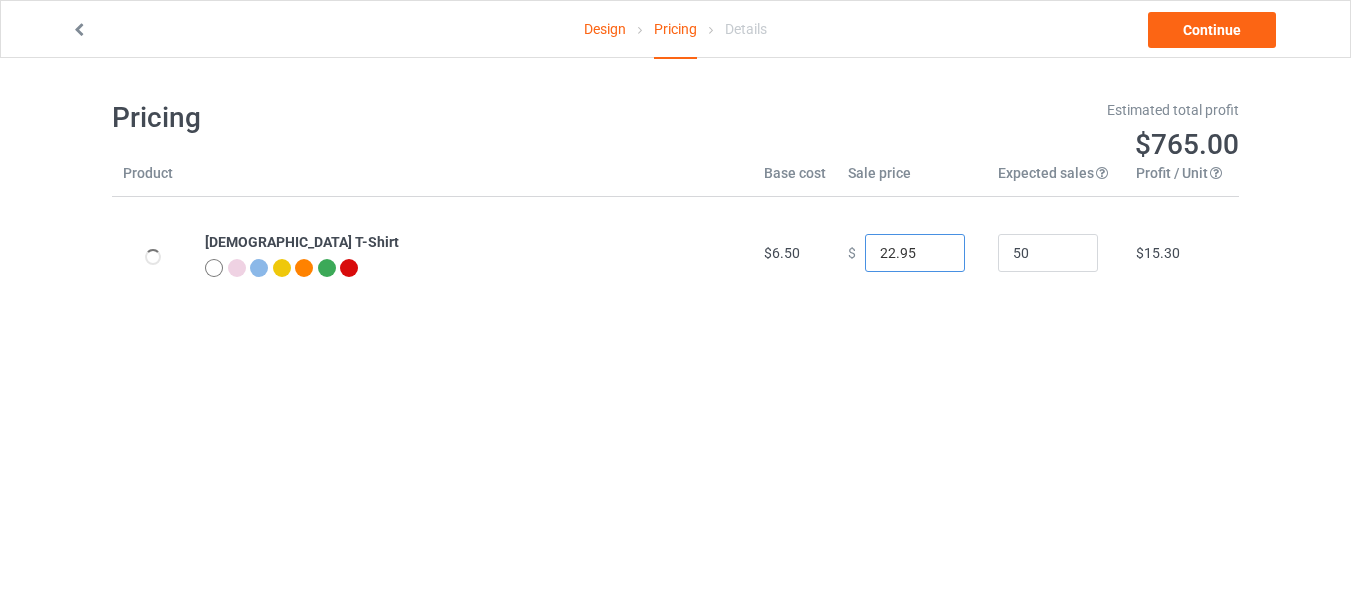 click on "Ladies T-Shirt $6.50 $     22.95 50 $15.30" at bounding box center (675, 253) 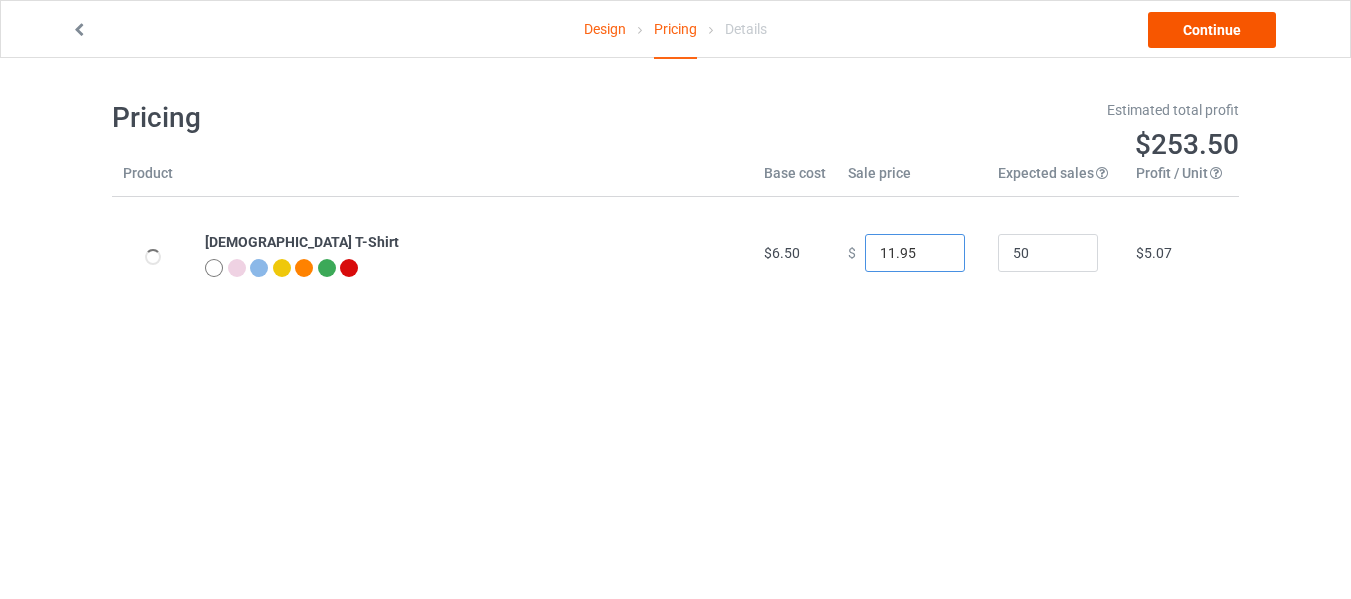 type on "11.95" 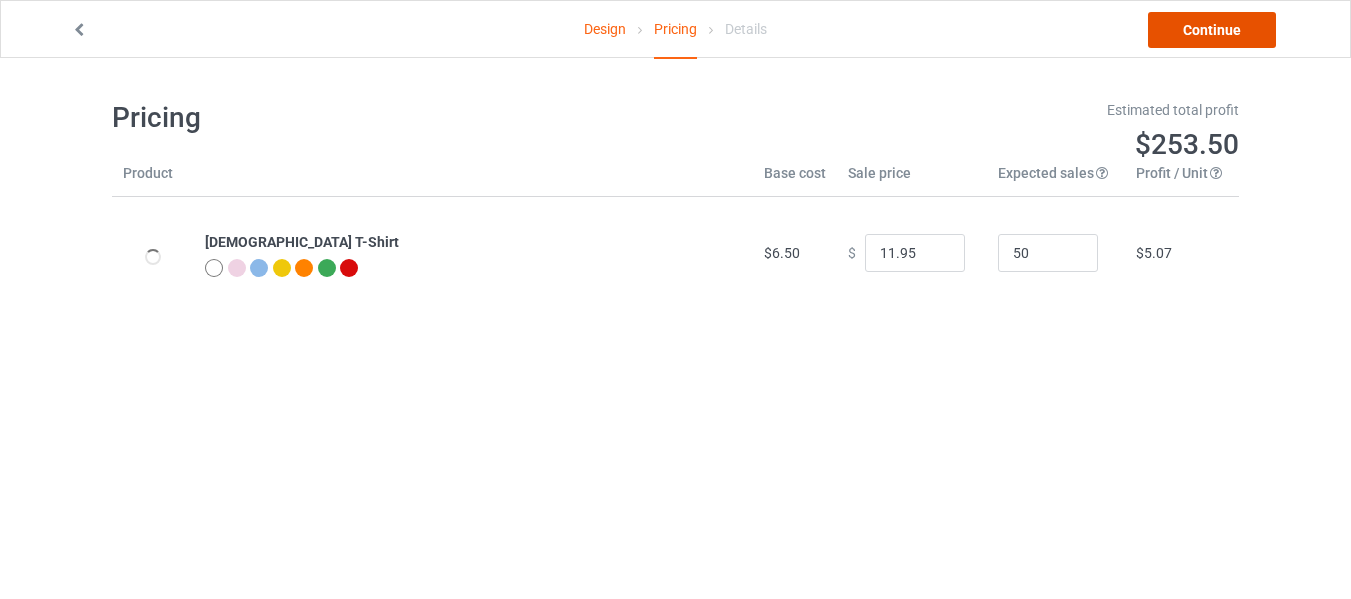 click on "Continue" at bounding box center (1212, 30) 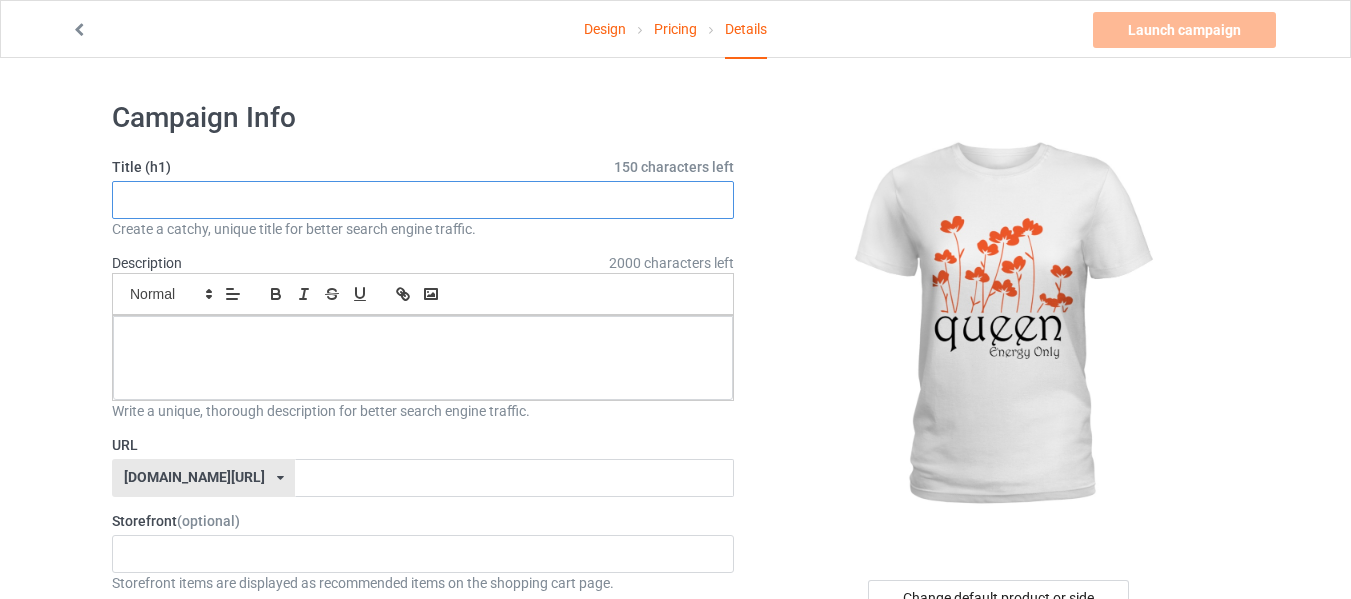 click at bounding box center [423, 200] 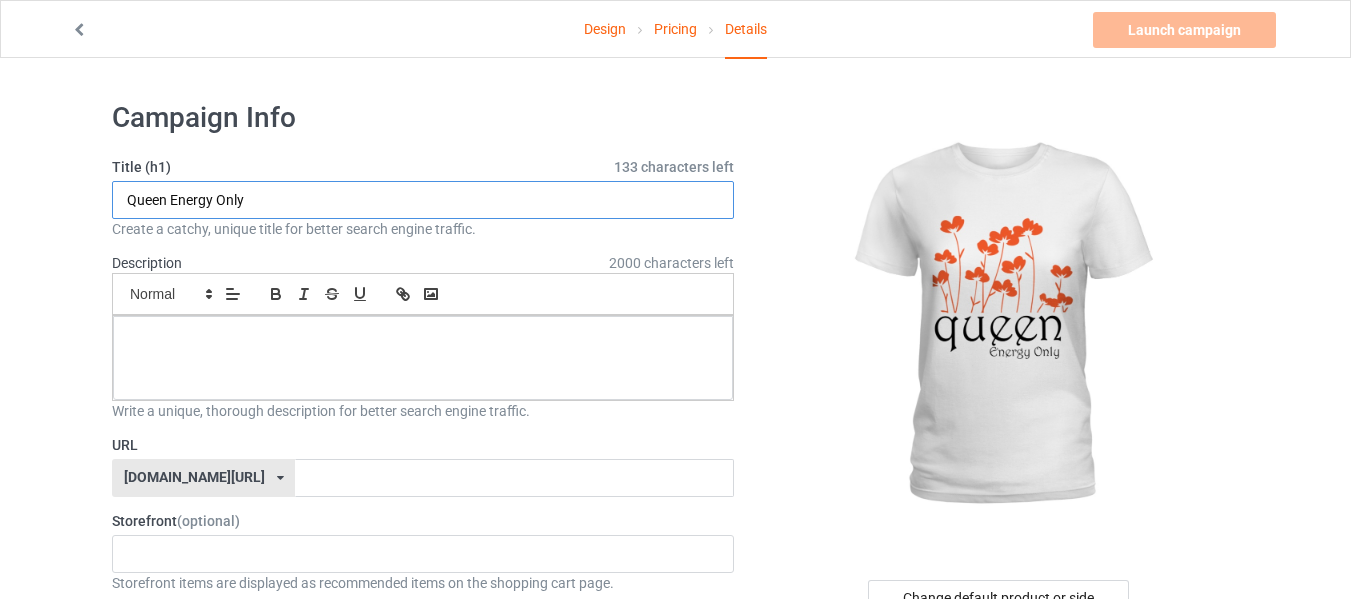 type on "Queen Energy Only" 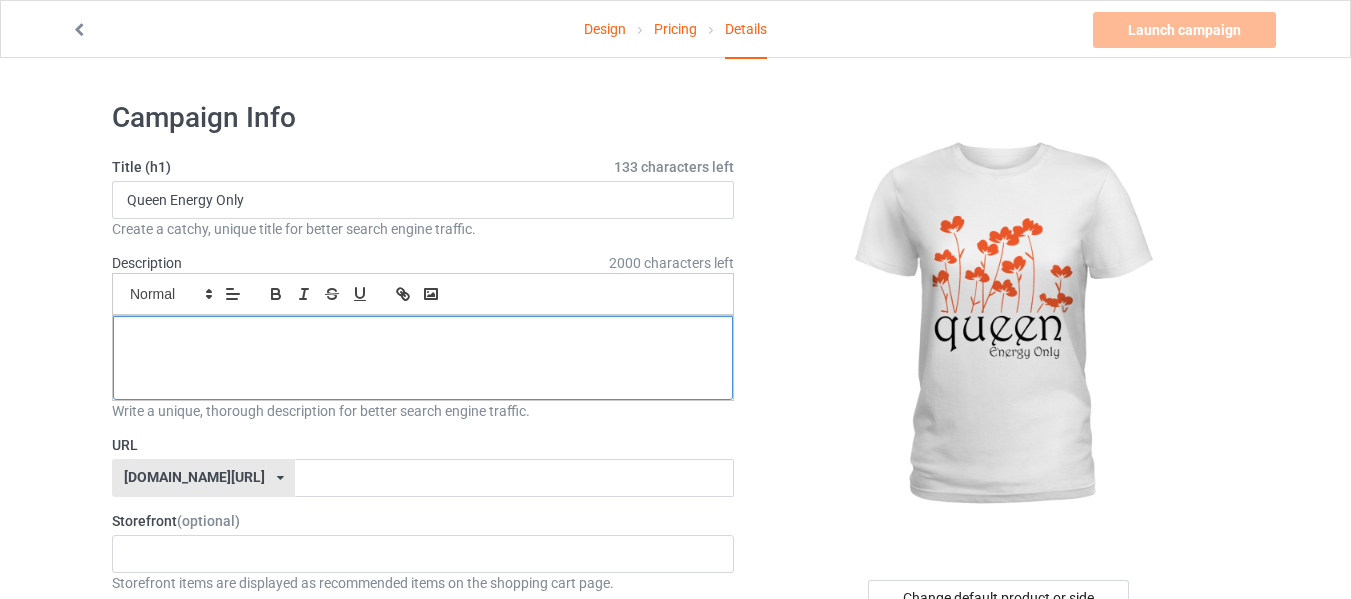 click at bounding box center [423, 358] 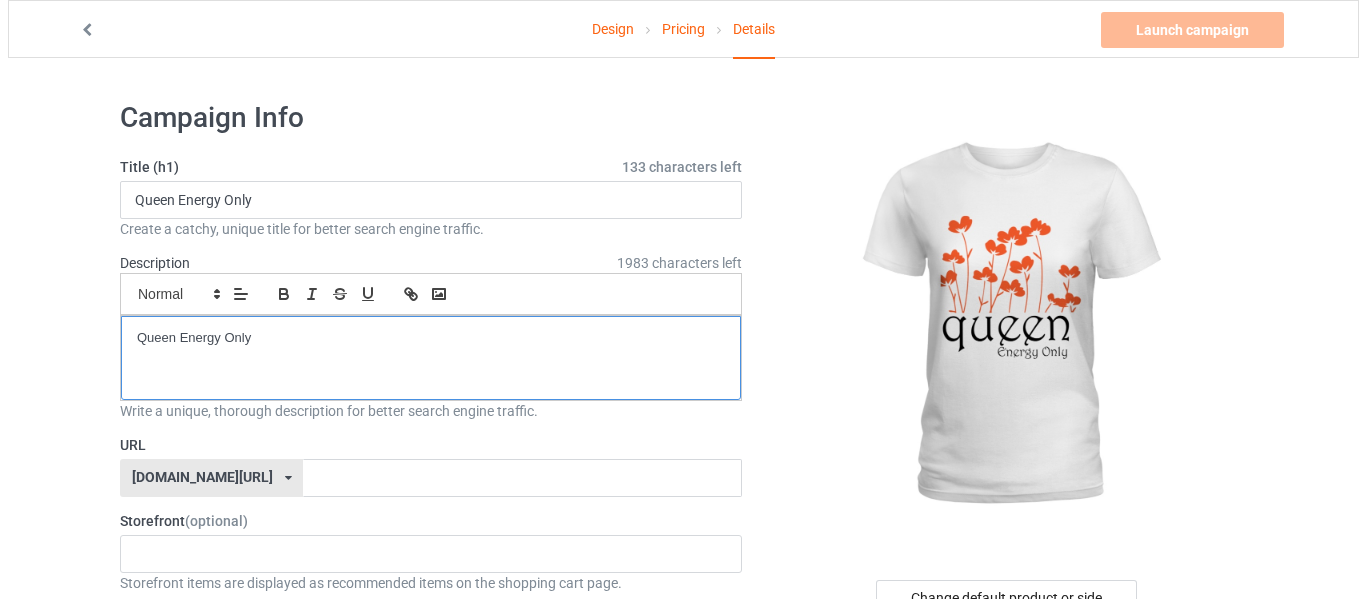 scroll, scrollTop: 0, scrollLeft: 0, axis: both 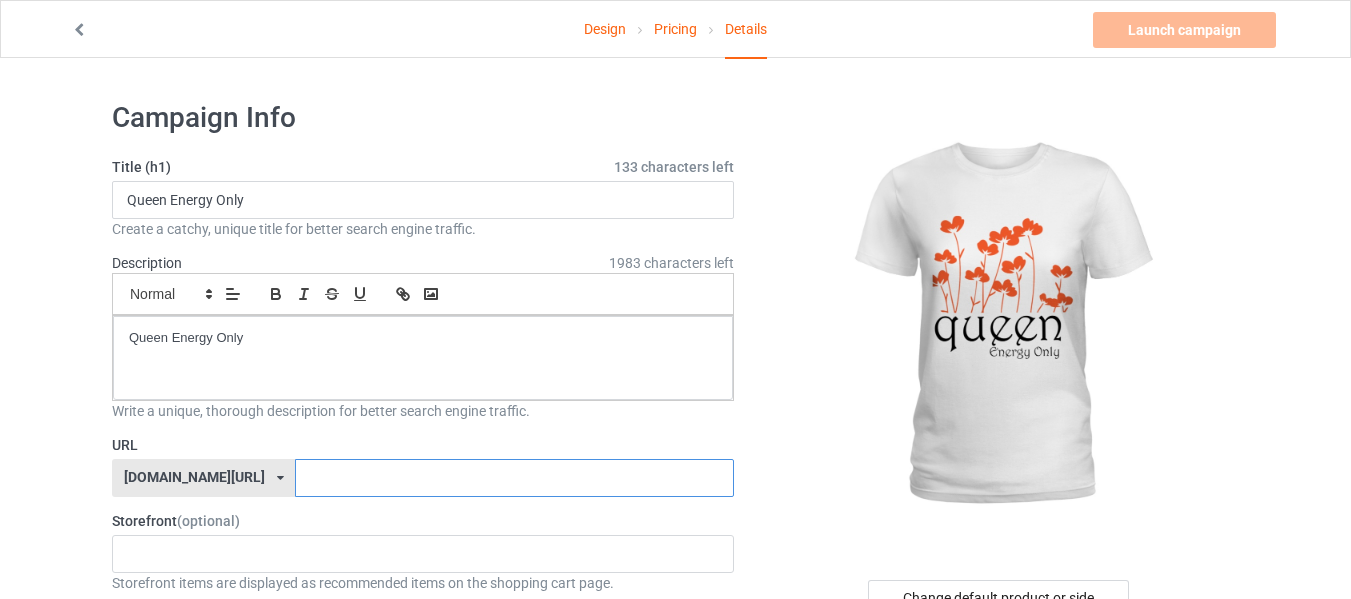 click at bounding box center (514, 478) 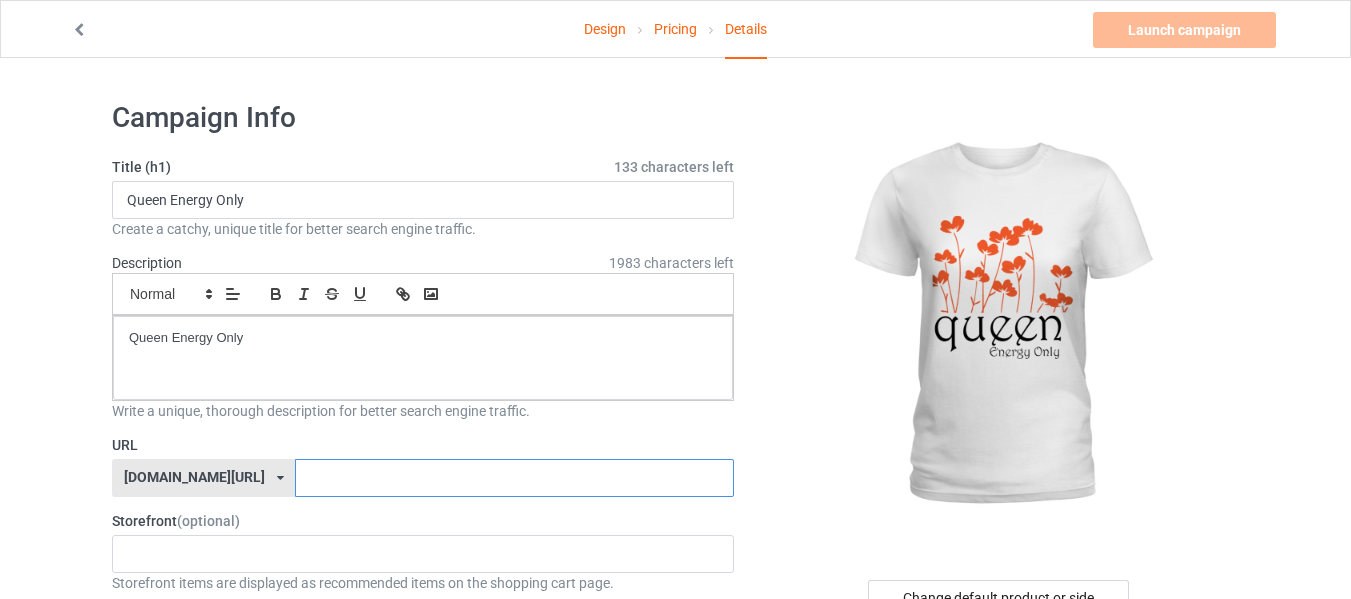 paste on "Queen Energy Only" 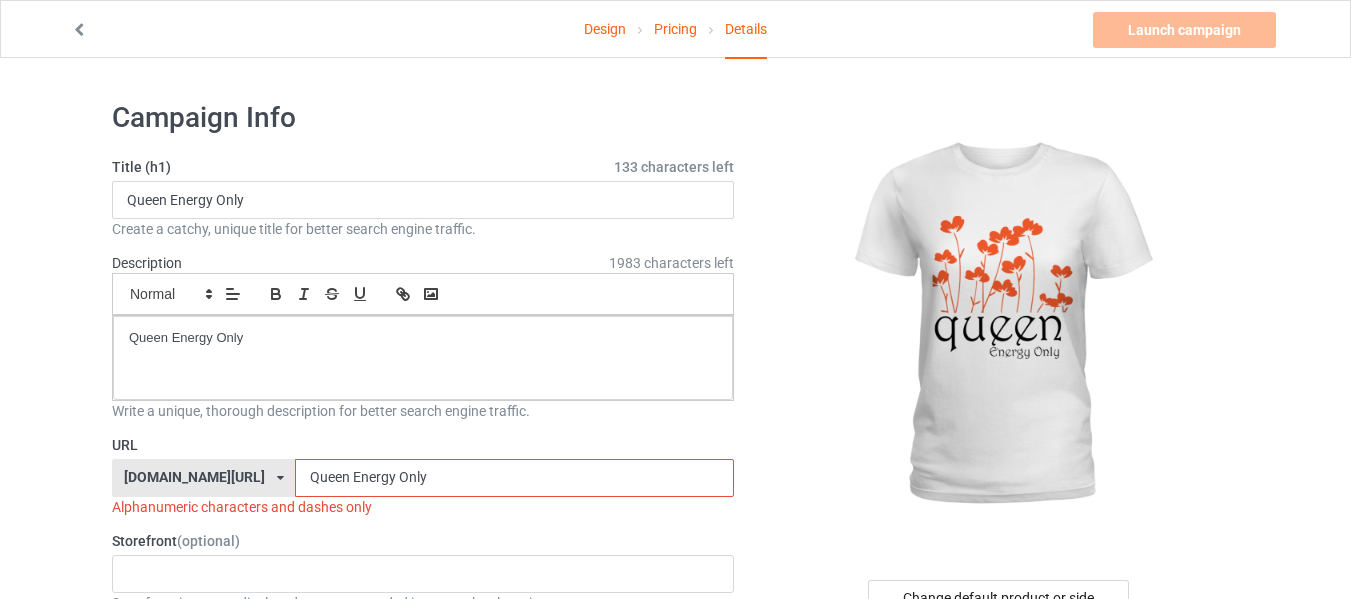 click on "Queen Energy Only" at bounding box center (514, 478) 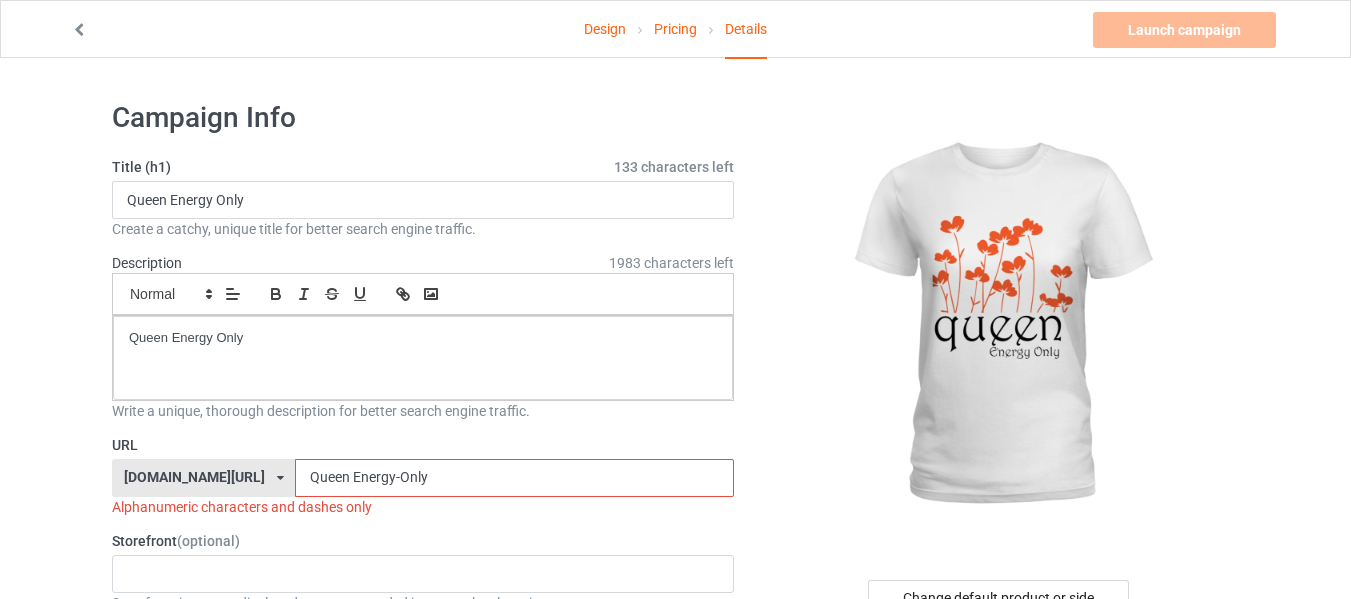 click on "Queen Energy-Only" at bounding box center [514, 478] 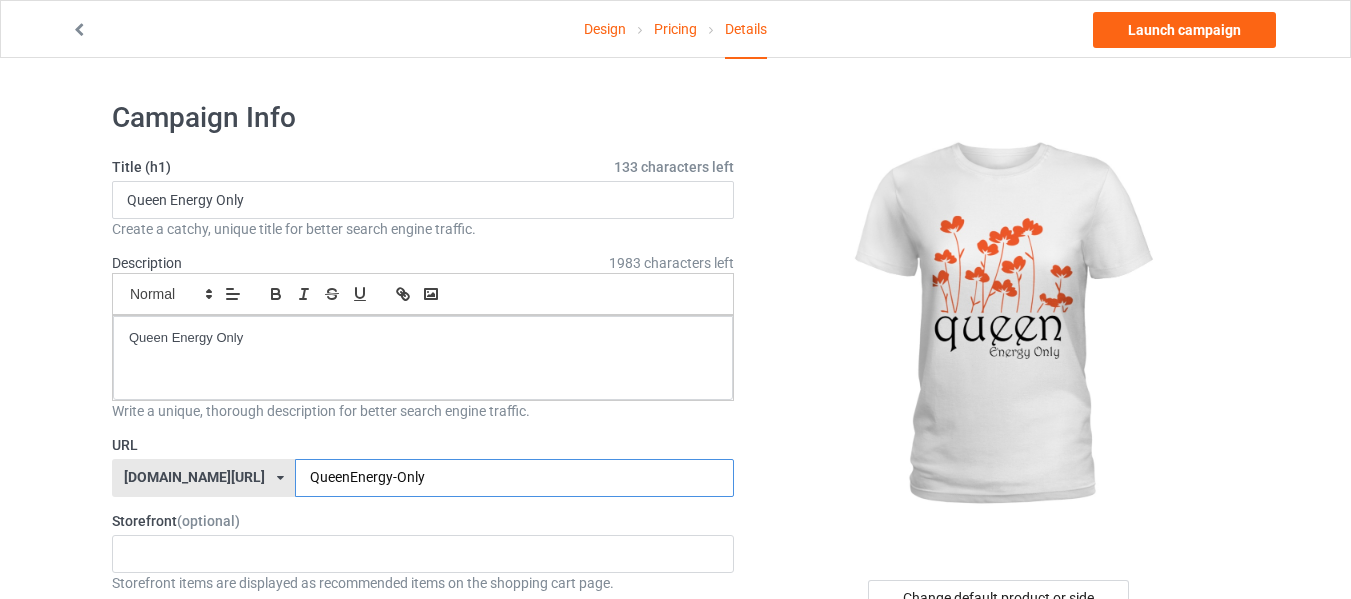 type on "Queen-Energy-Only" 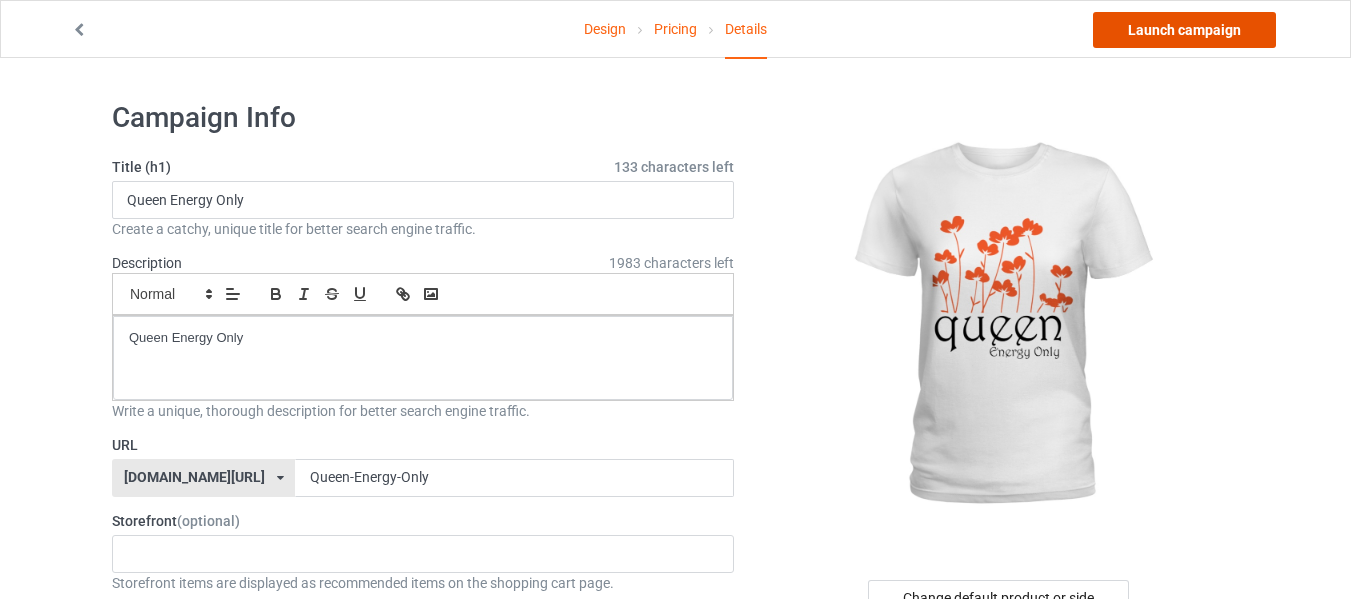 click on "Launch campaign" at bounding box center (1184, 30) 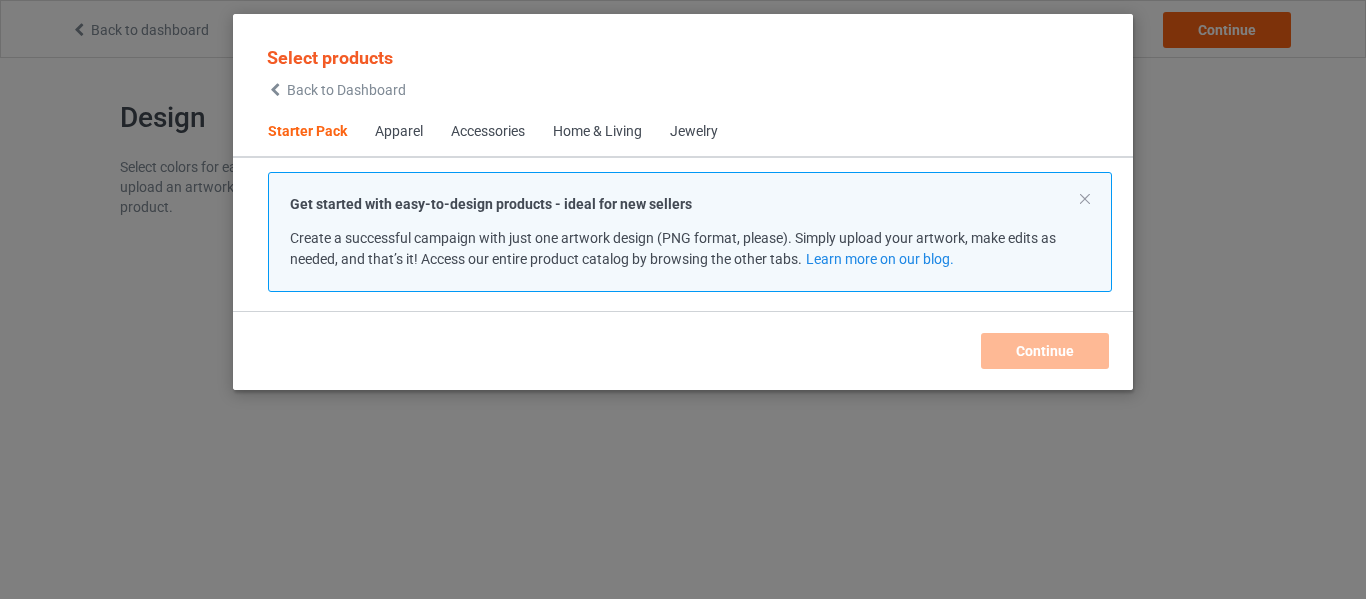 scroll, scrollTop: 0, scrollLeft: 0, axis: both 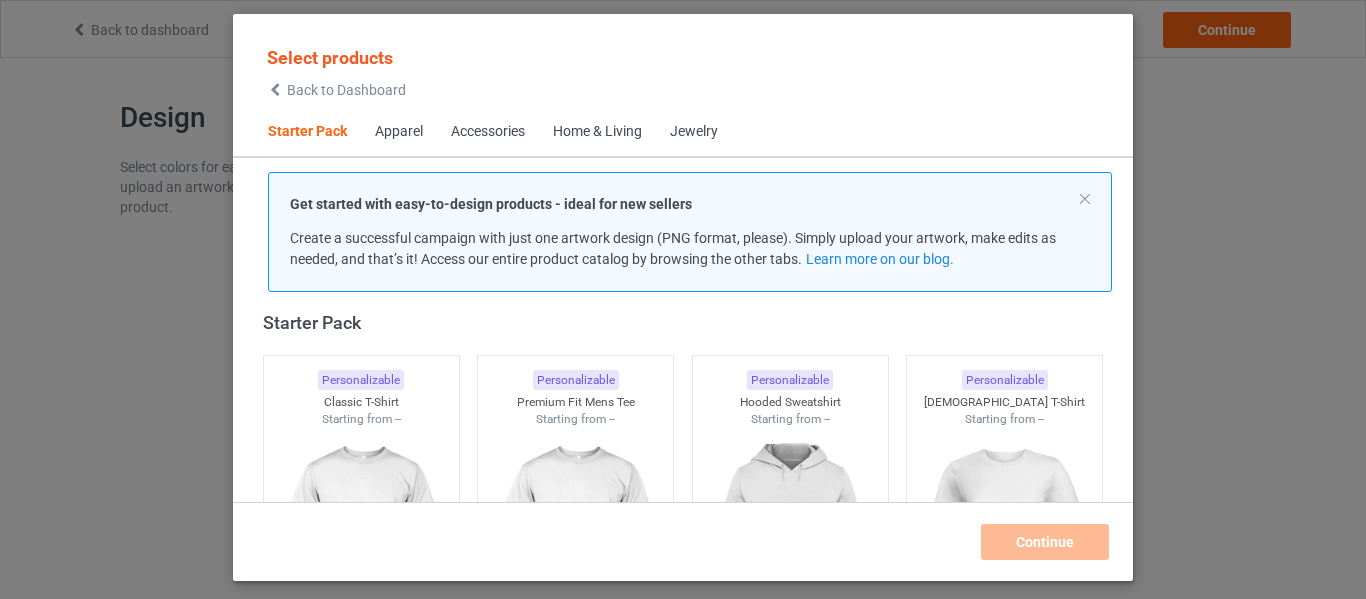 drag, startPoint x: 971, startPoint y: 444, endPoint x: 1064, endPoint y: 564, distance: 151.81897 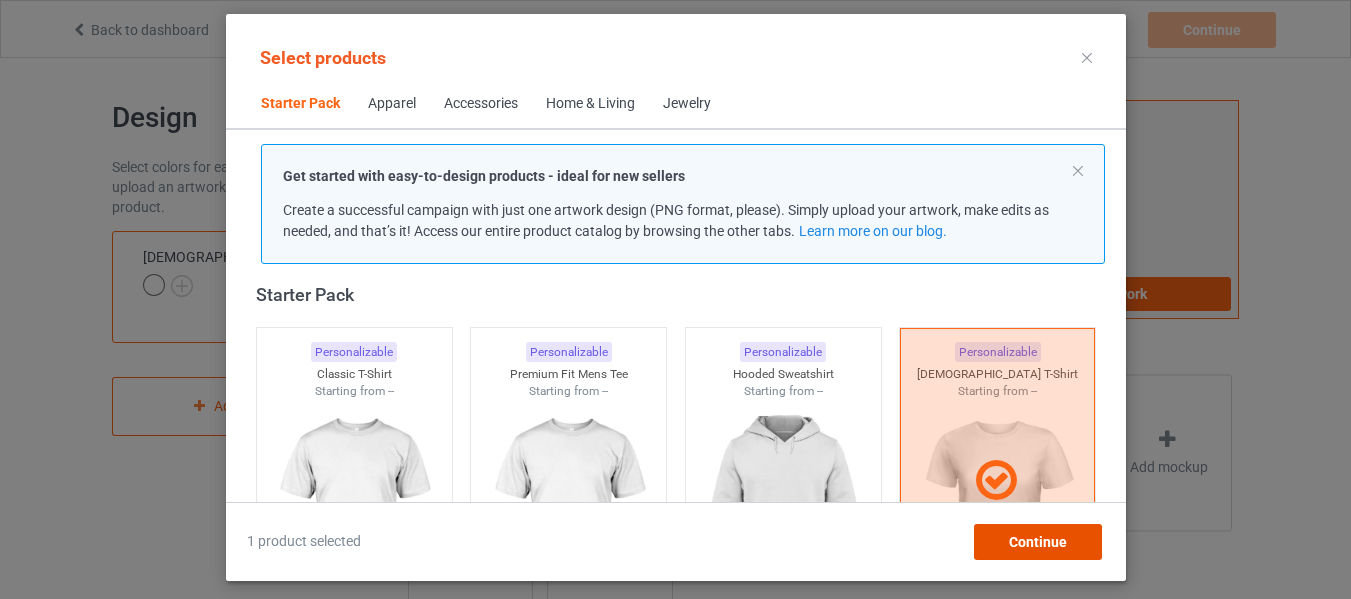 click on "Continue" at bounding box center [1037, 542] 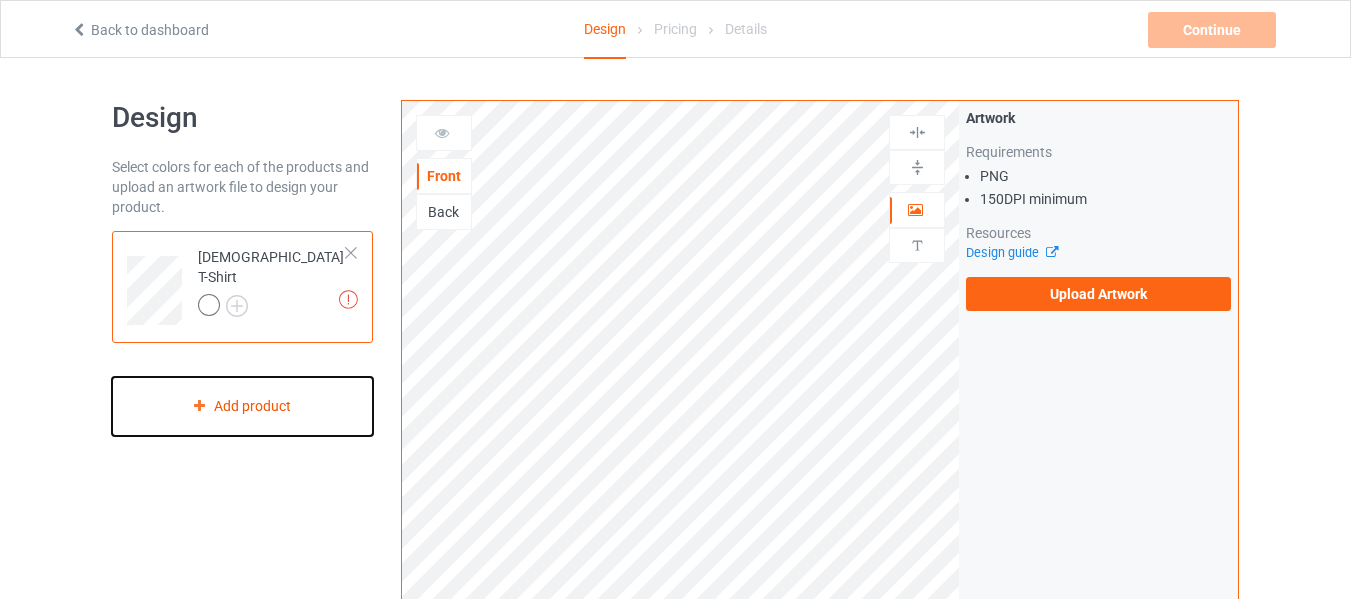 click on "Add product" at bounding box center (242, 406) 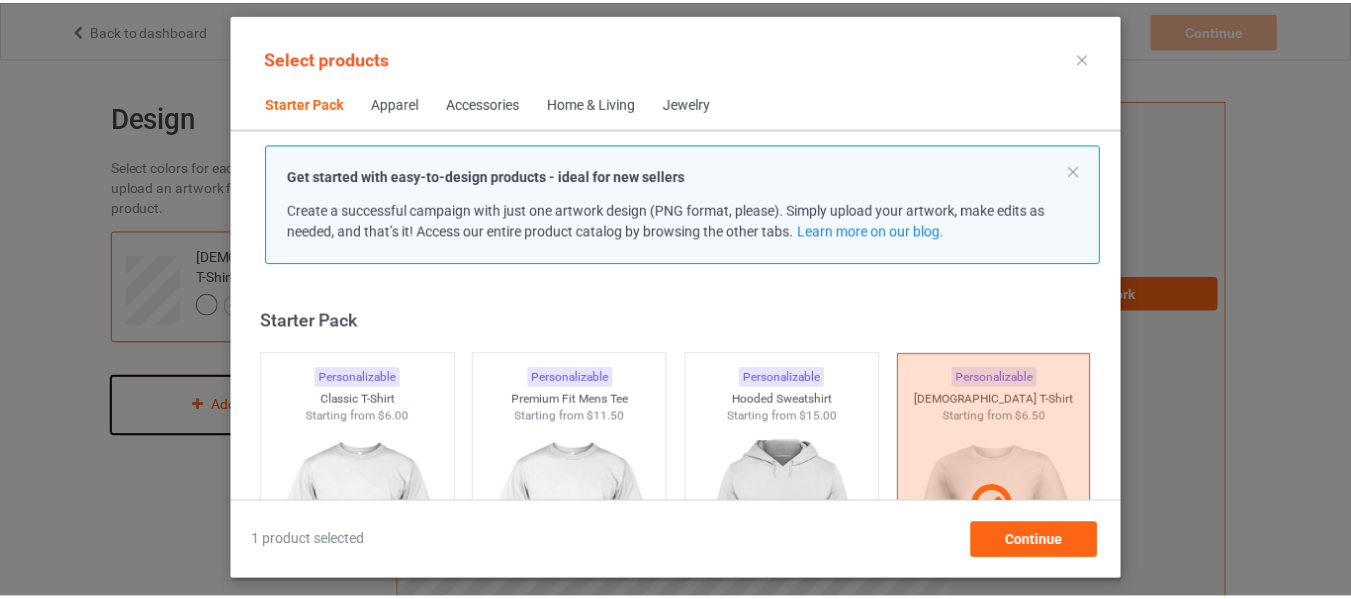 scroll, scrollTop: 26, scrollLeft: 0, axis: vertical 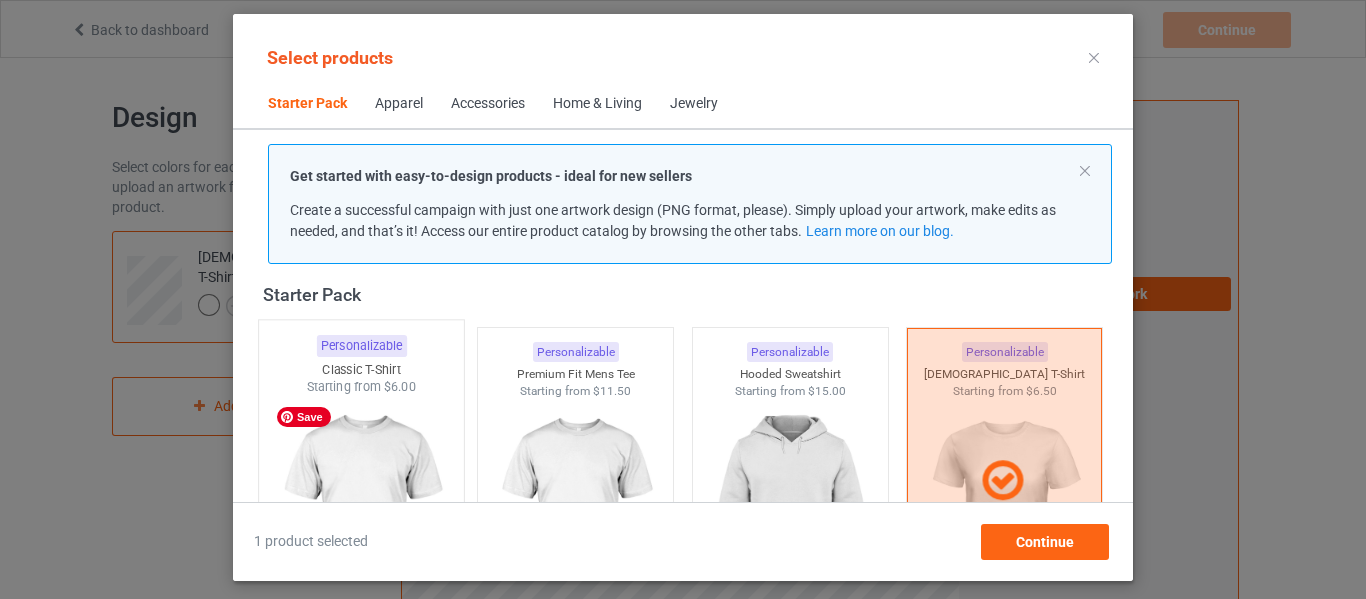 click at bounding box center [361, 513] 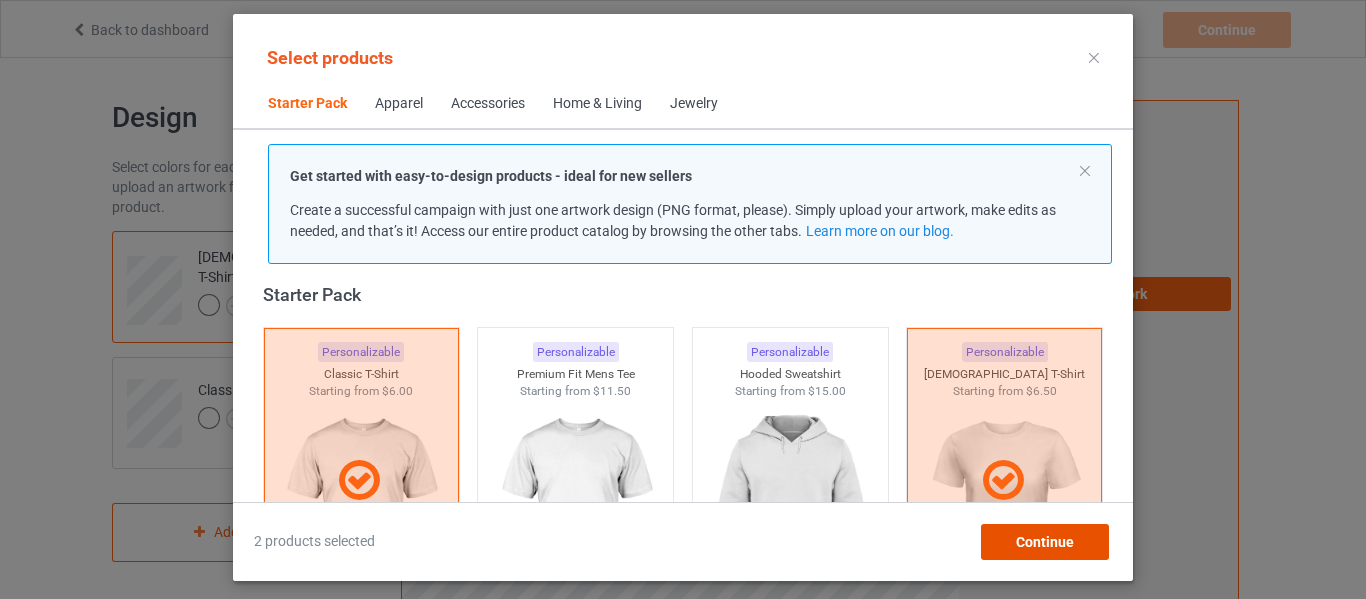 click on "Continue" at bounding box center (1045, 542) 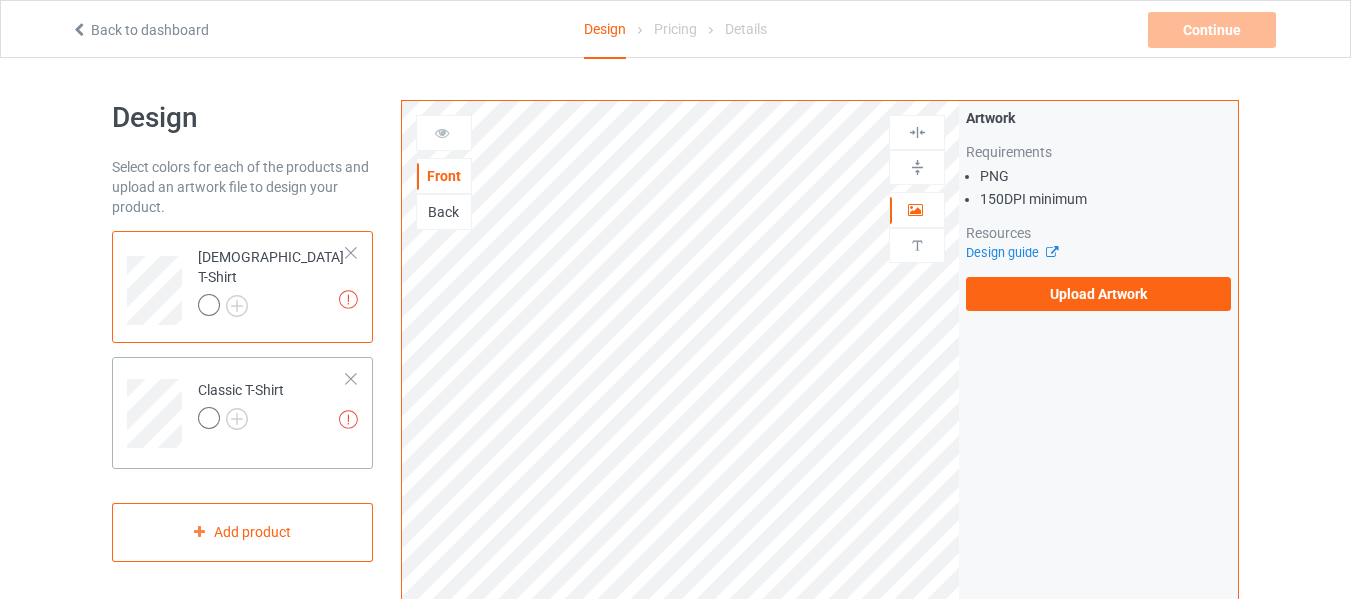 click on "Missing artworks Classic T-Shirt" at bounding box center (272, 406) 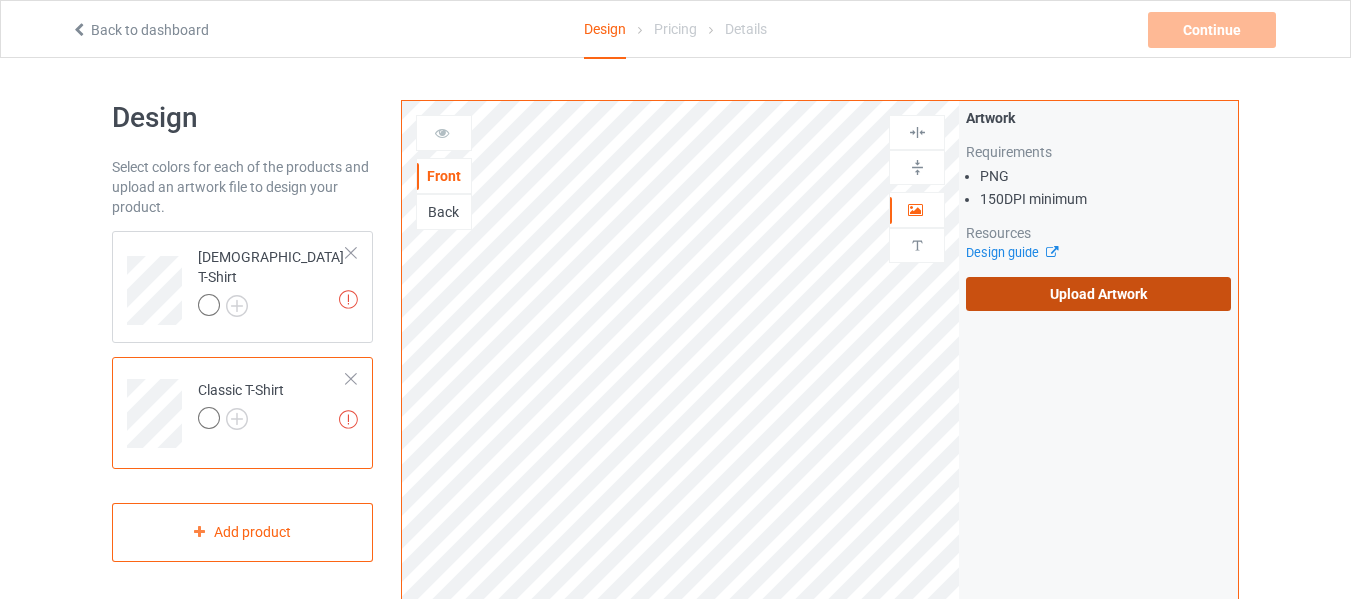 click on "Upload Artwork" at bounding box center [1098, 294] 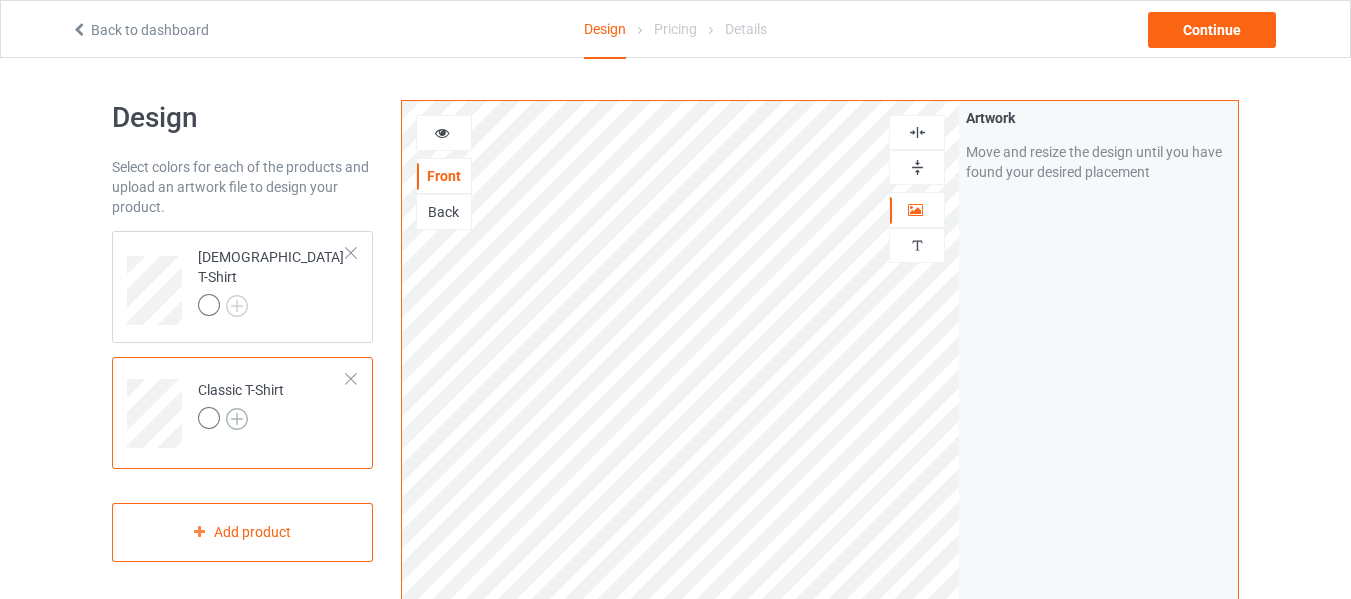 click at bounding box center (237, 419) 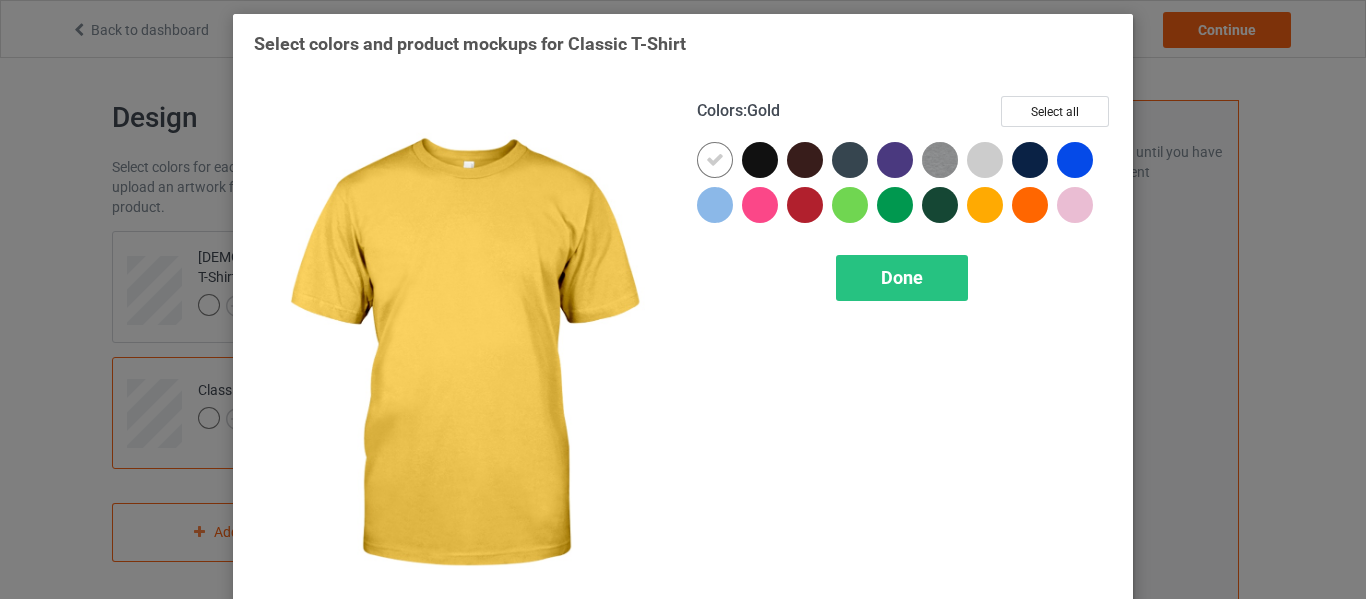 click at bounding box center (985, 205) 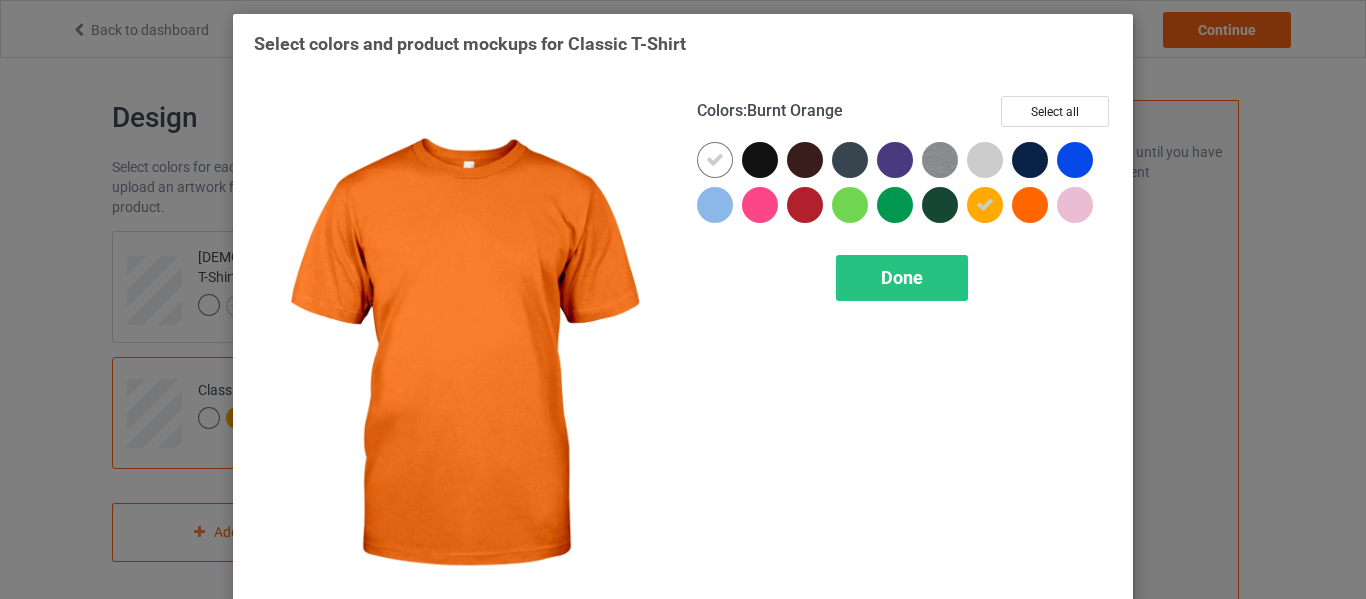 click at bounding box center [1030, 205] 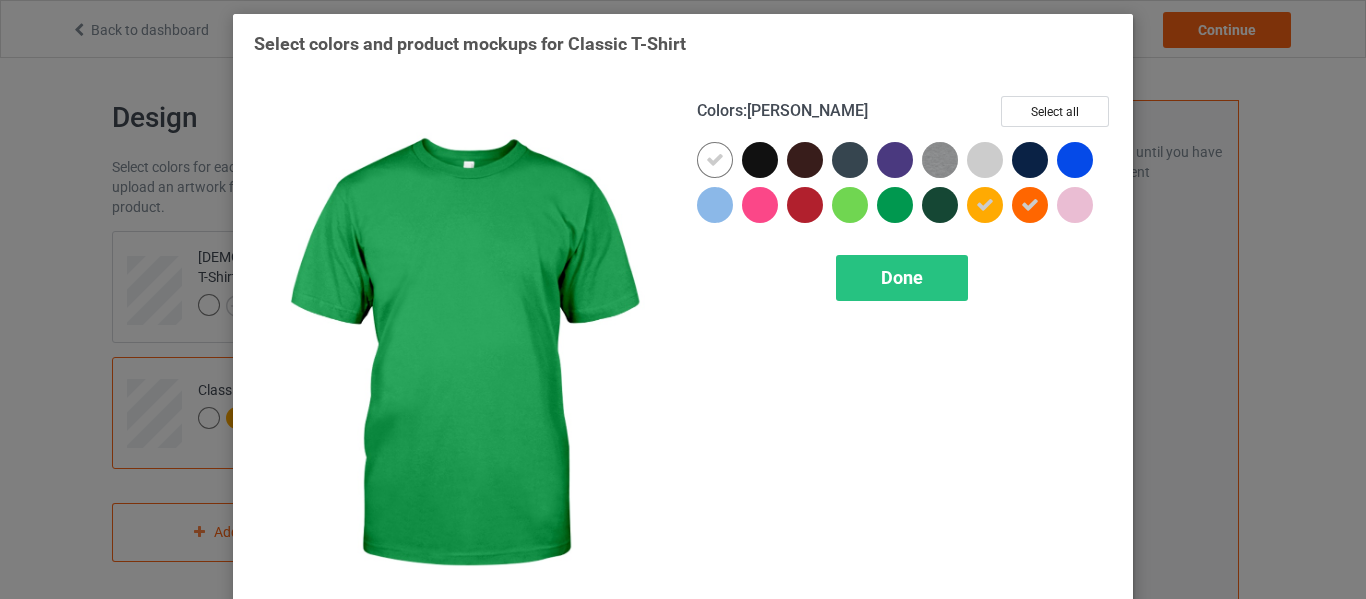 click at bounding box center [895, 205] 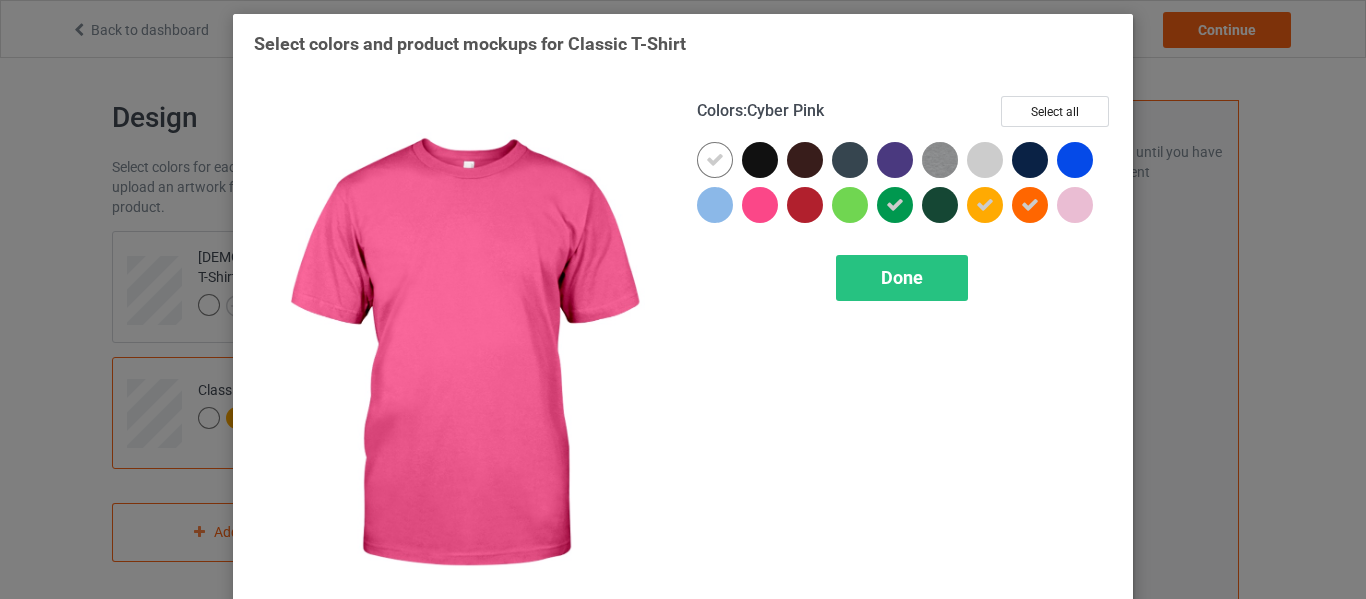 click at bounding box center [760, 205] 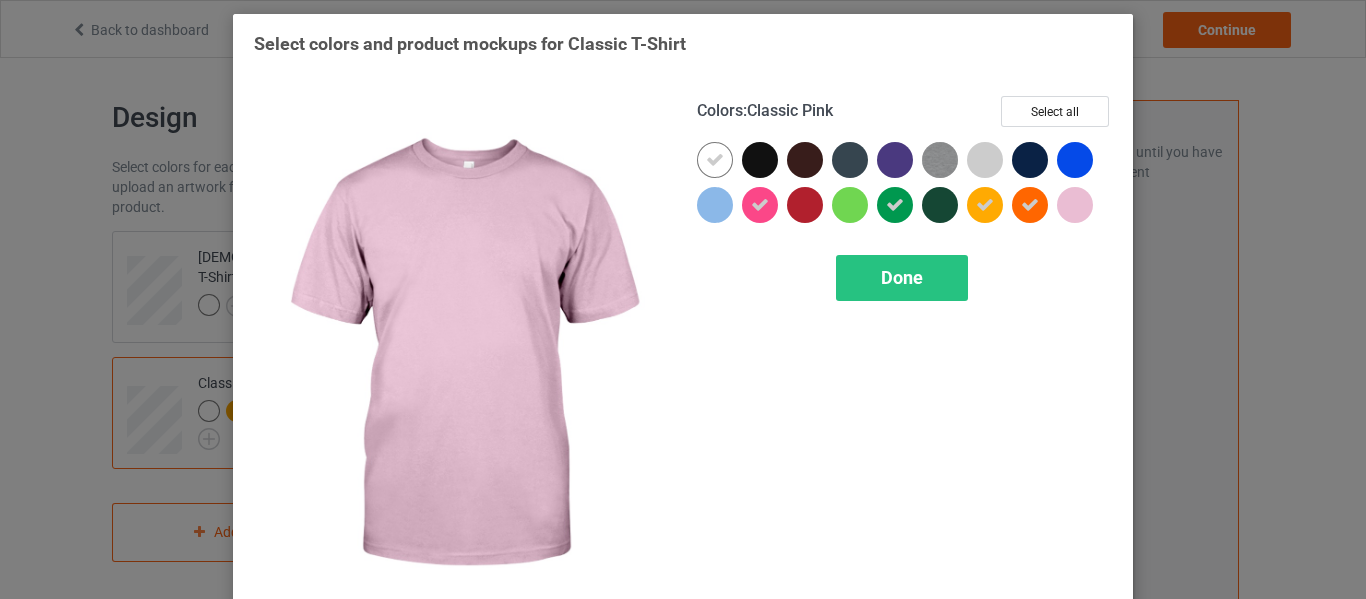 click at bounding box center (1075, 205) 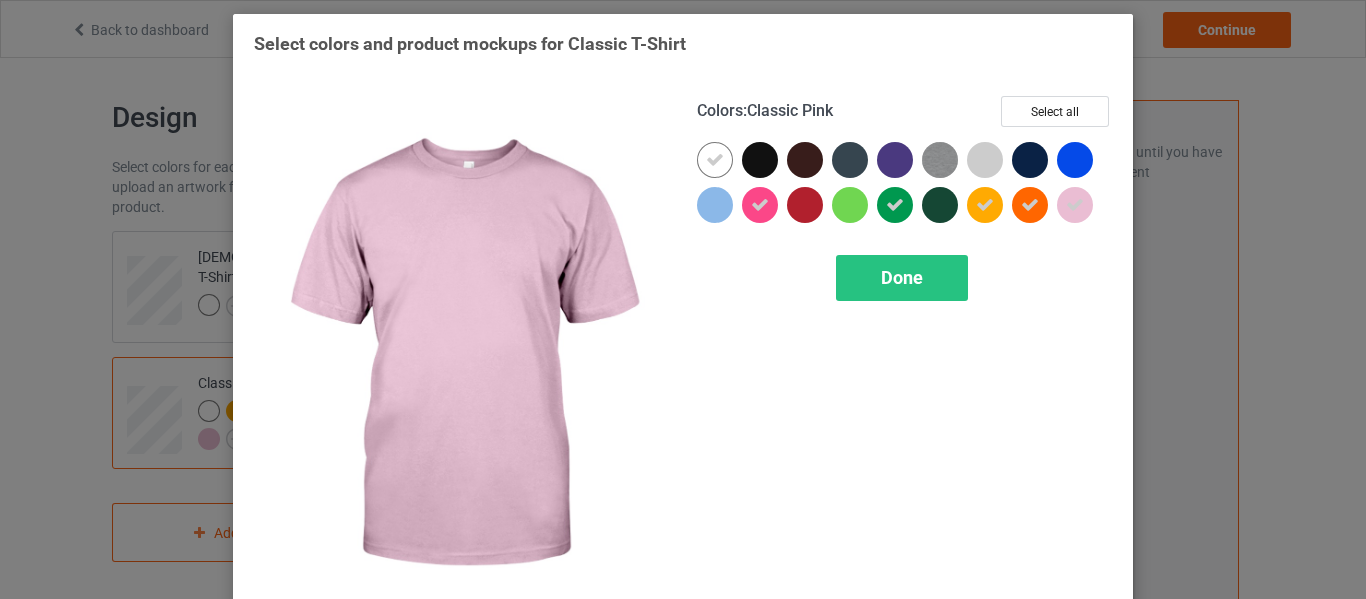 click at bounding box center (1075, 205) 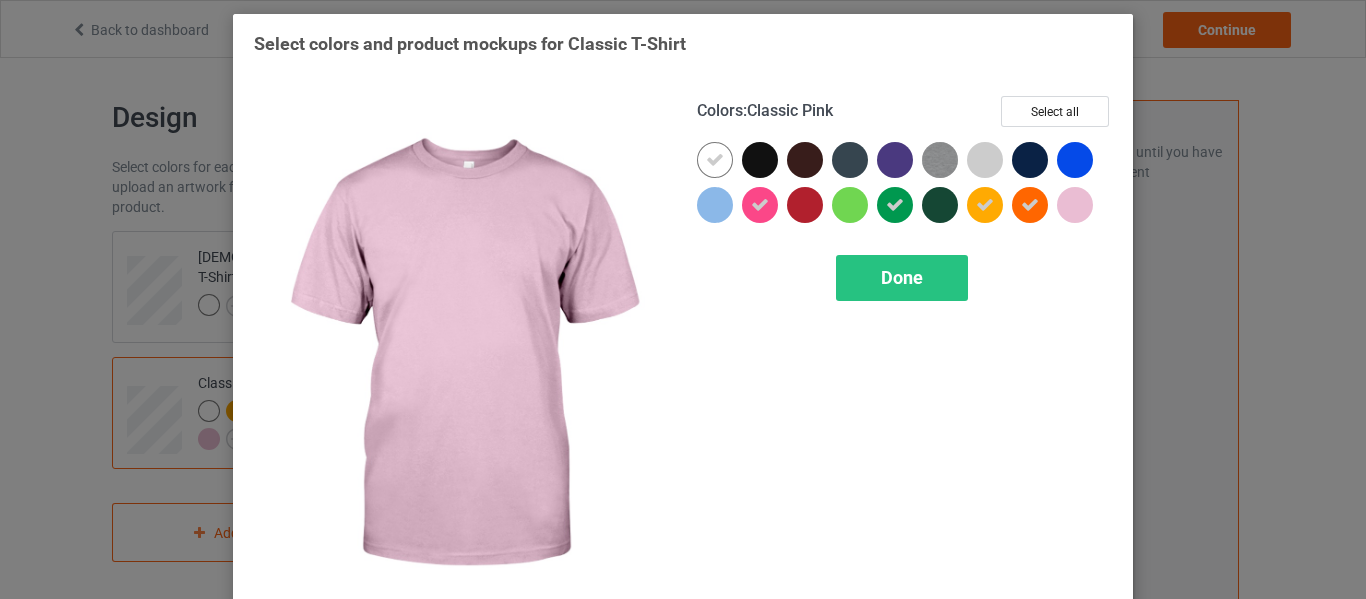 click at bounding box center [1075, 205] 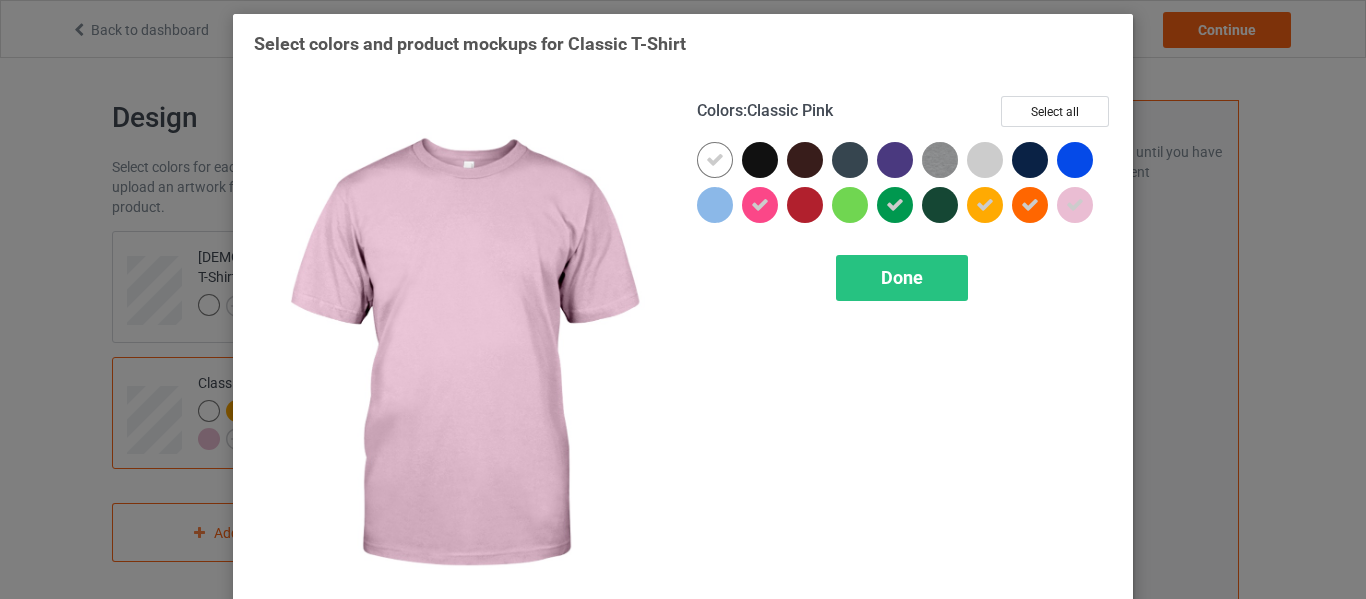 click at bounding box center (1075, 205) 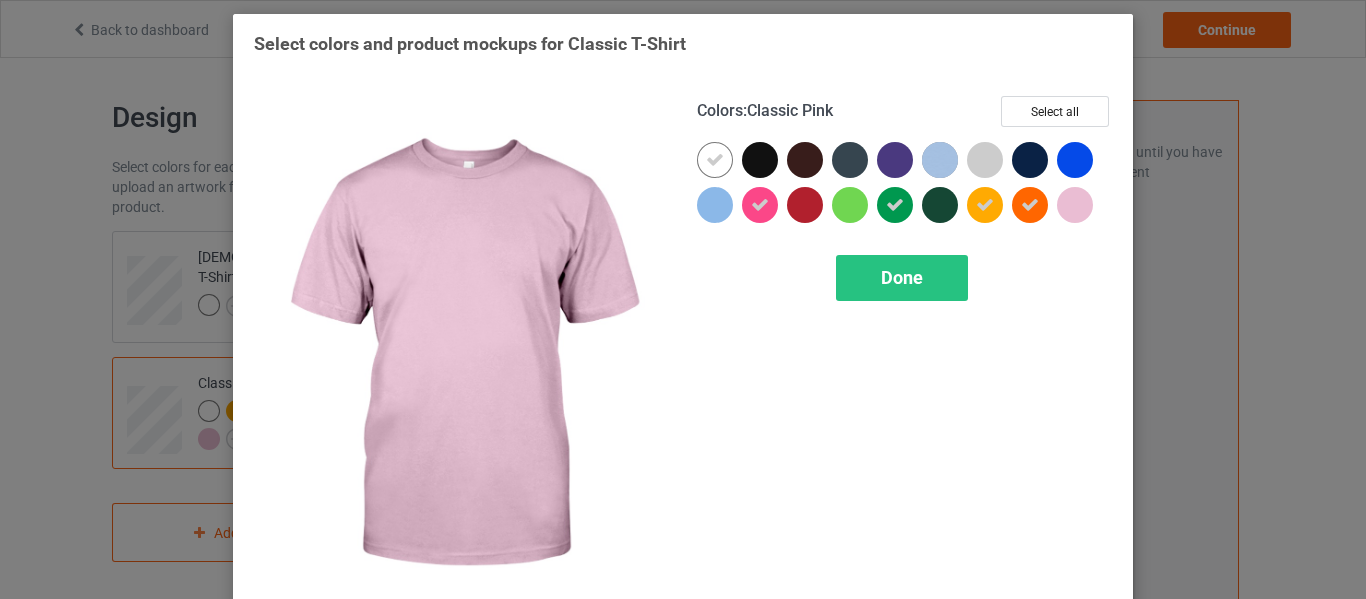 click at bounding box center (1075, 205) 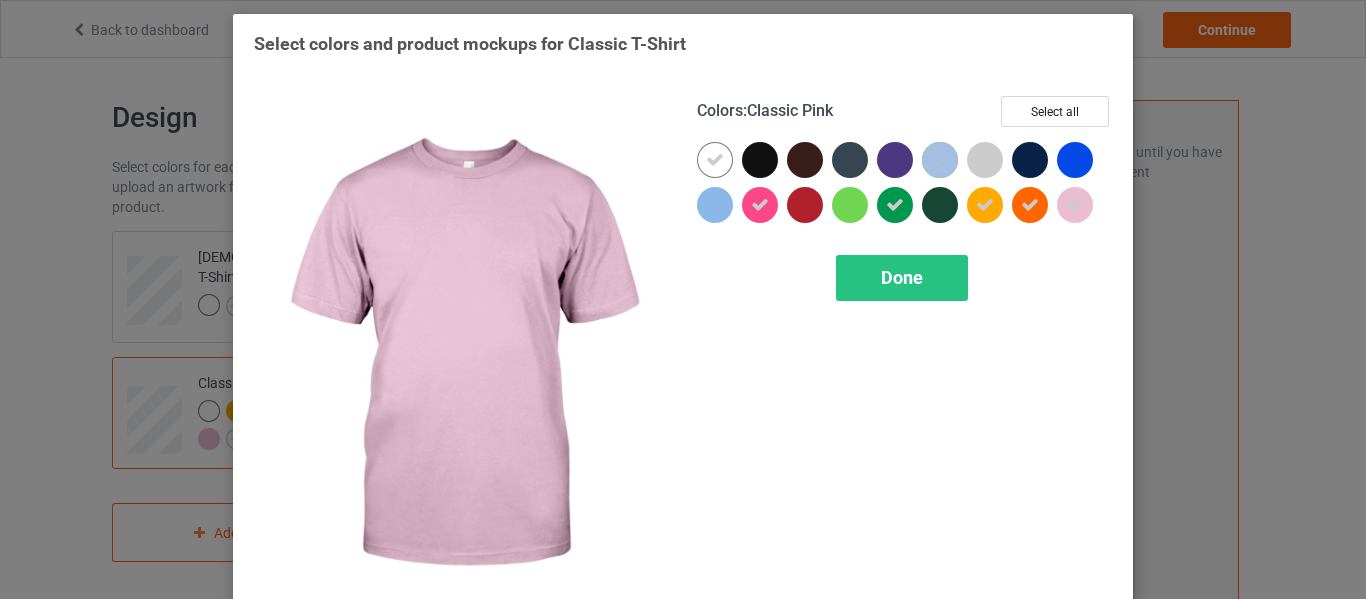 click at bounding box center [1075, 205] 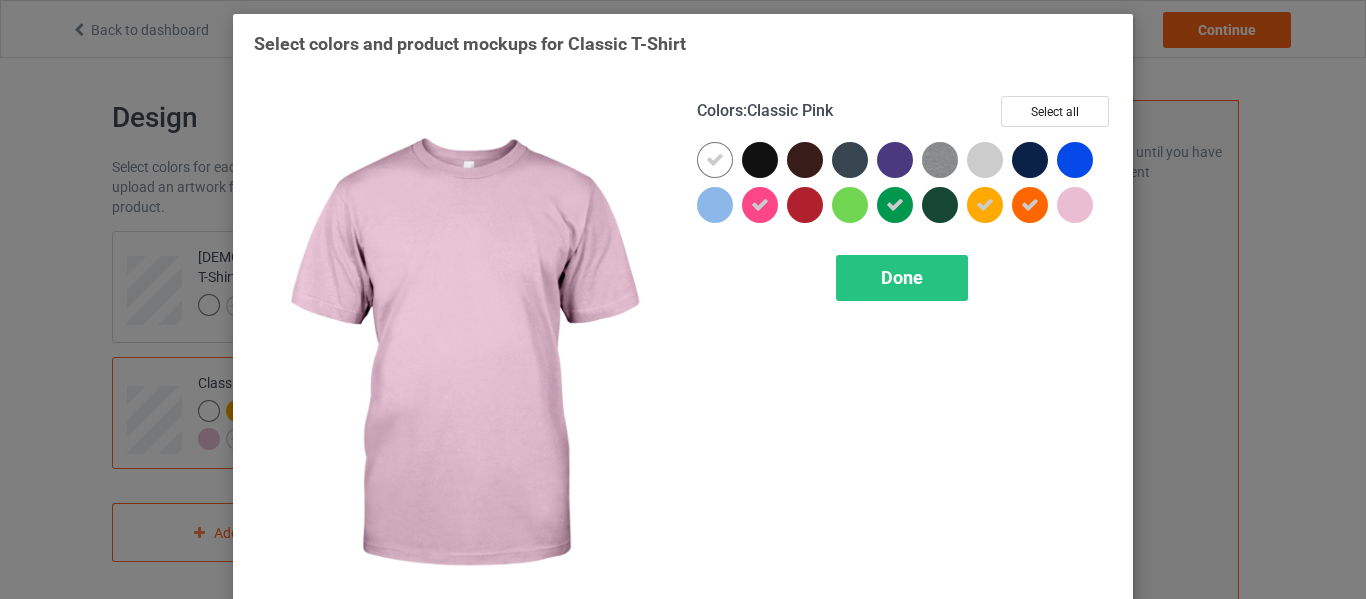 click at bounding box center (1075, 205) 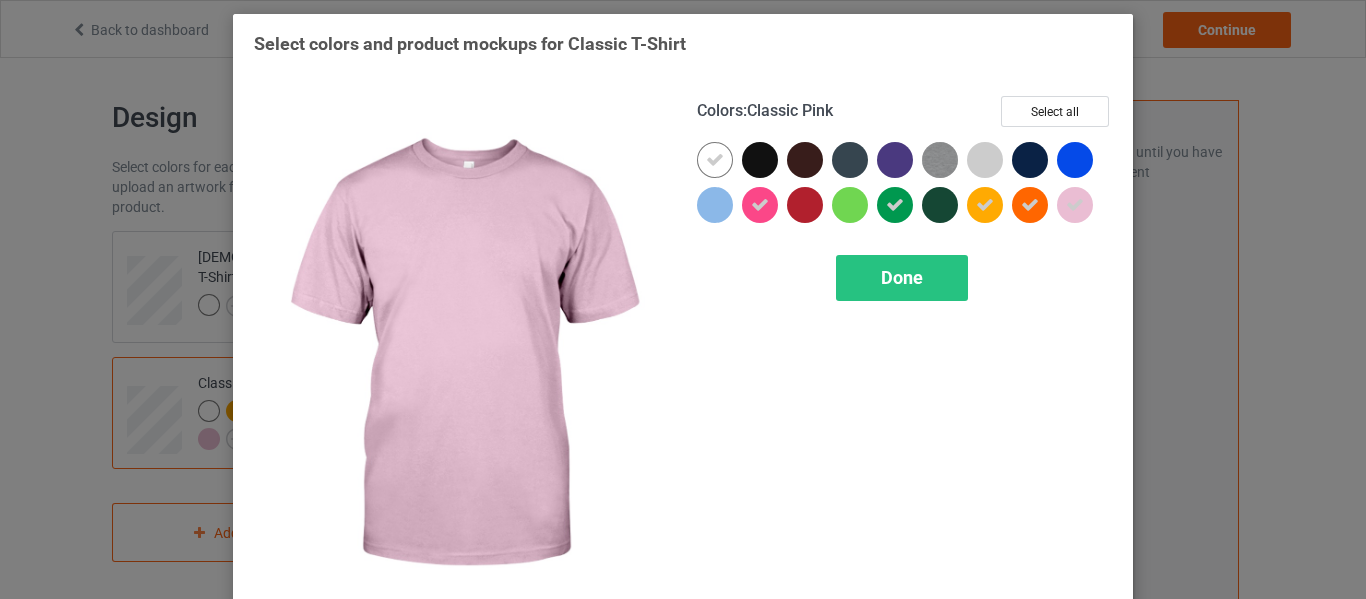 click at bounding box center (1075, 205) 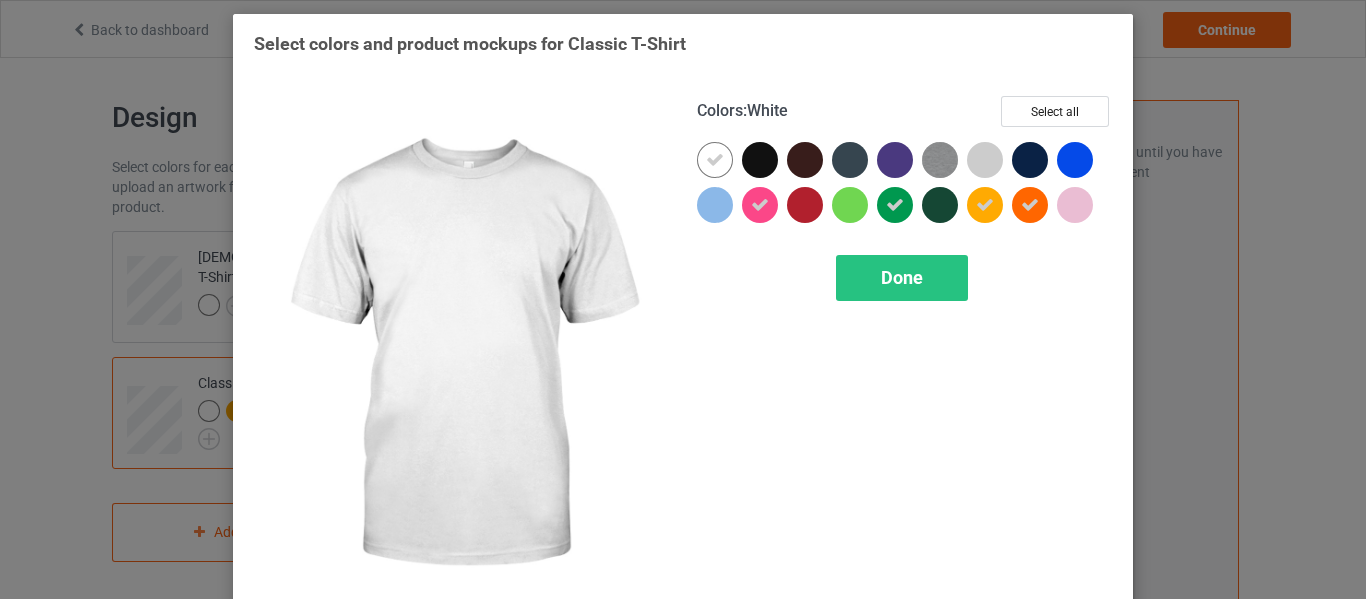 click at bounding box center [715, 160] 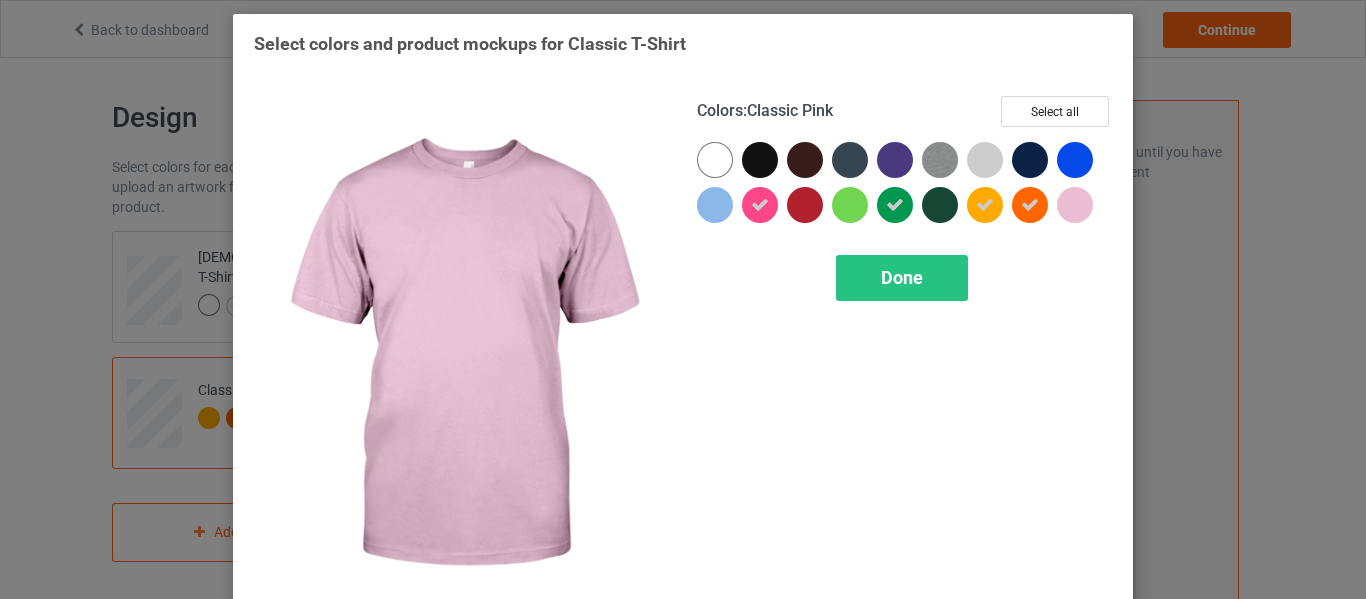 click at bounding box center (1075, 205) 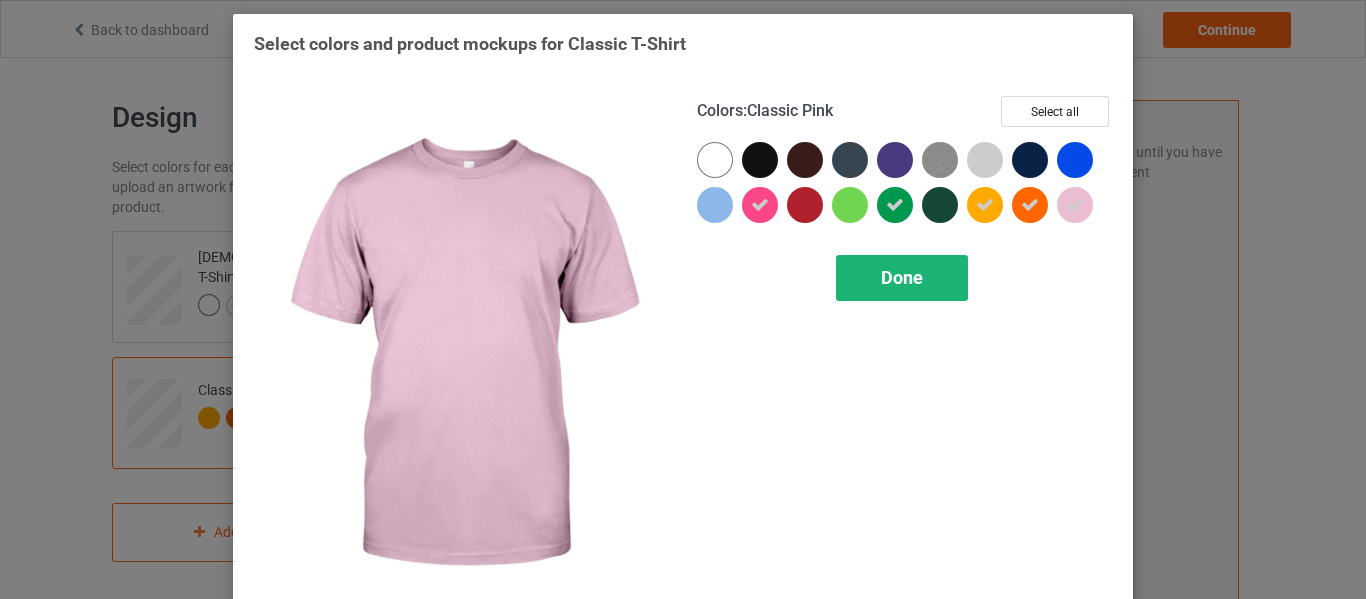 click on "Done" at bounding box center [902, 277] 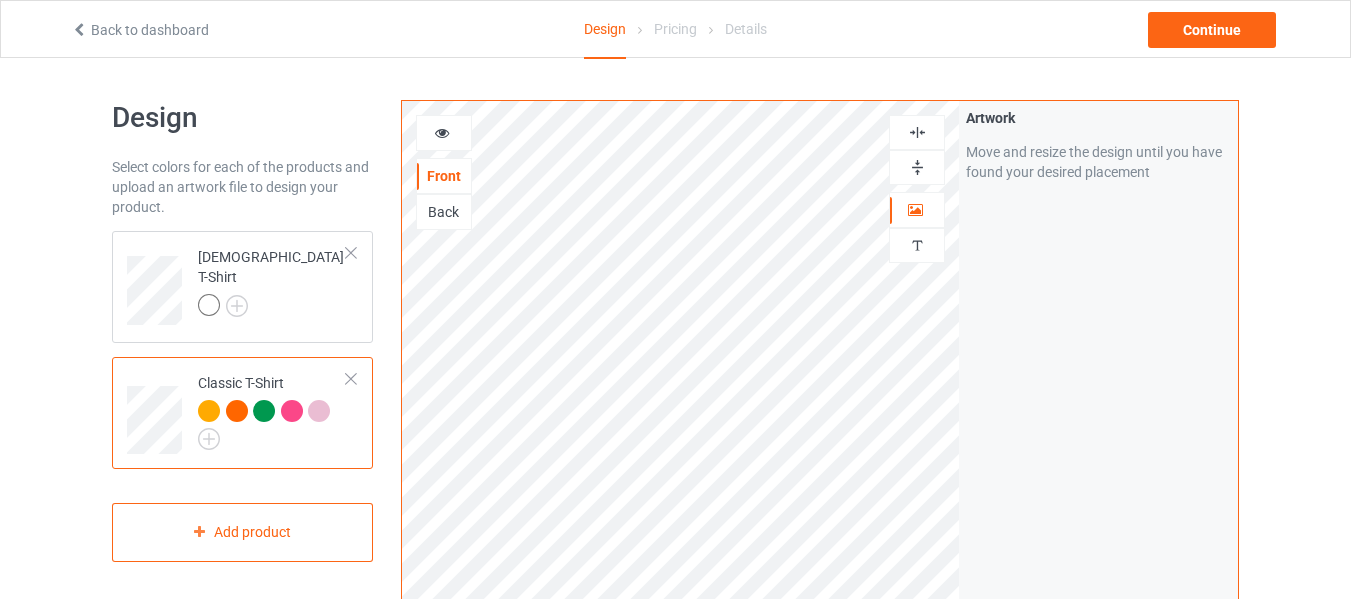 scroll, scrollTop: 200, scrollLeft: 0, axis: vertical 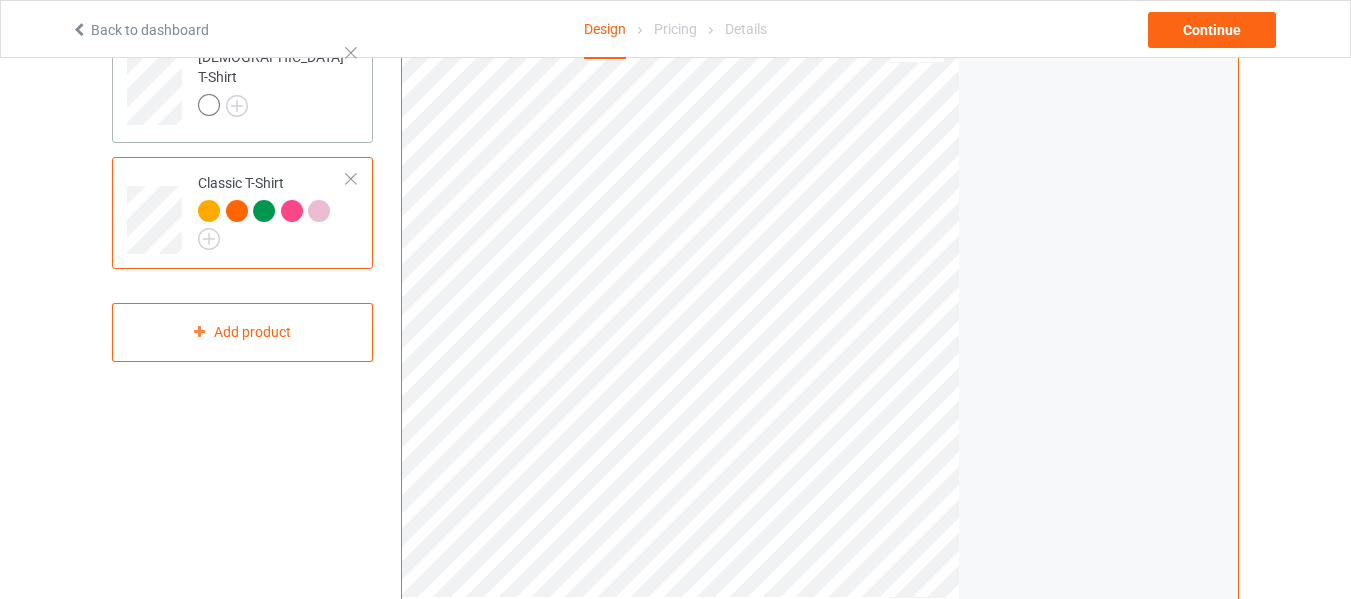 click on "[DEMOGRAPHIC_DATA] T-Shirt" at bounding box center (272, 83) 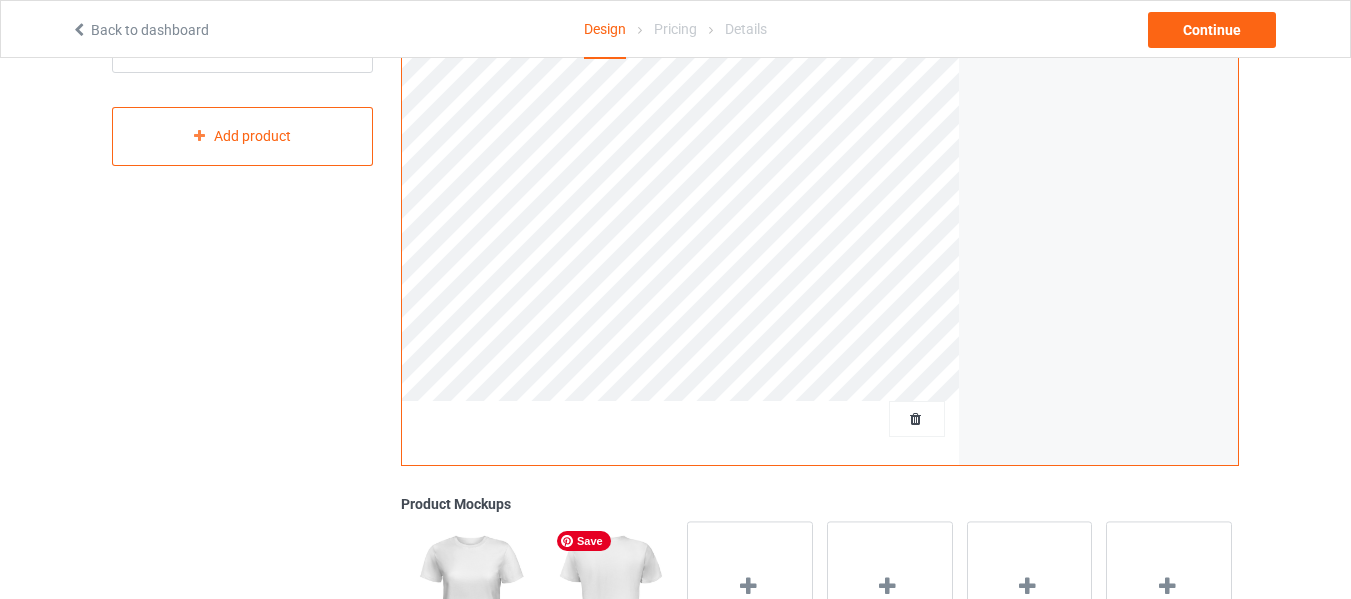 scroll, scrollTop: 296, scrollLeft: 0, axis: vertical 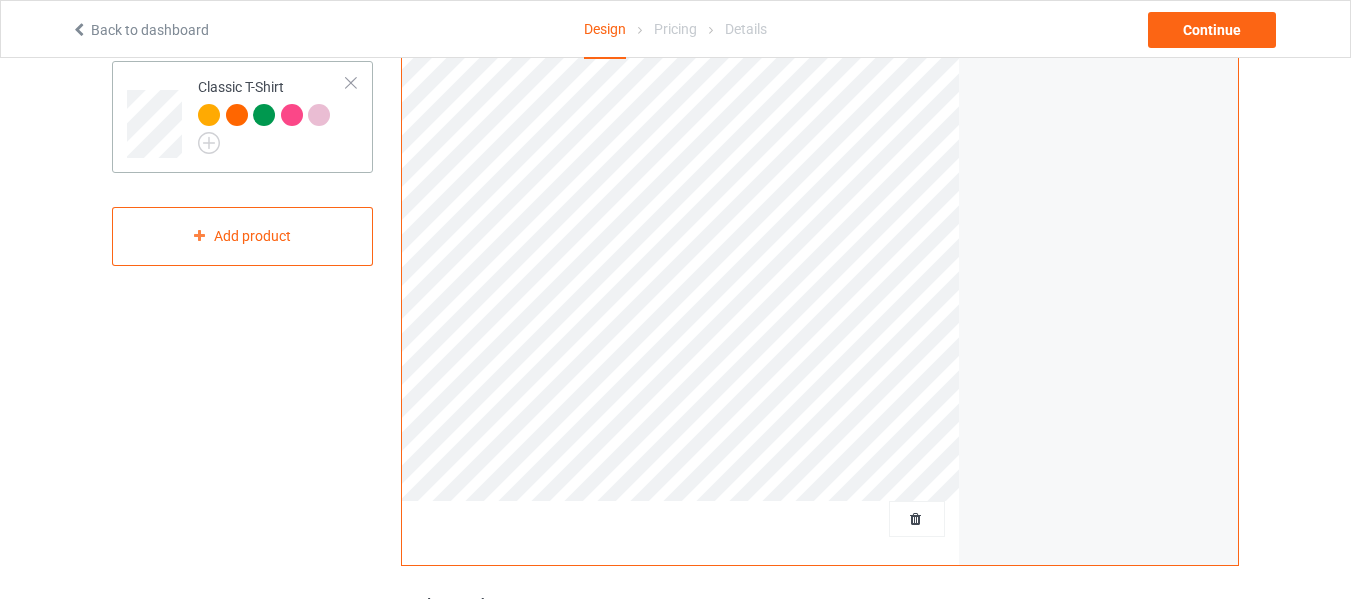 click at bounding box center (272, 129) 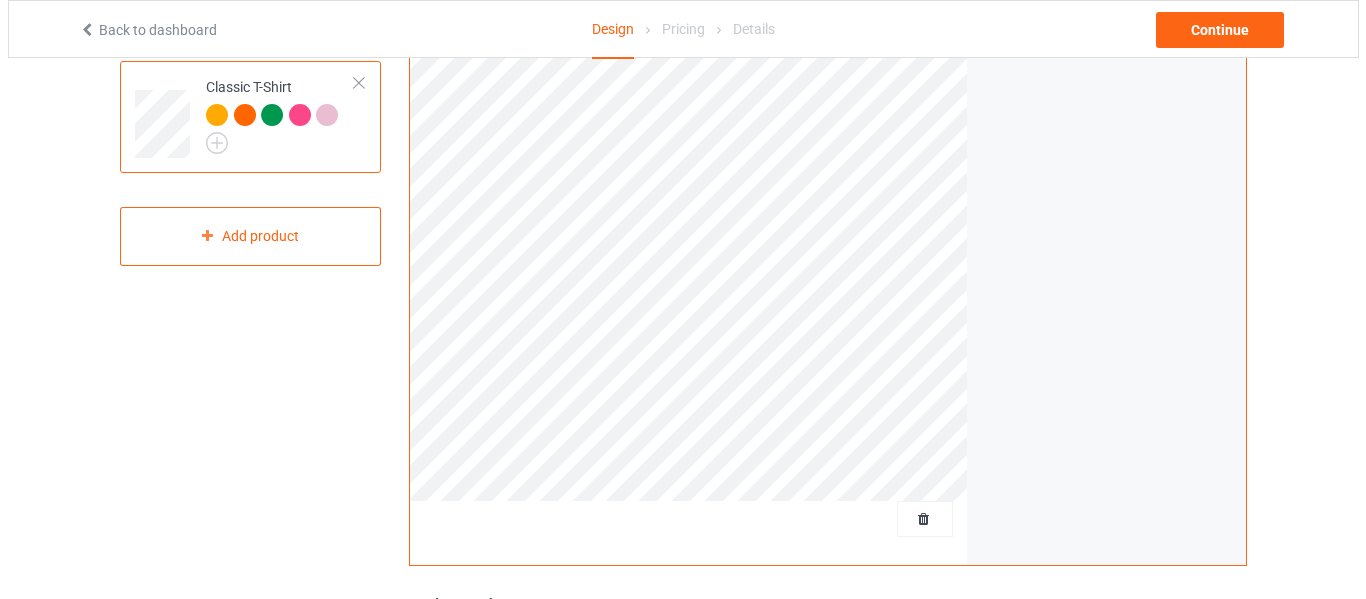 scroll, scrollTop: 696, scrollLeft: 0, axis: vertical 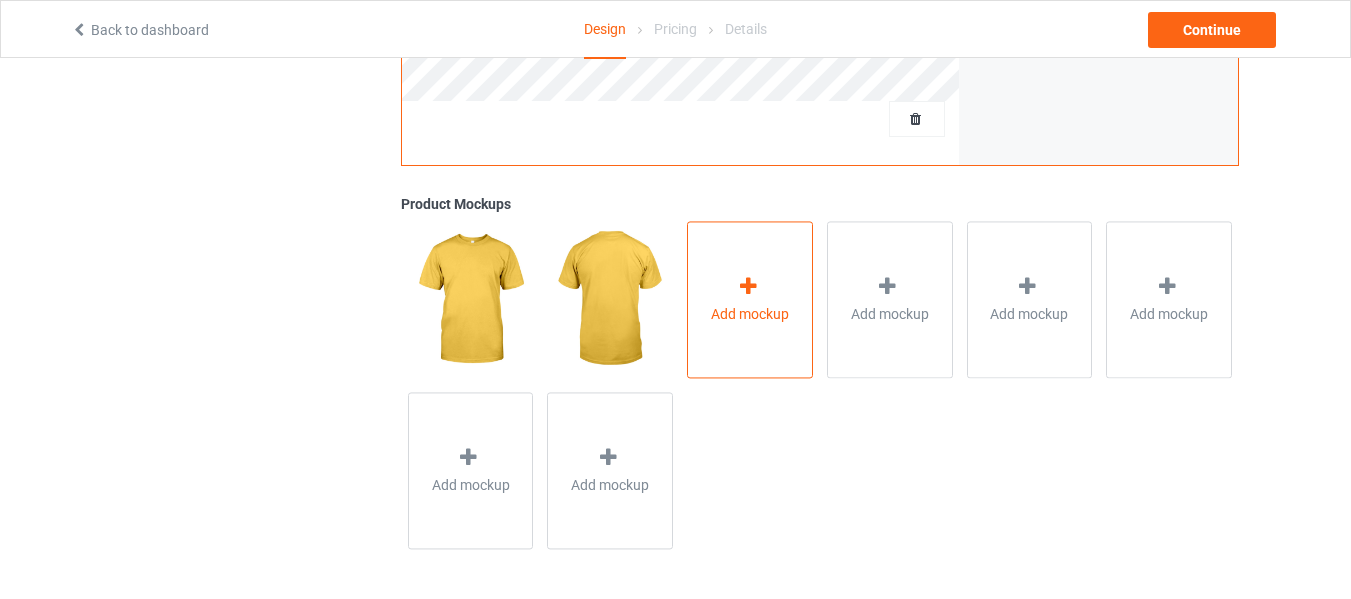 click on "Add mockup" at bounding box center (750, 314) 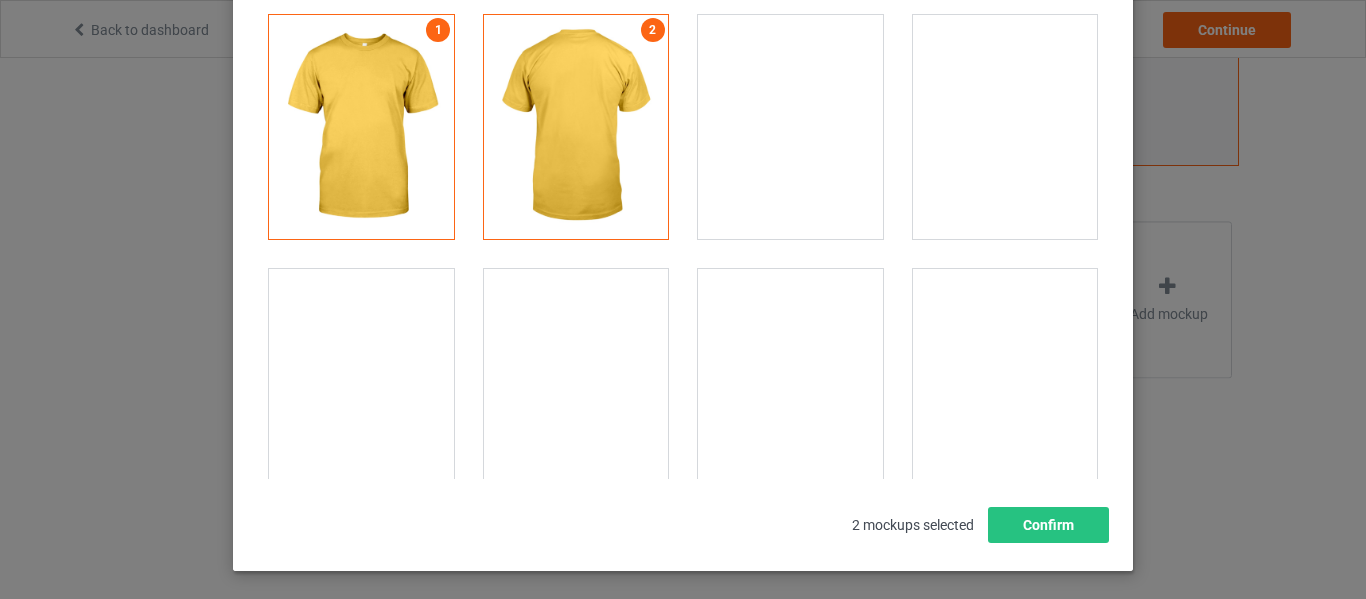 scroll, scrollTop: 284, scrollLeft: 0, axis: vertical 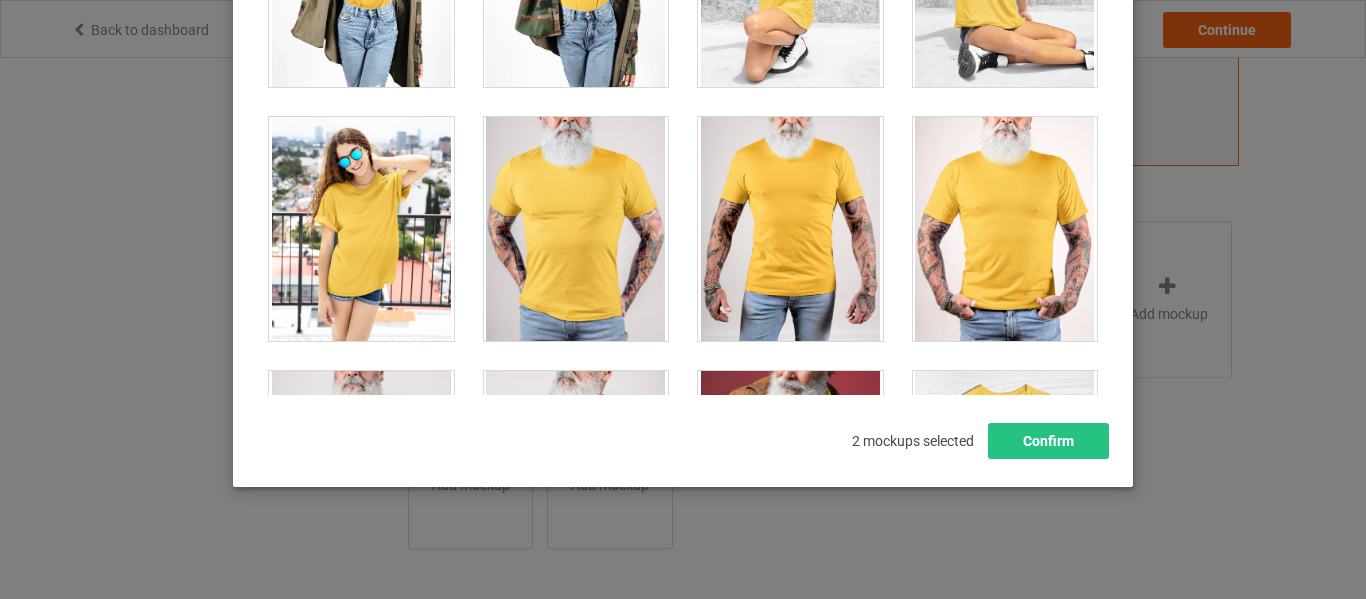 click at bounding box center (361, 229) 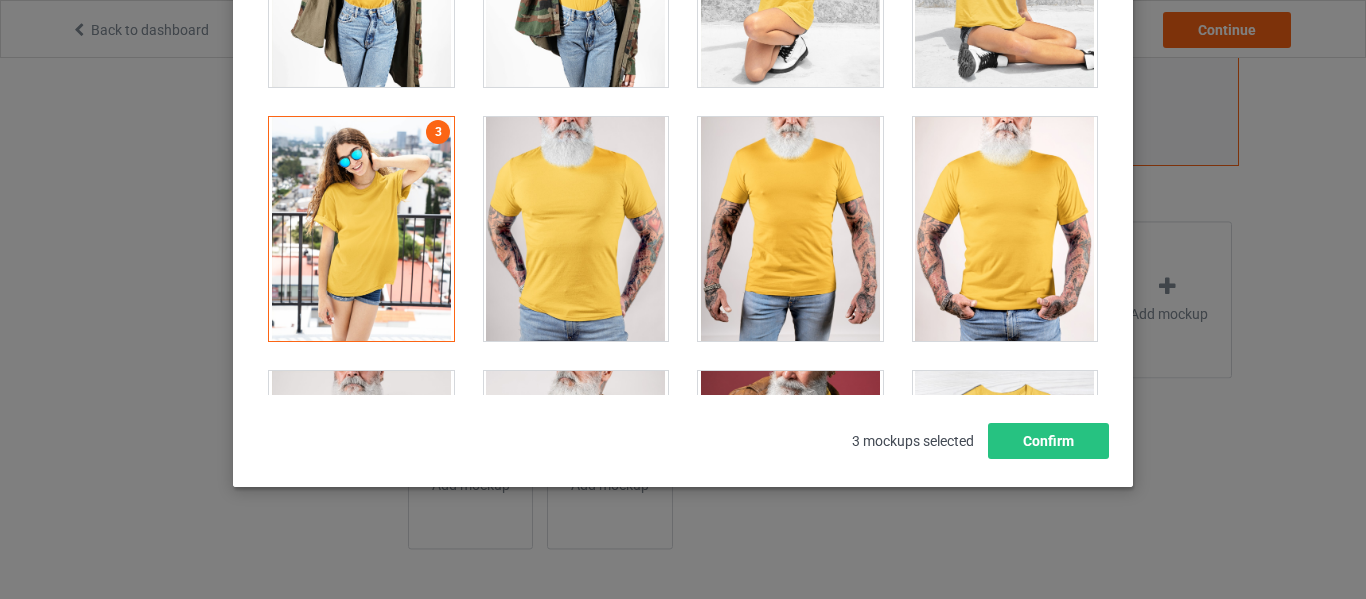click at bounding box center [361, 229] 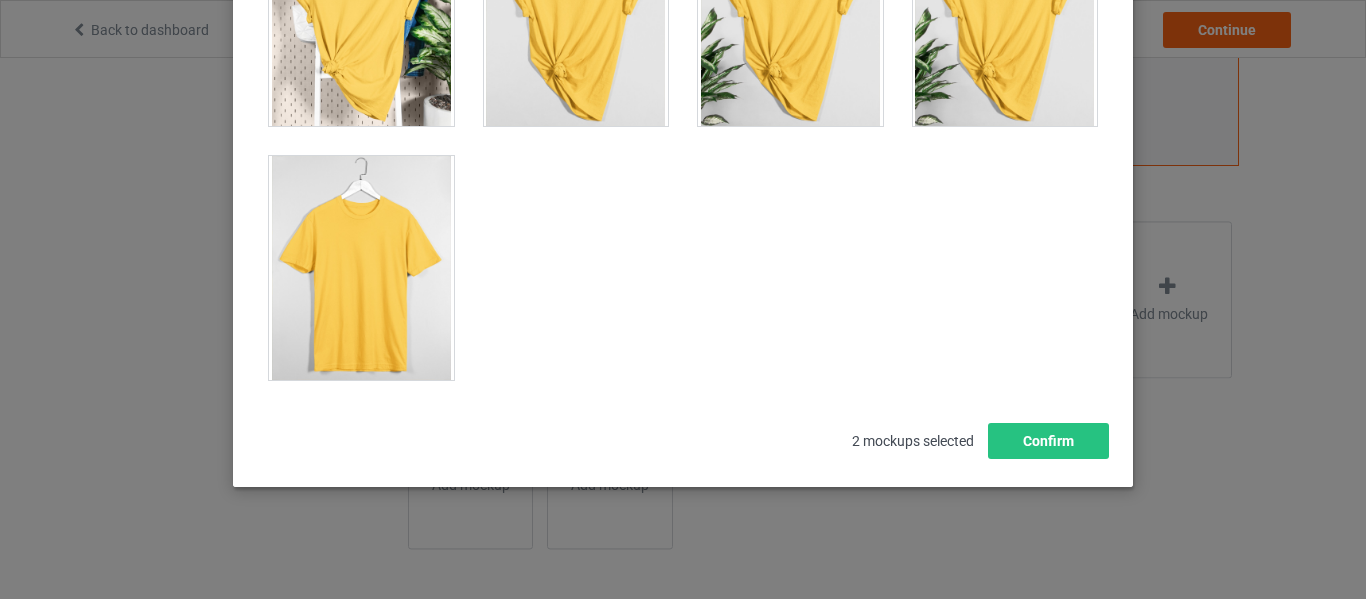 scroll, scrollTop: 28431, scrollLeft: 0, axis: vertical 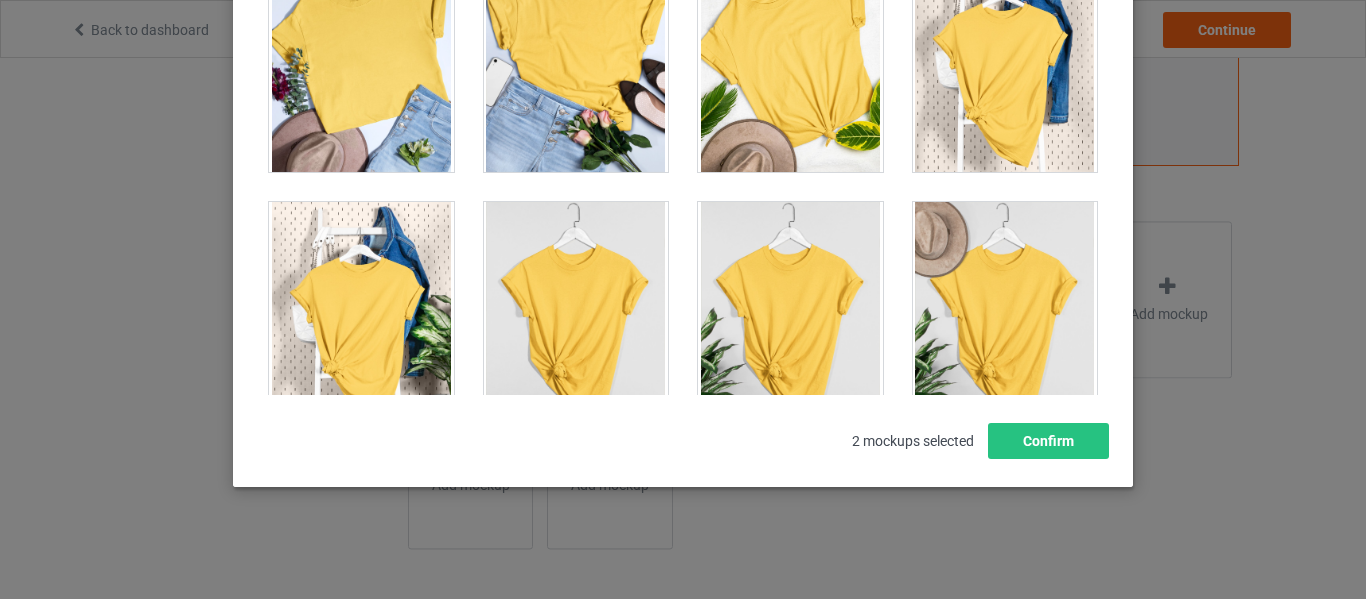 click on "Select mockups visible on campaign page You may select up to 8 mockups 1 2 2 mockups selected Confirm" at bounding box center [683, 299] 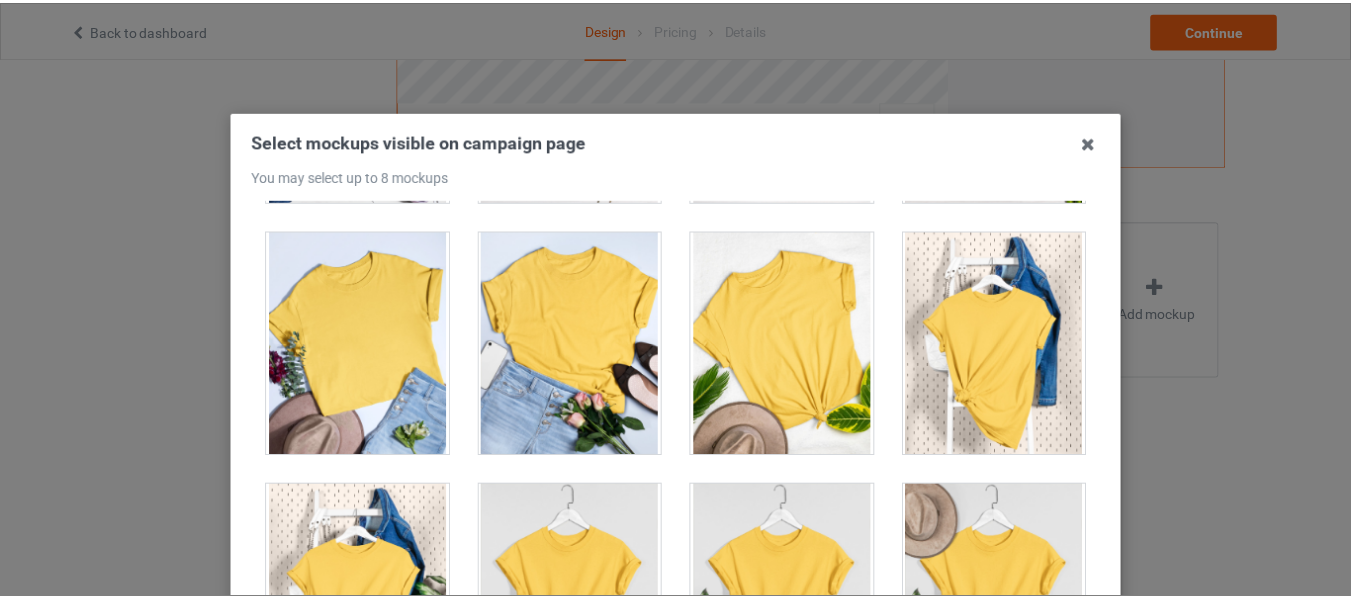scroll, scrollTop: 0, scrollLeft: 0, axis: both 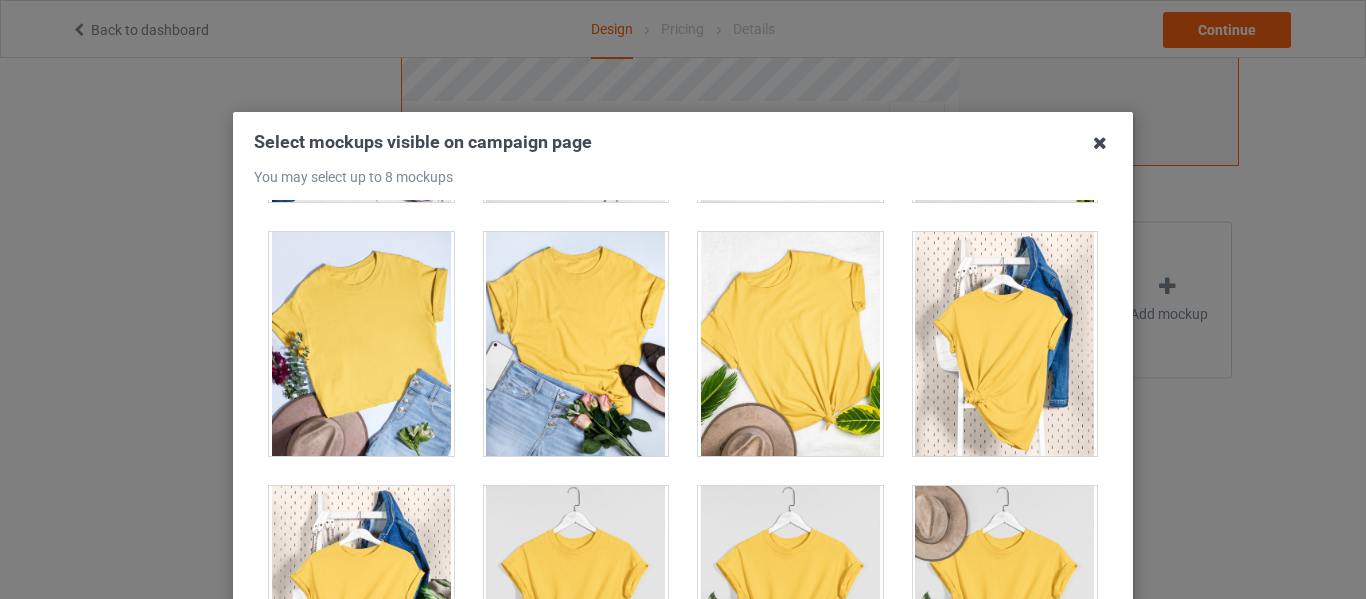 click at bounding box center [1100, 143] 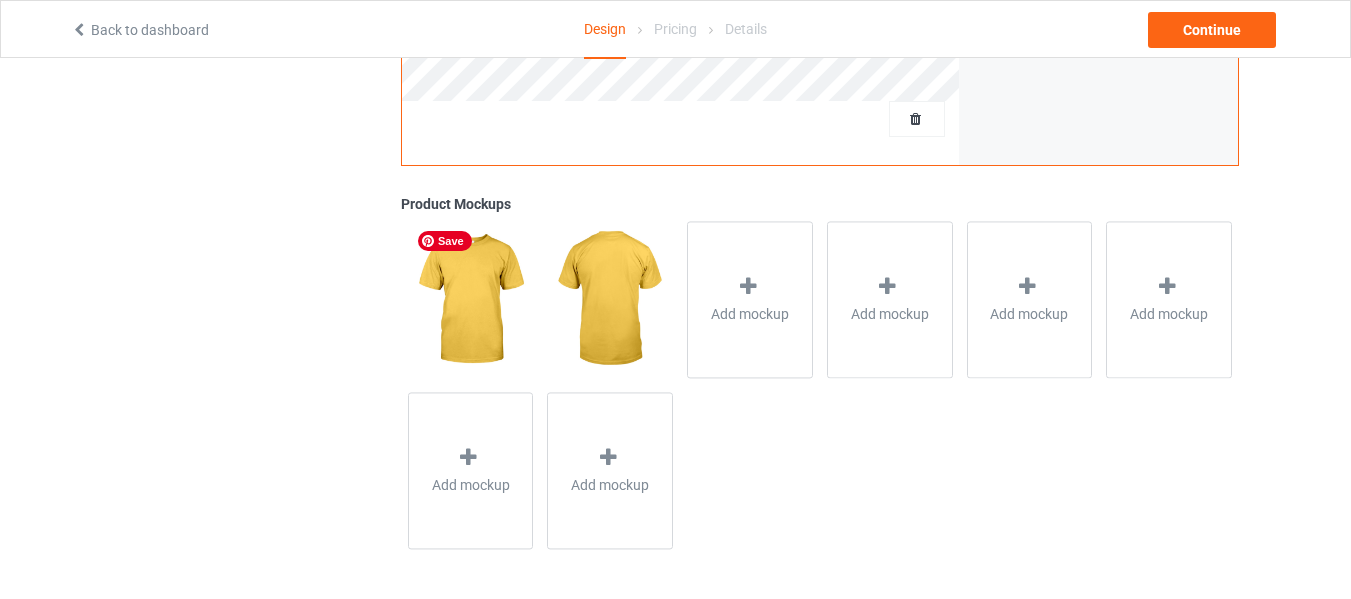 scroll, scrollTop: 196, scrollLeft: 0, axis: vertical 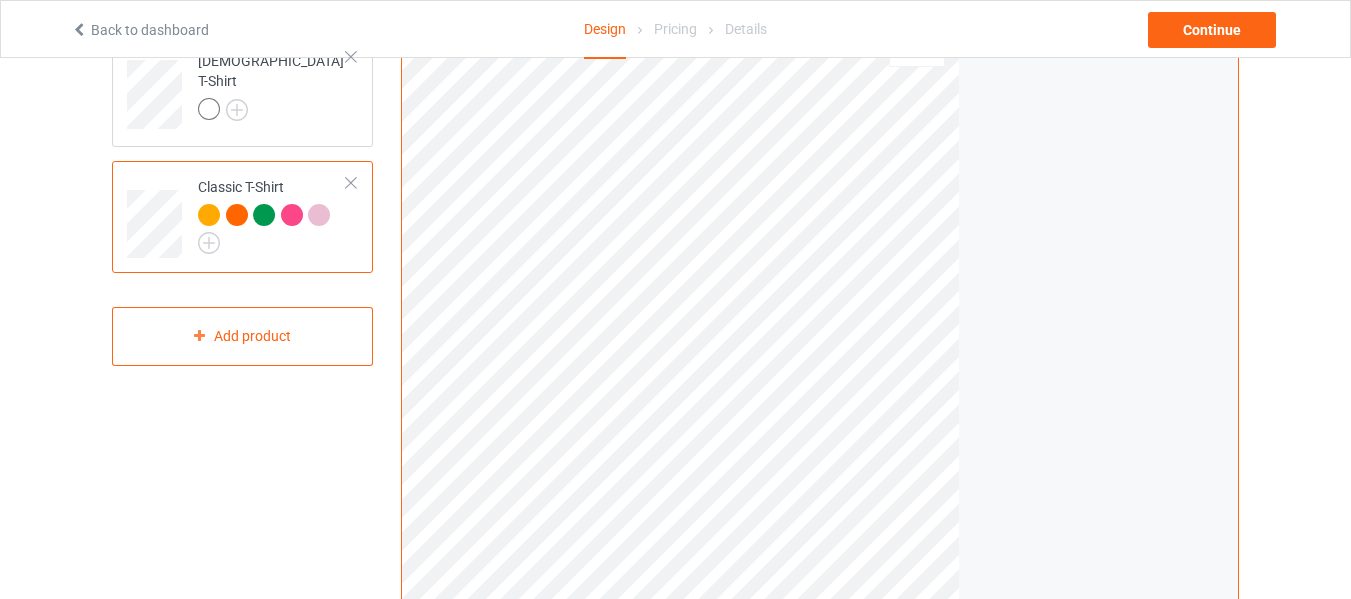 click at bounding box center (351, 183) 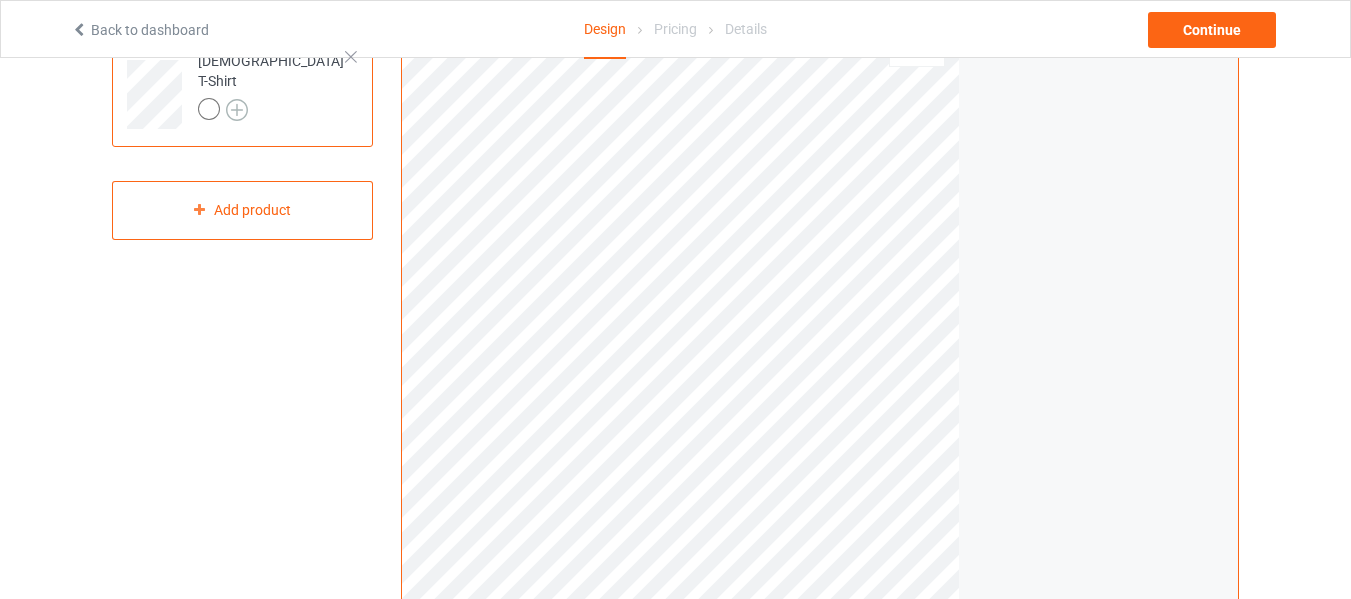 click at bounding box center (237, 110) 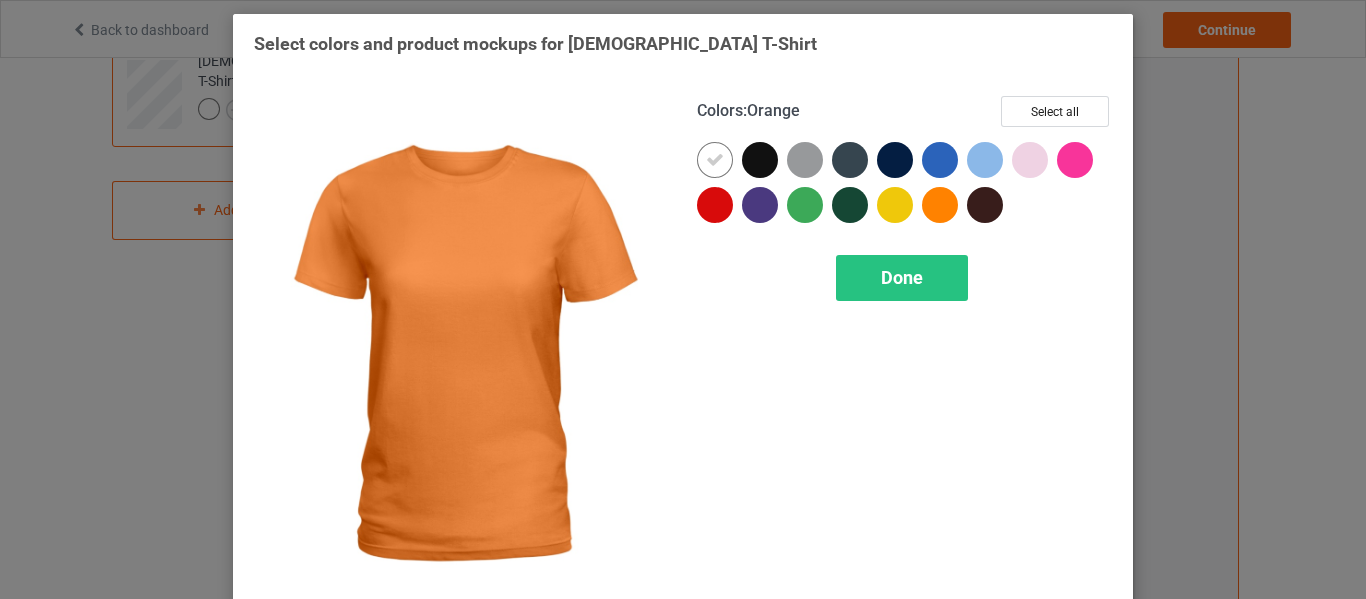 click at bounding box center [940, 205] 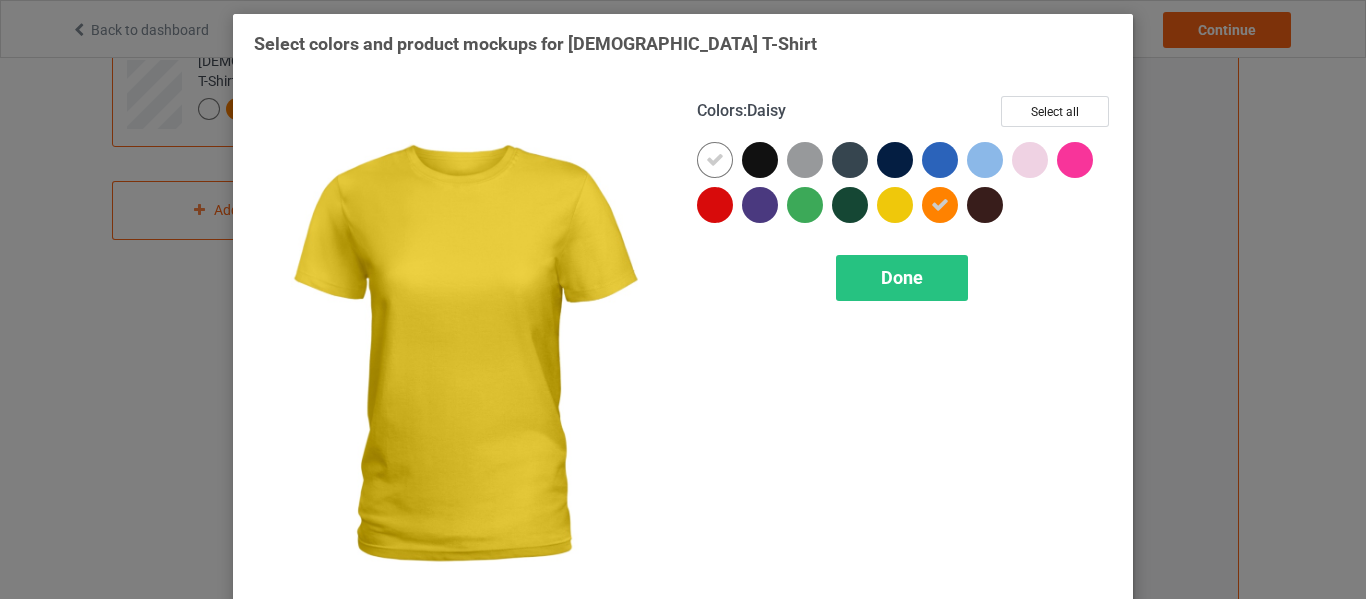 click at bounding box center (895, 205) 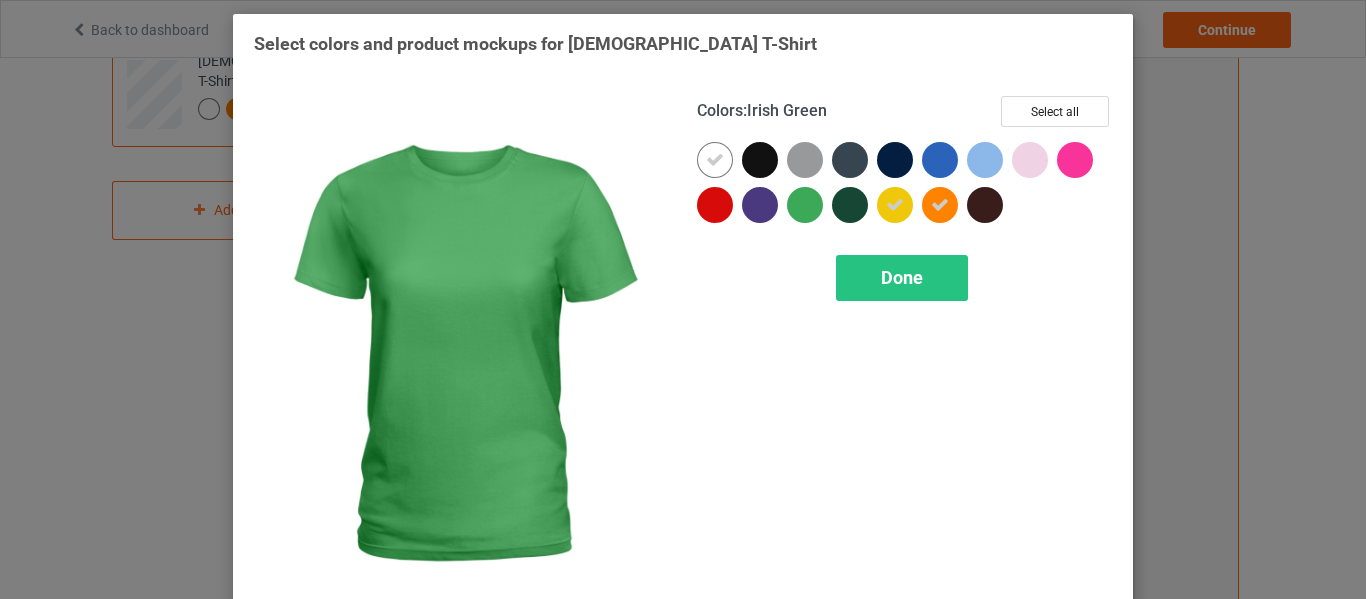 click at bounding box center (805, 205) 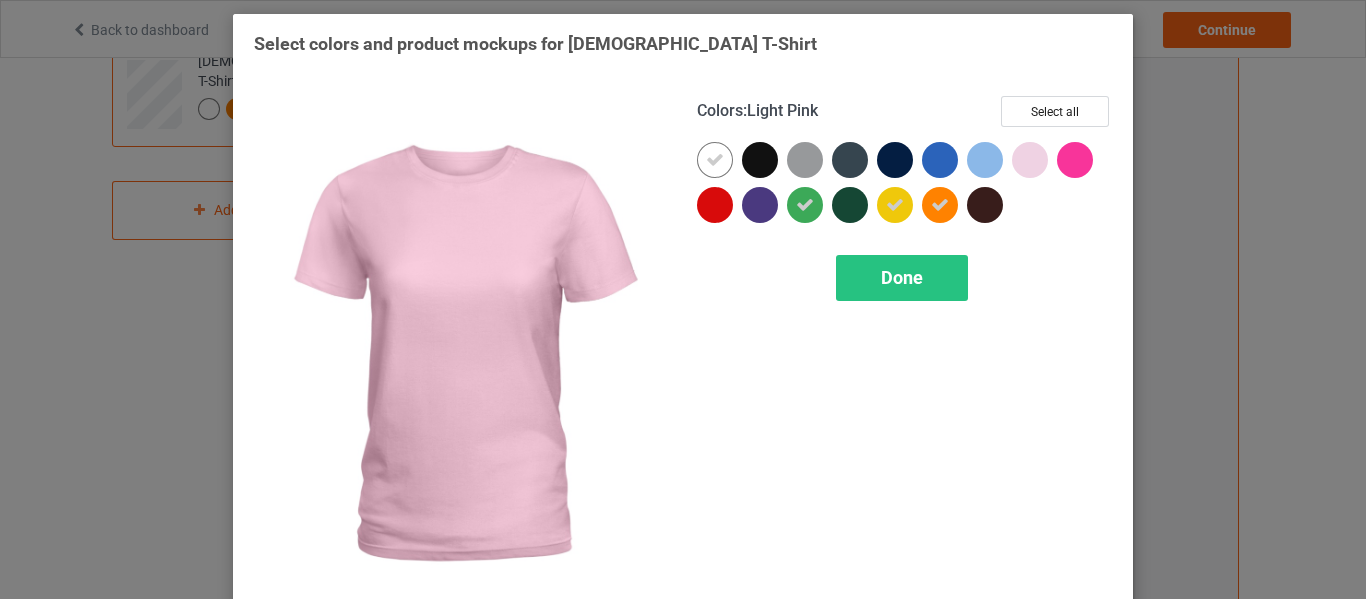 click at bounding box center (1030, 160) 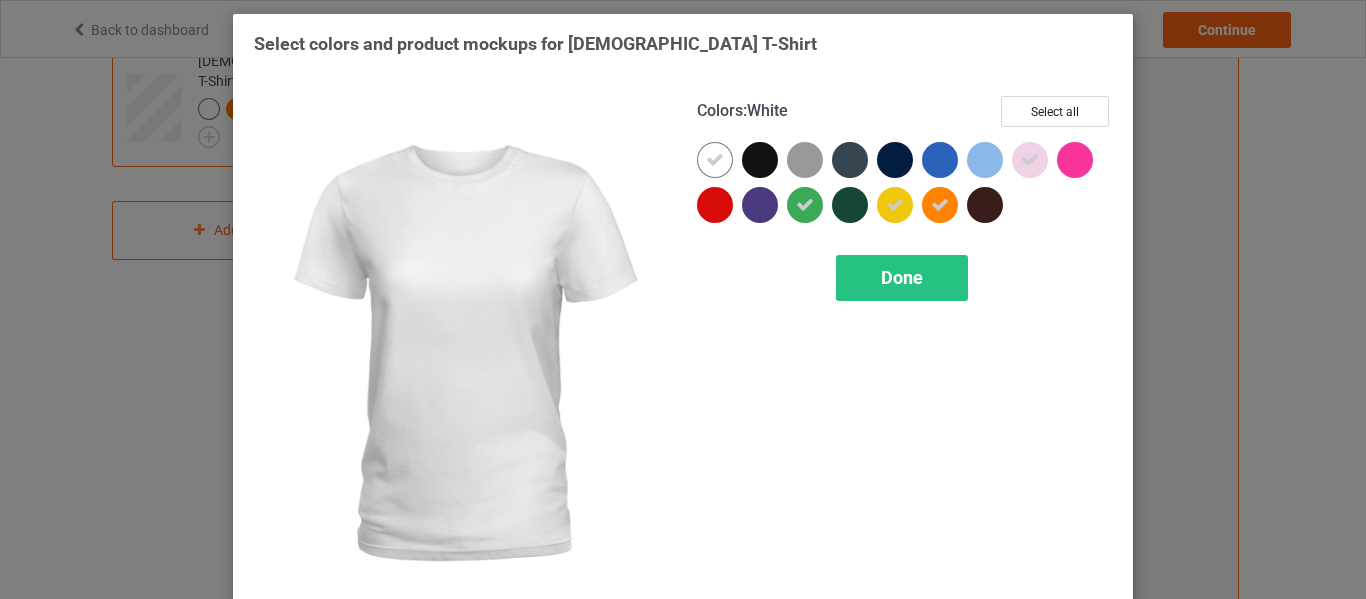 click at bounding box center (715, 160) 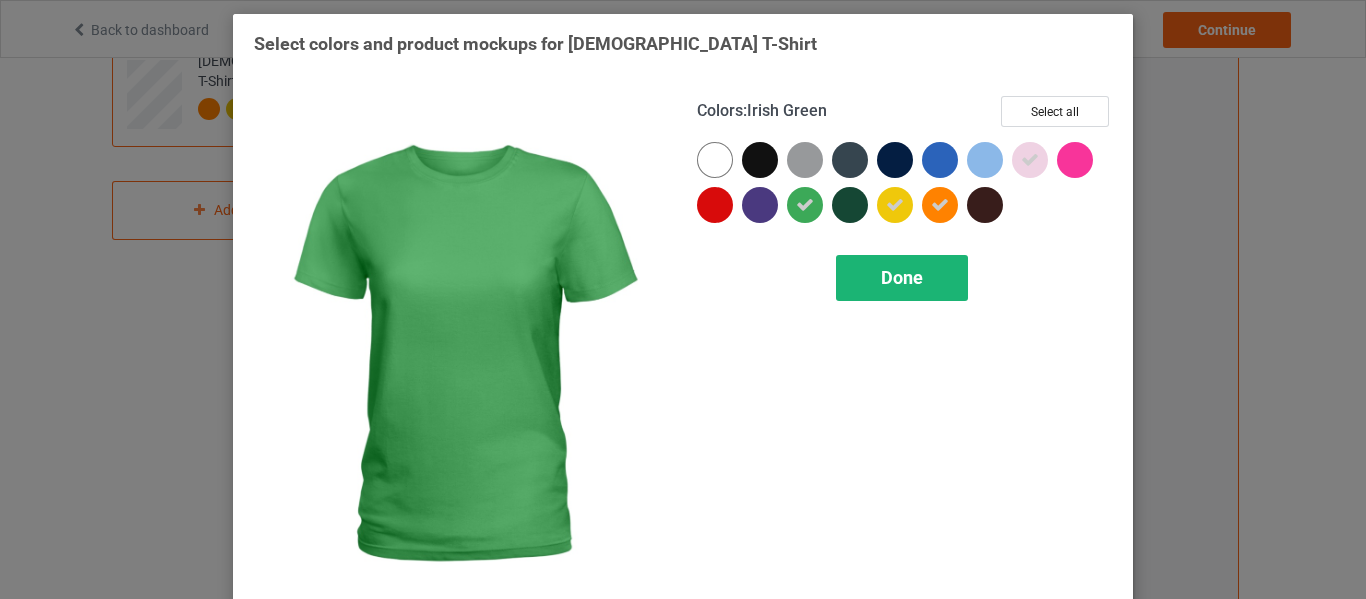 click on "Done" at bounding box center [902, 278] 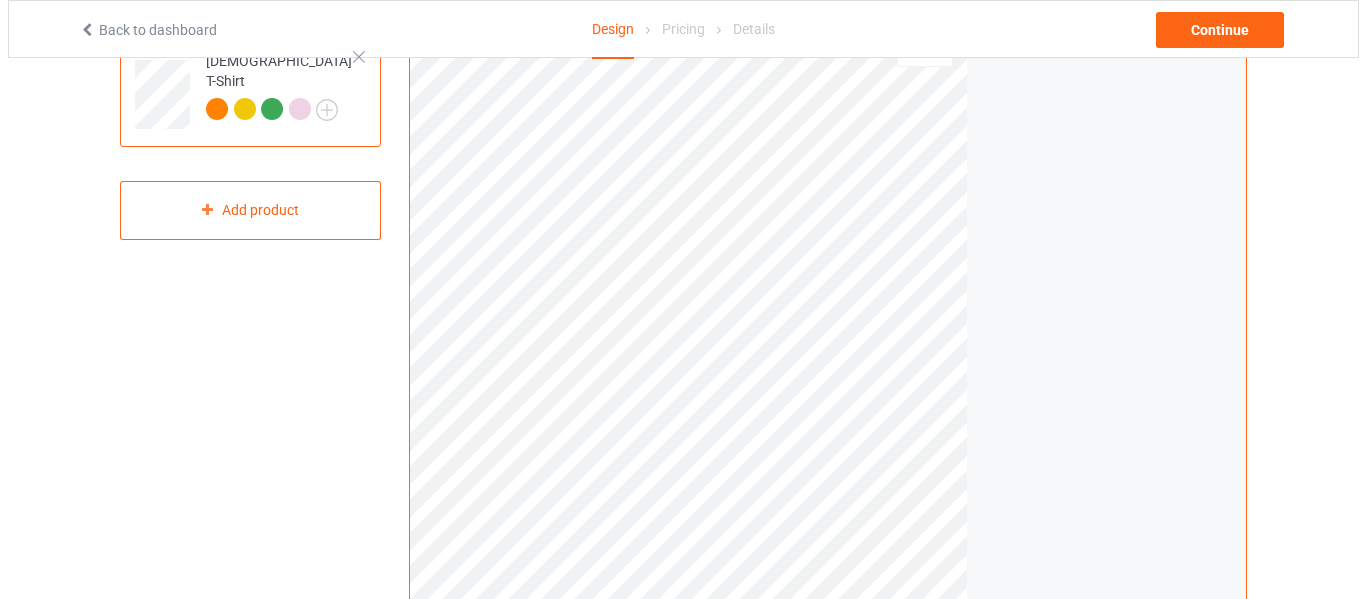 scroll, scrollTop: 596, scrollLeft: 0, axis: vertical 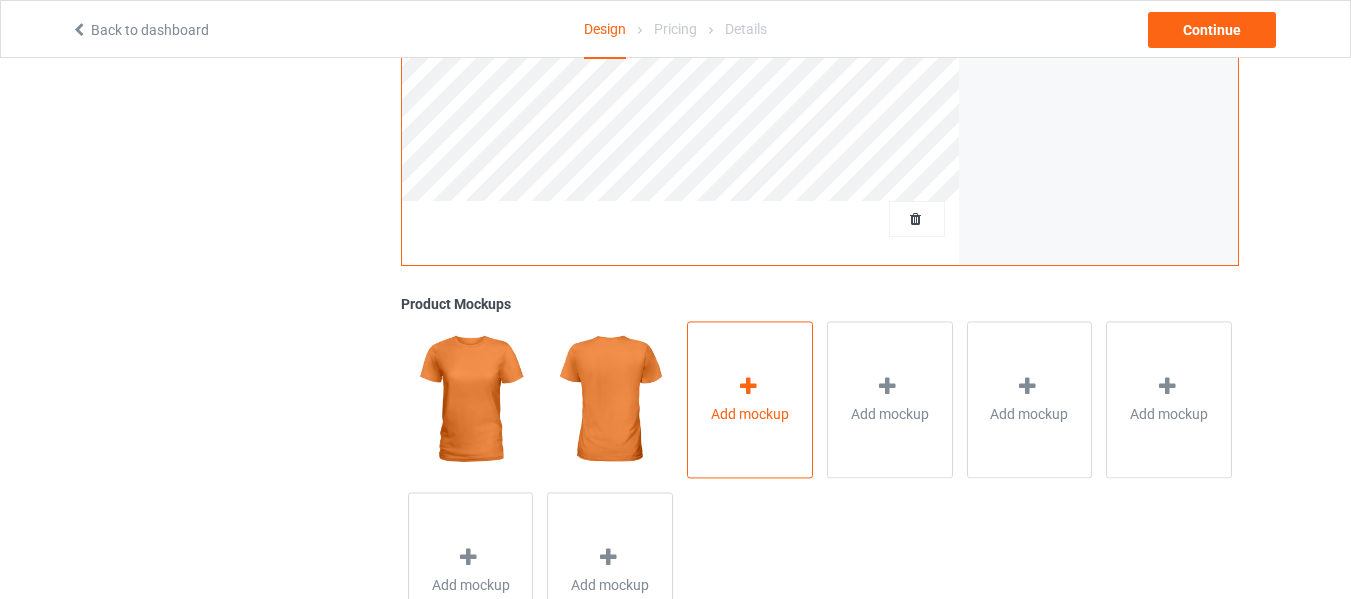 click on "Add mockup" at bounding box center [750, 414] 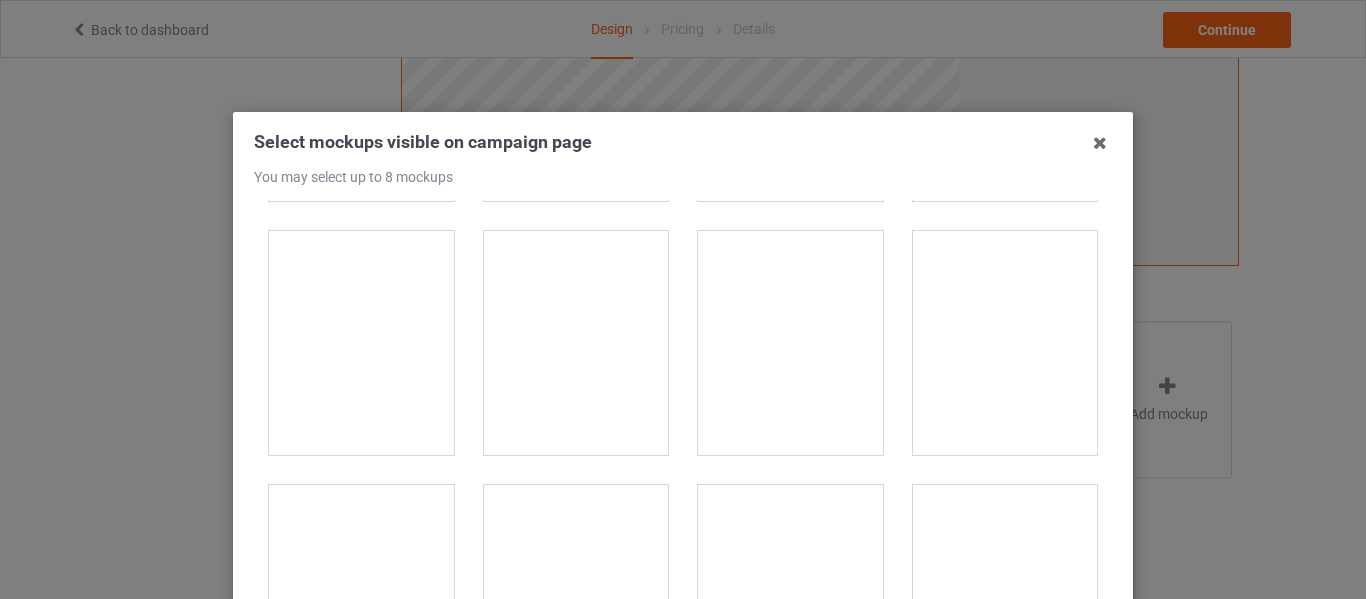 scroll, scrollTop: 1300, scrollLeft: 0, axis: vertical 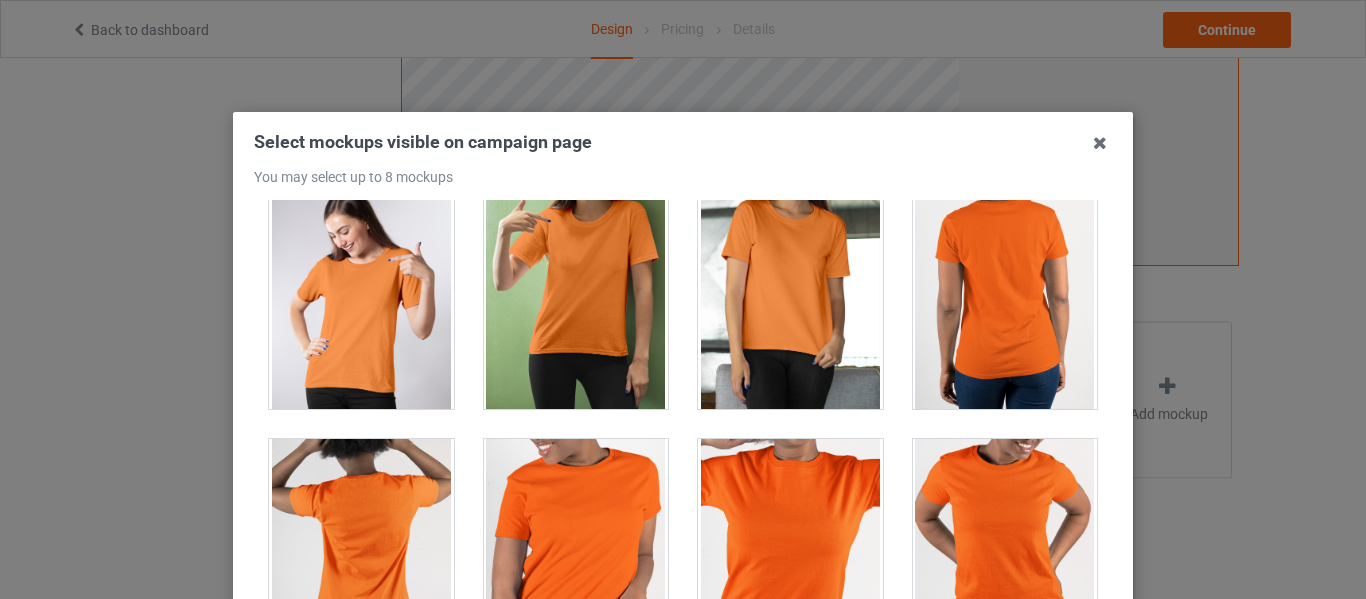 click at bounding box center [361, 297] 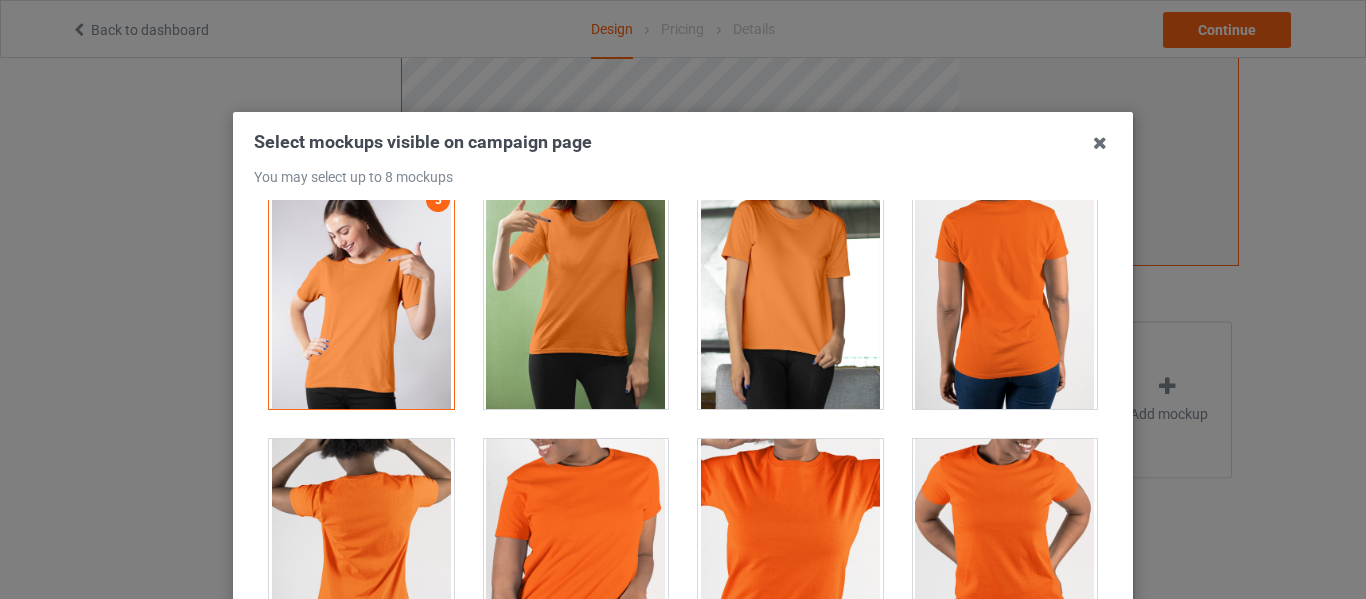 scroll, scrollTop: 1100, scrollLeft: 0, axis: vertical 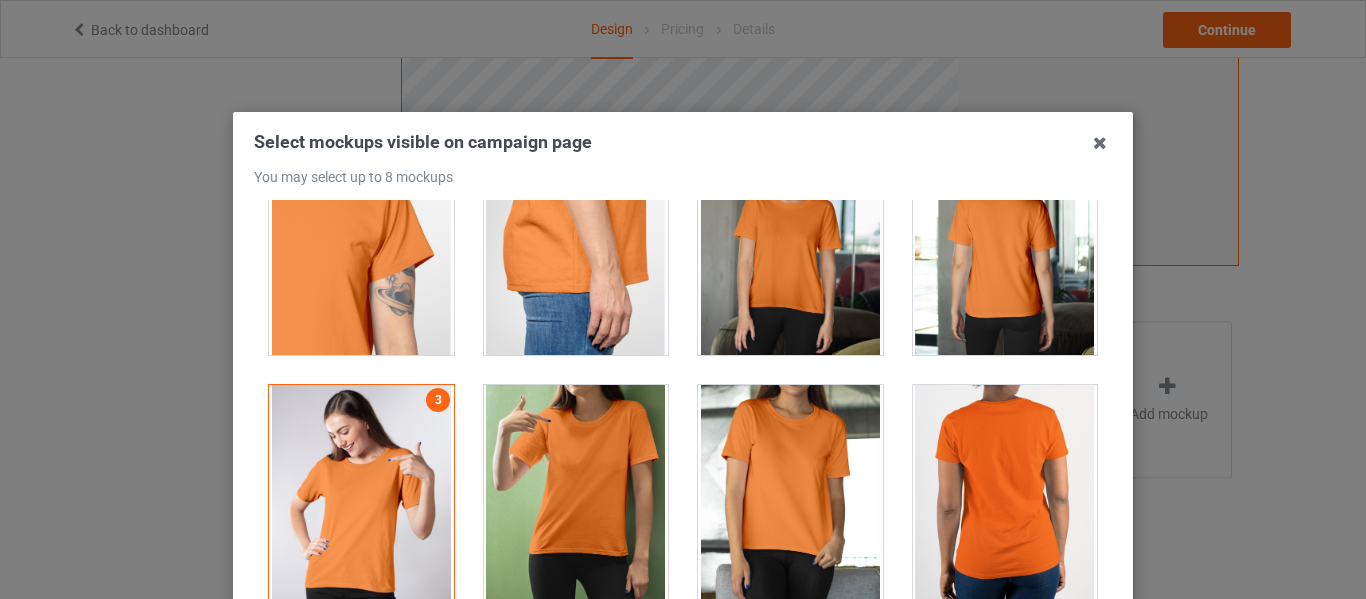 click at bounding box center [576, 497] 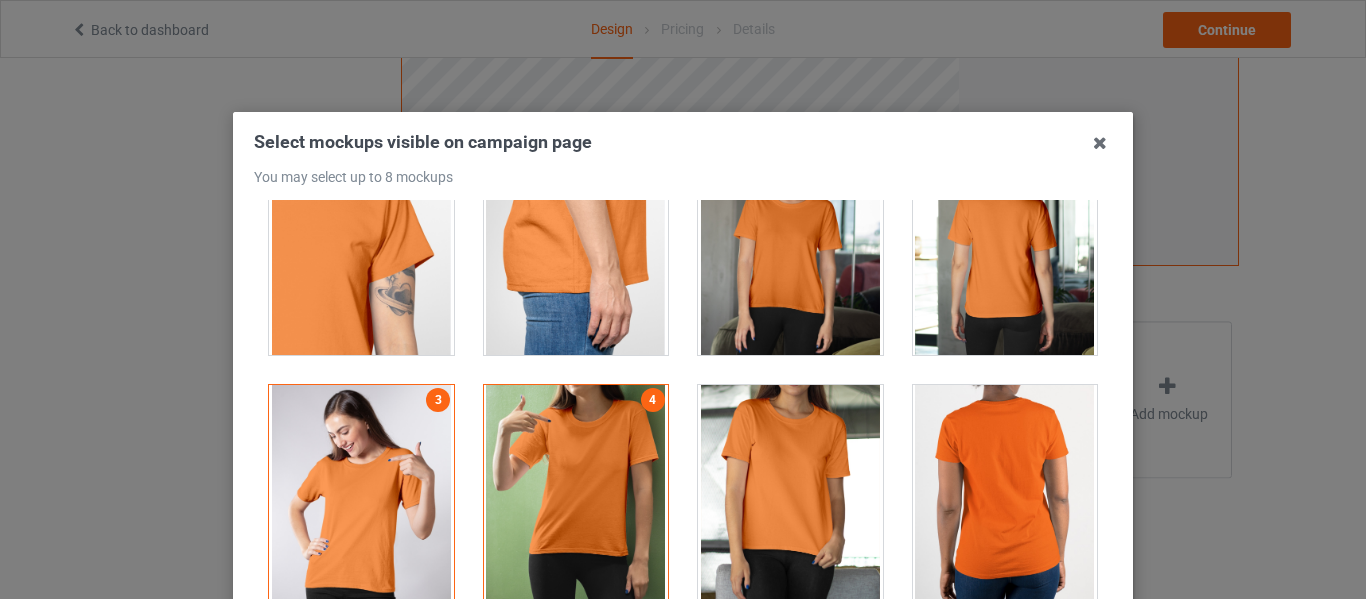 click at bounding box center [790, 243] 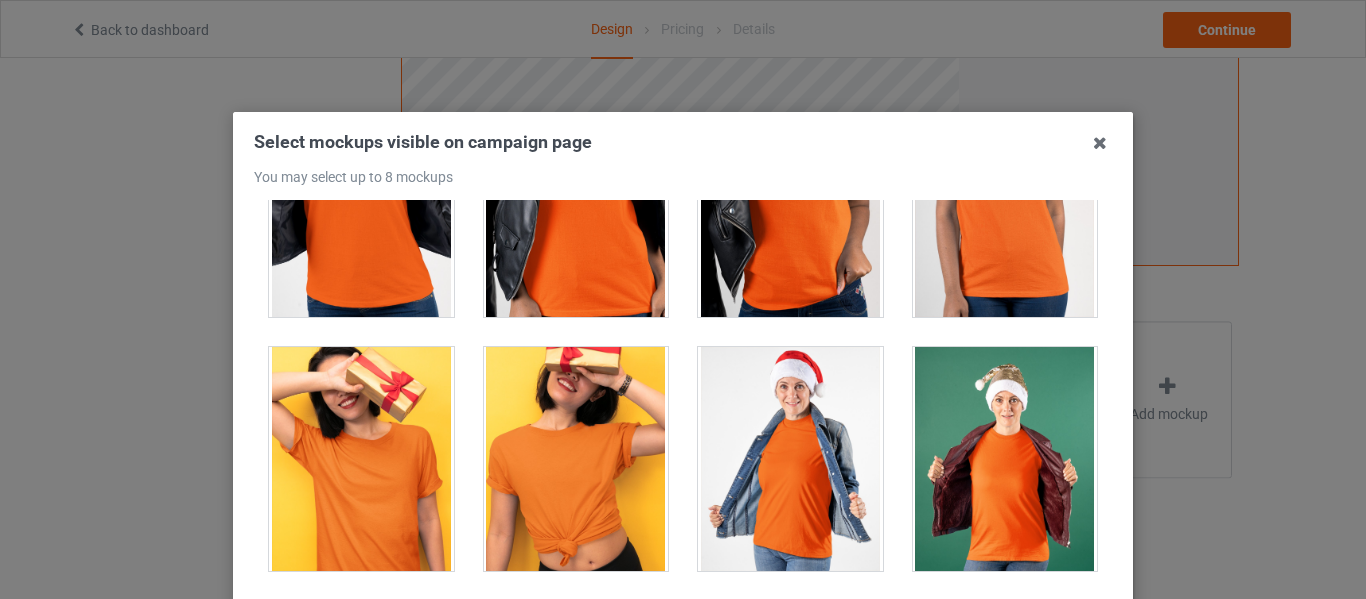 scroll, scrollTop: 2100, scrollLeft: 0, axis: vertical 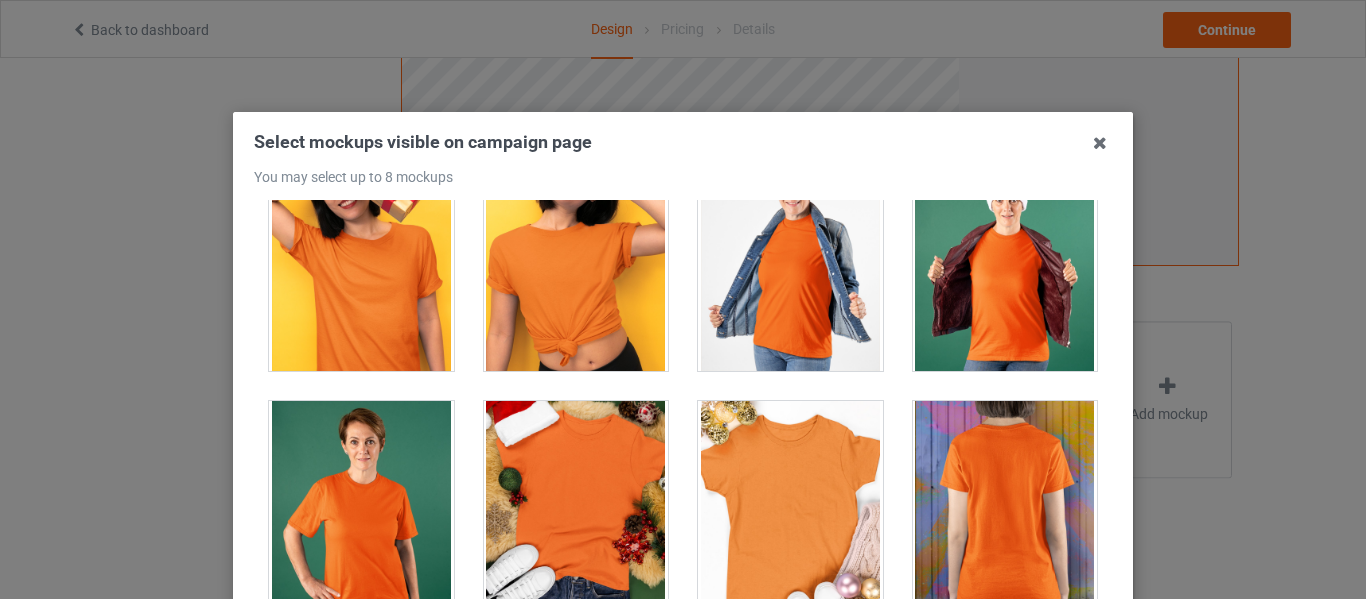 click at bounding box center (576, 259) 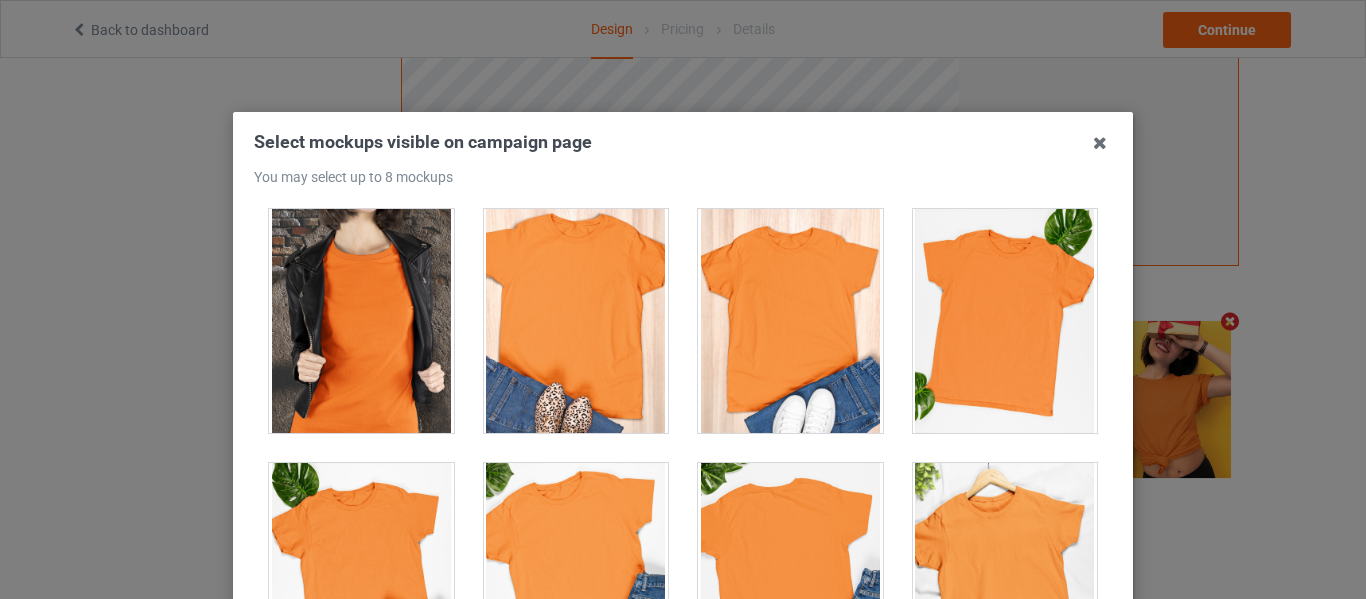 scroll, scrollTop: 2600, scrollLeft: 0, axis: vertical 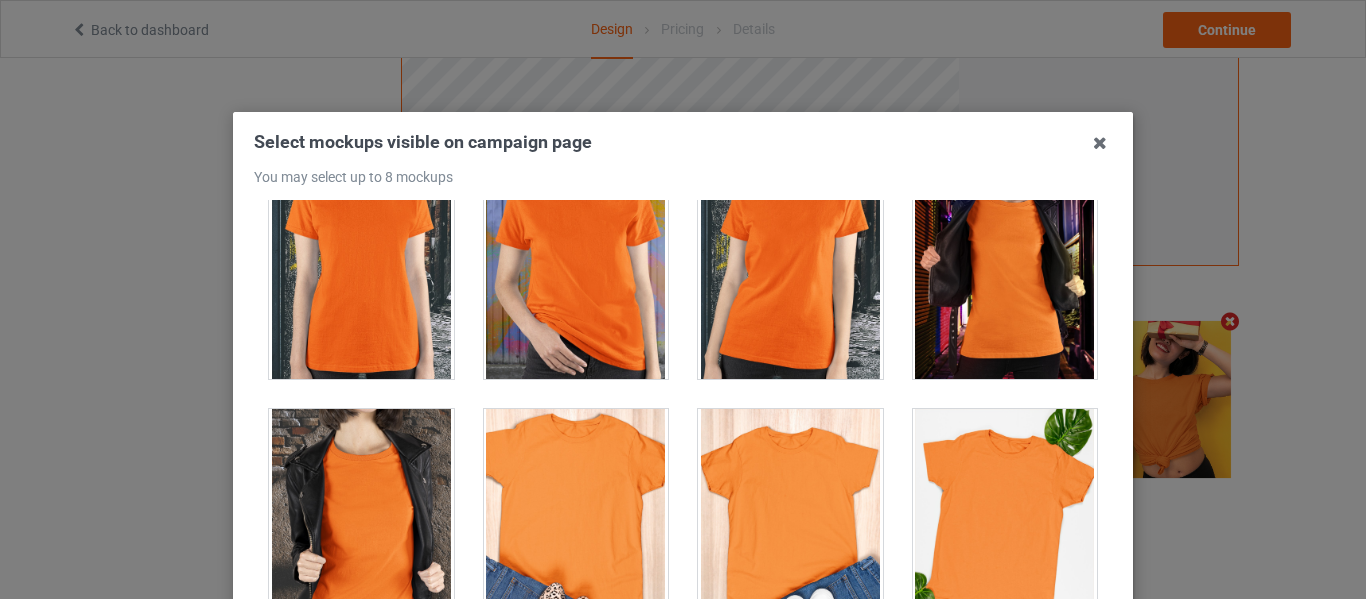 click at bounding box center (1005, 267) 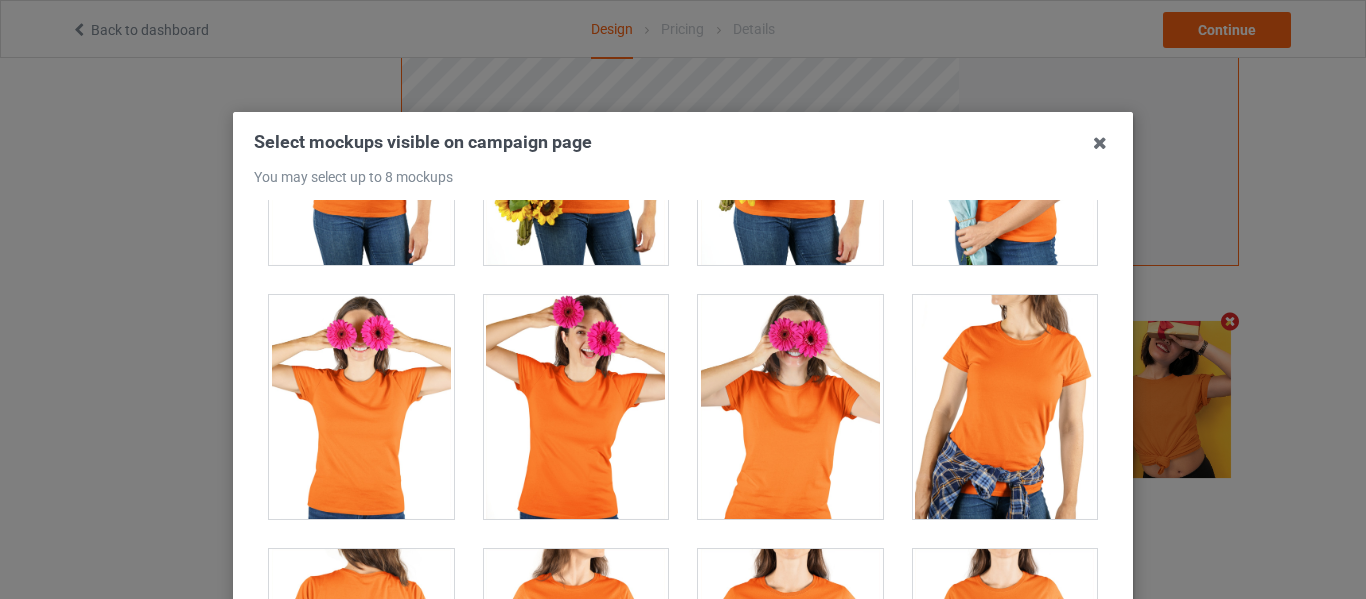 scroll, scrollTop: 5300, scrollLeft: 0, axis: vertical 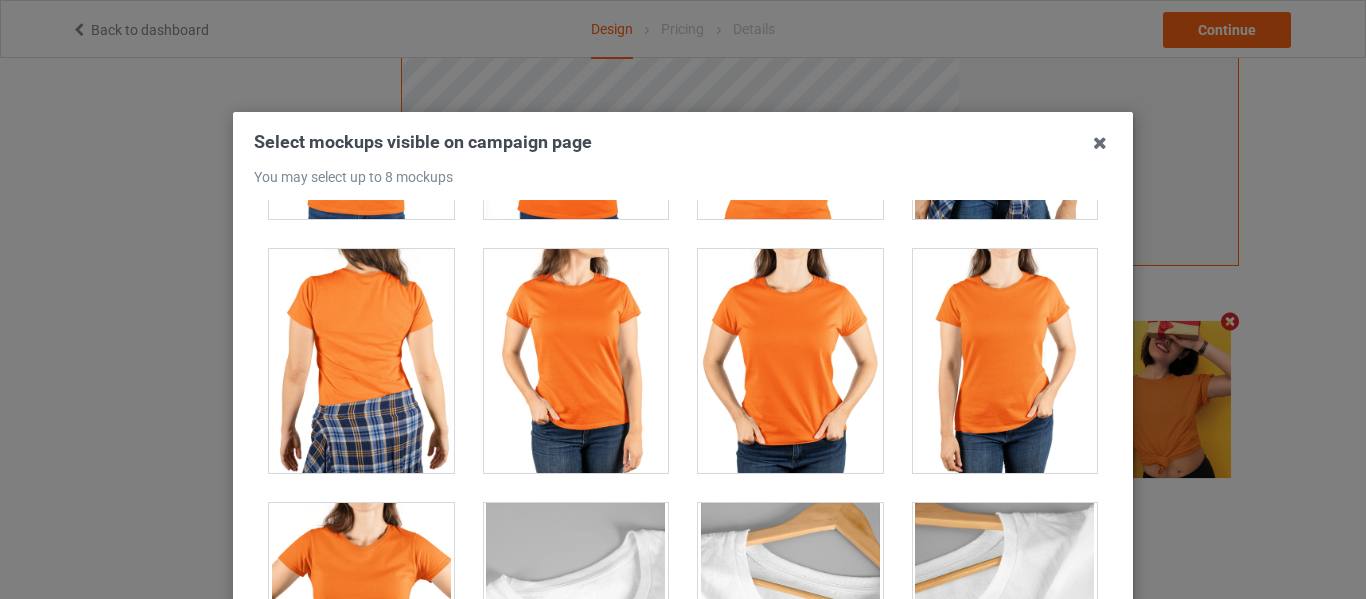 click at bounding box center [576, 361] 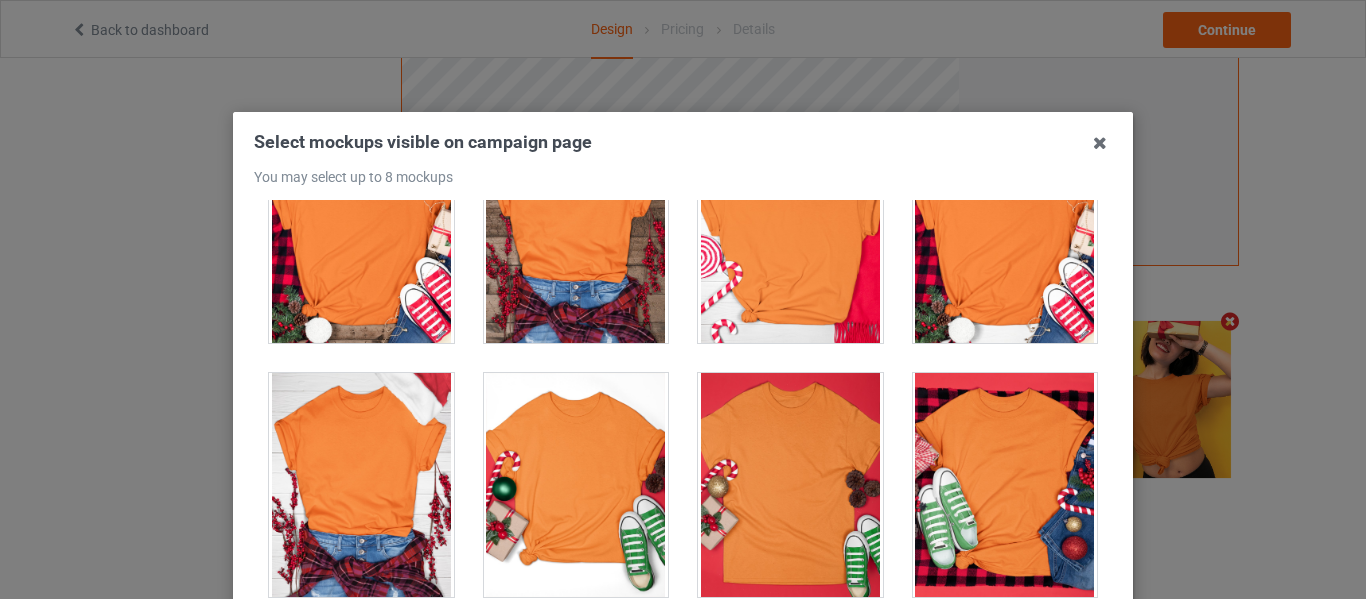 scroll, scrollTop: 6887, scrollLeft: 0, axis: vertical 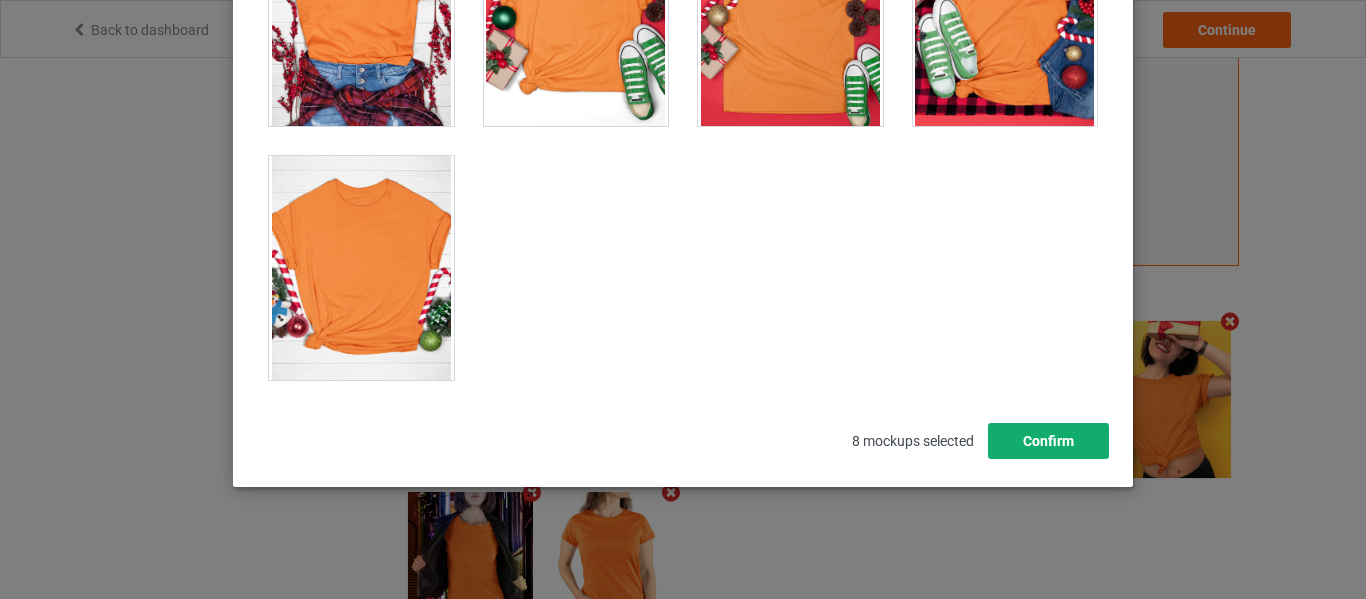click on "Confirm" at bounding box center (1048, 441) 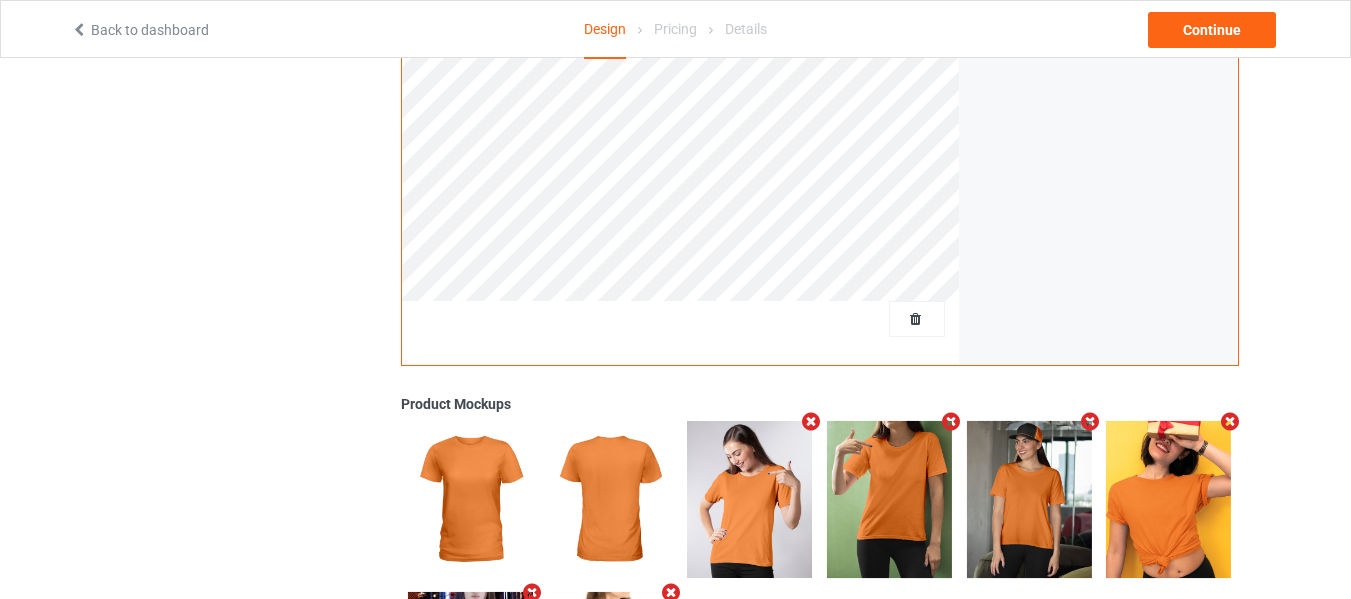 scroll, scrollTop: 0, scrollLeft: 0, axis: both 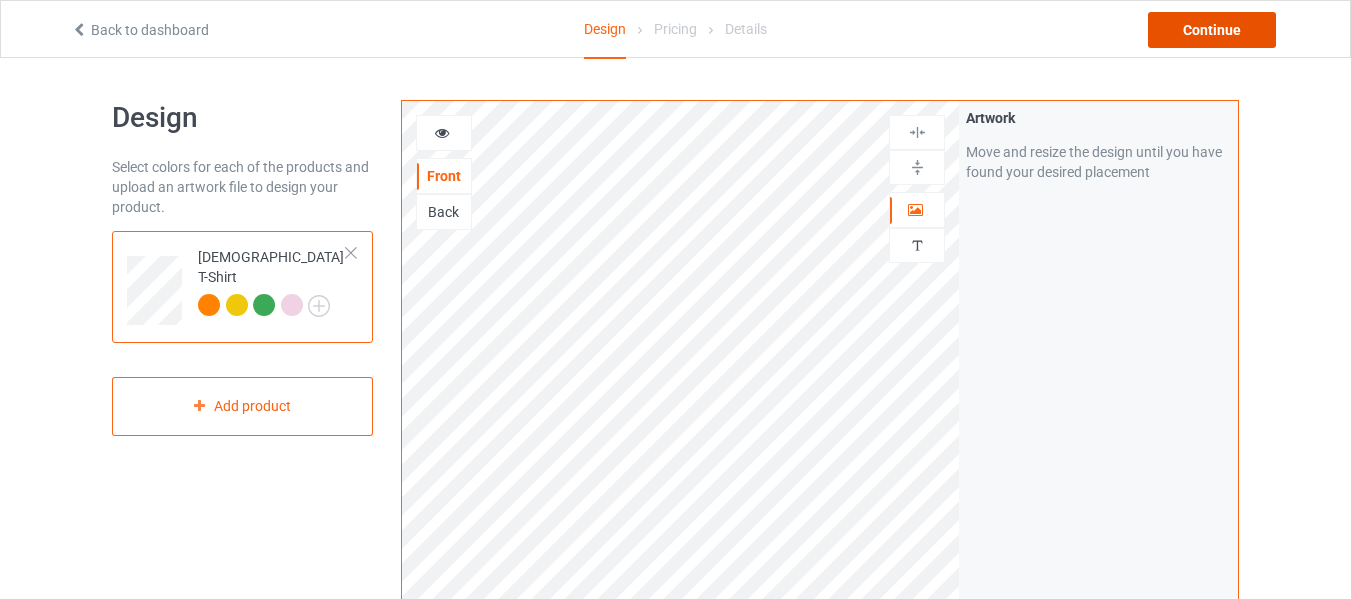 click on "Continue" at bounding box center (1212, 30) 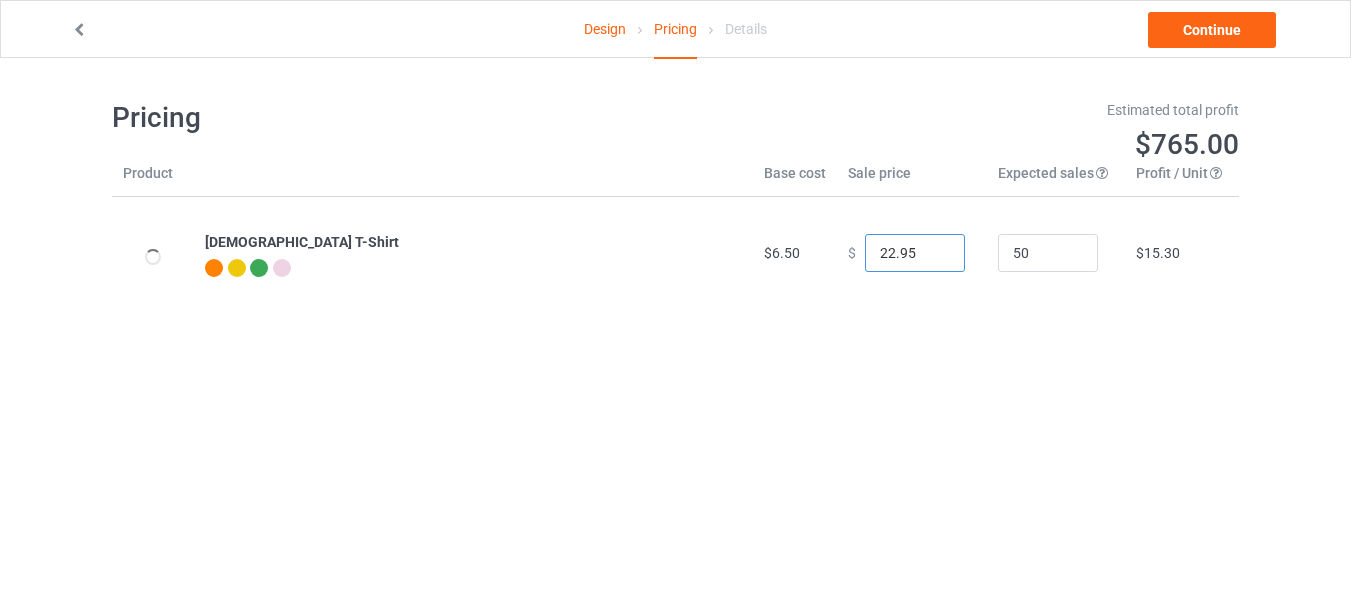 drag, startPoint x: 884, startPoint y: 252, endPoint x: 855, endPoint y: 257, distance: 29.427877 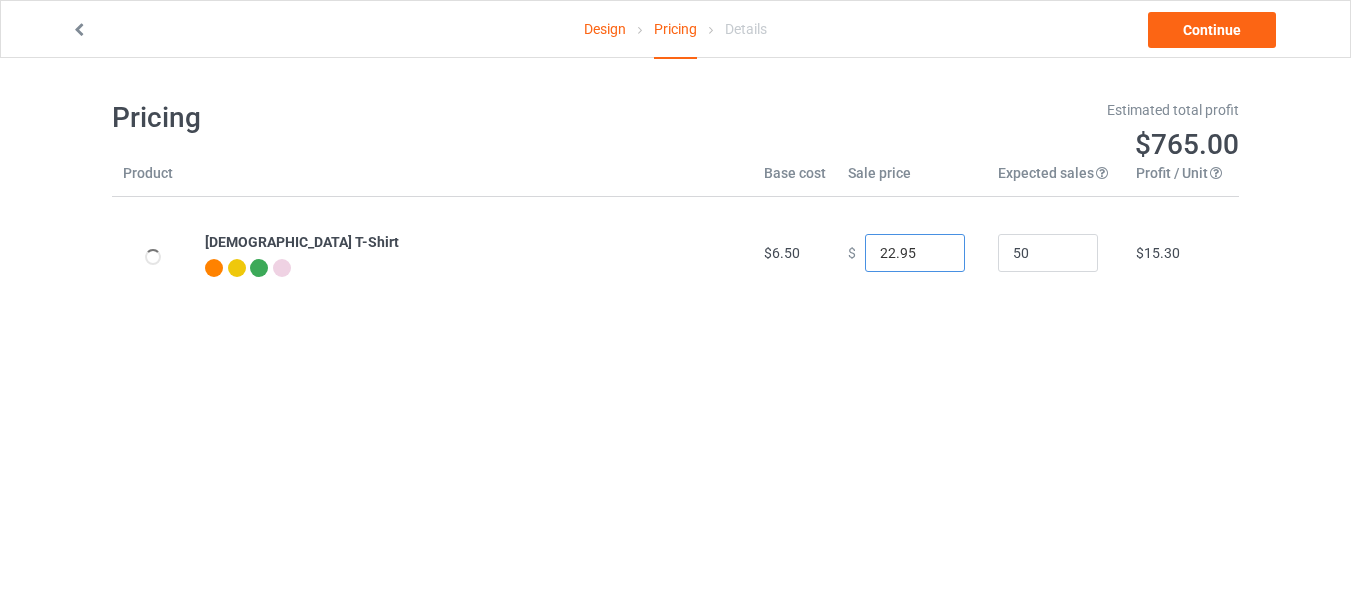 click on "22.95" at bounding box center [915, 253] 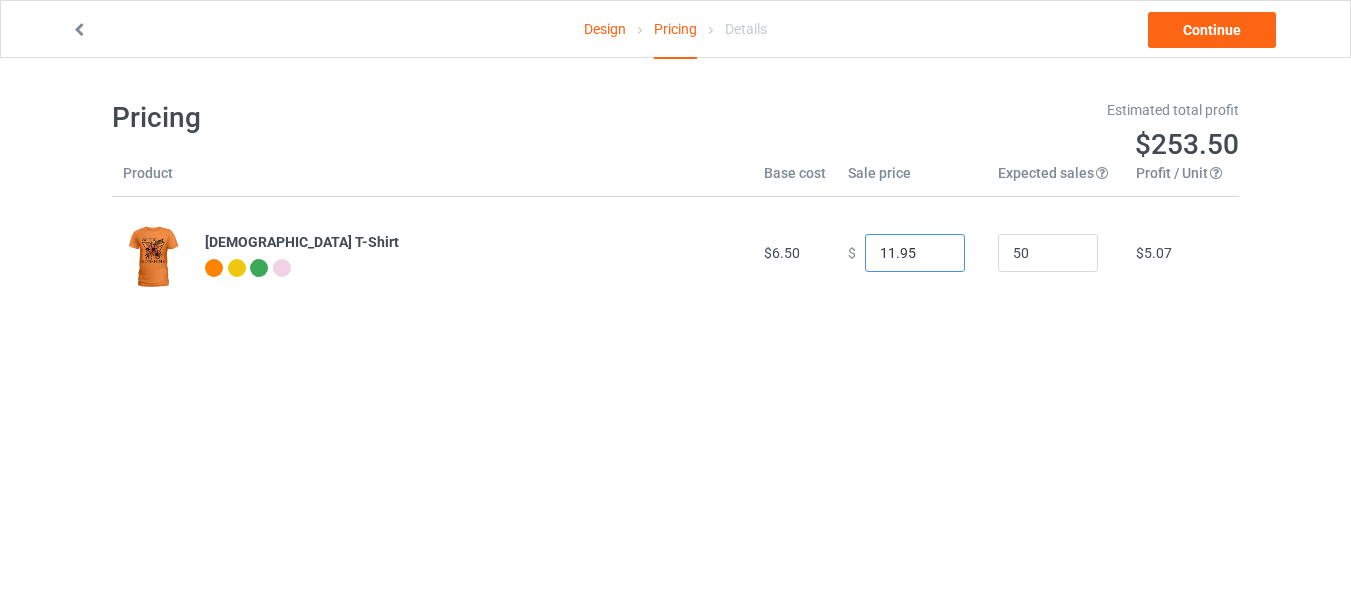 type on "11.95" 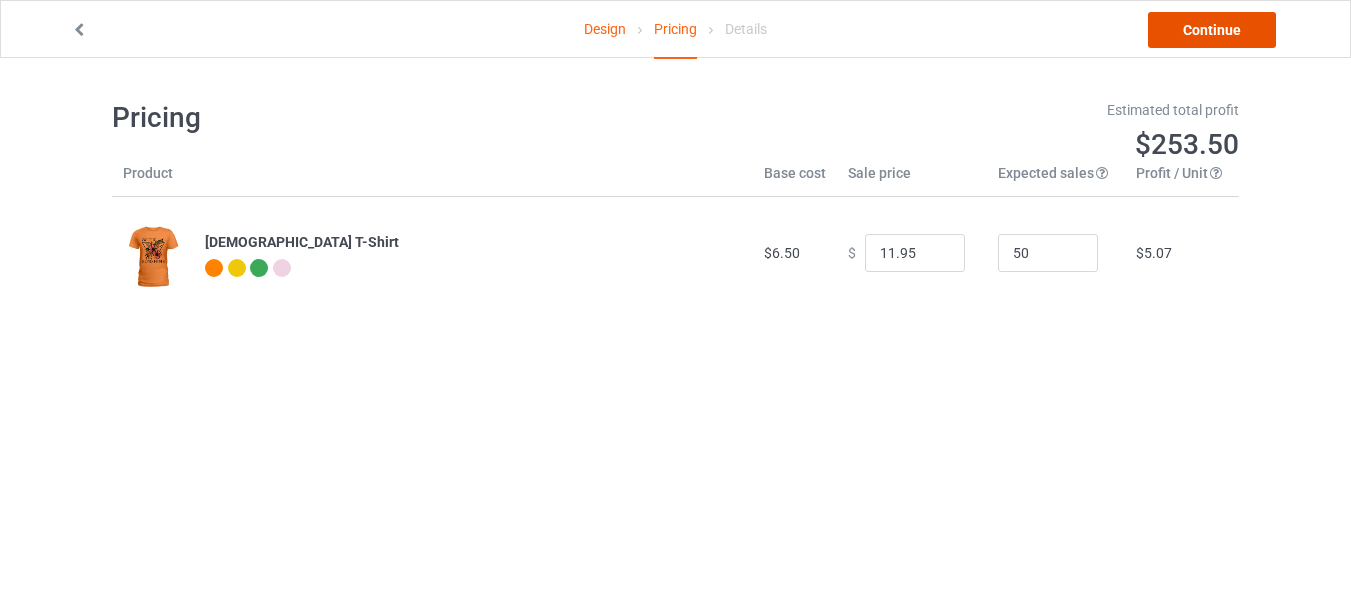 click on "Continue" at bounding box center [1212, 30] 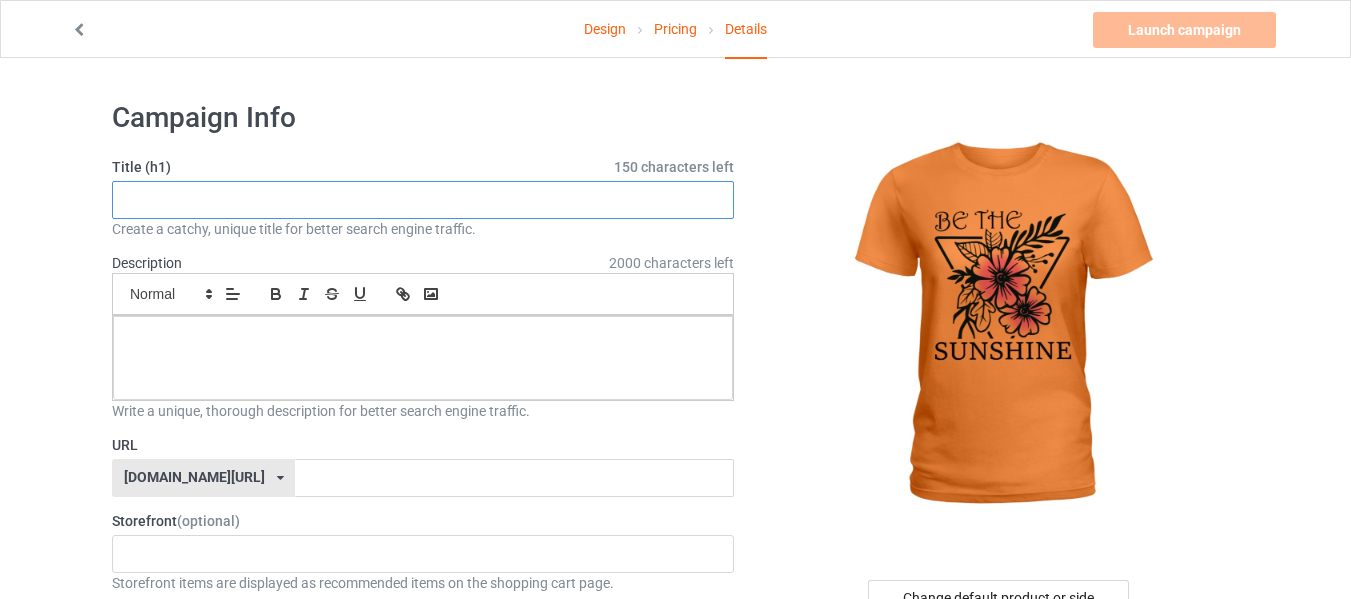 click at bounding box center [423, 200] 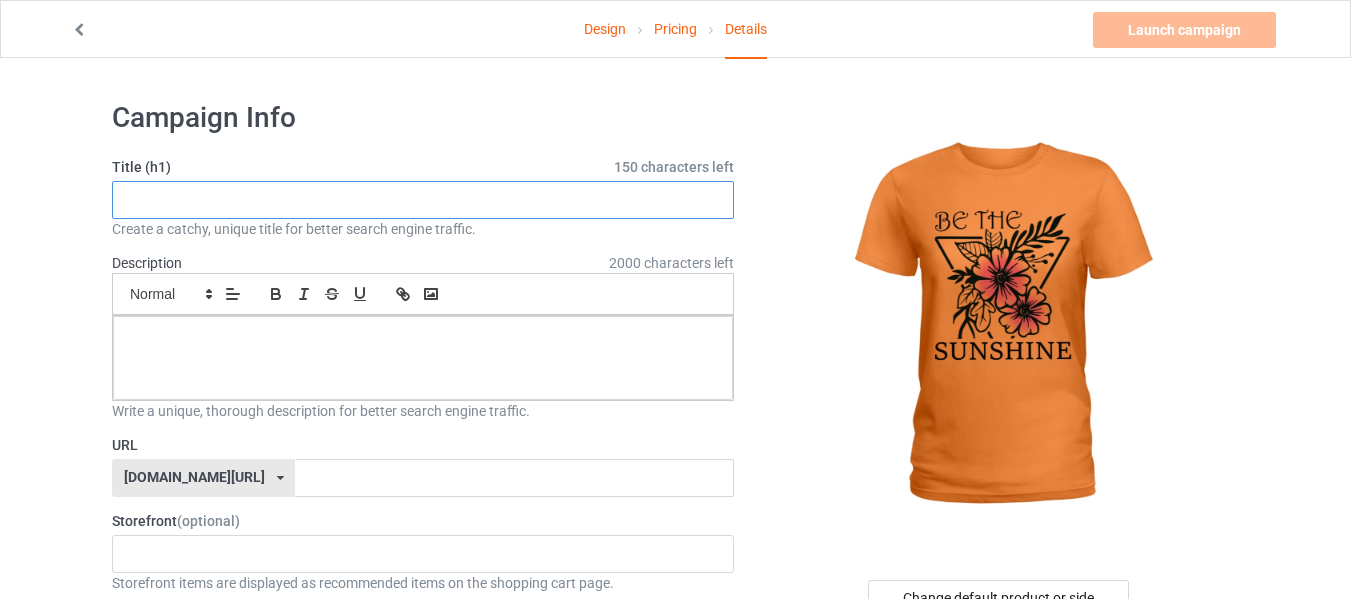 paste on "Be The Sunshine" 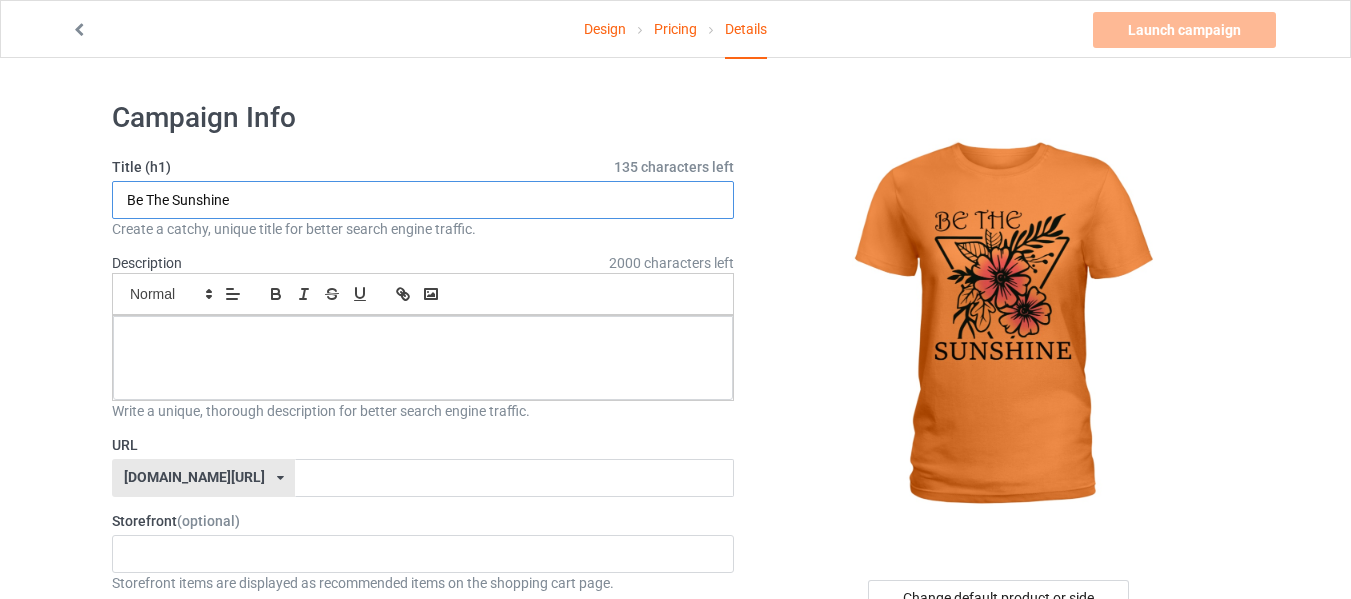 type on "Be The Sunshine" 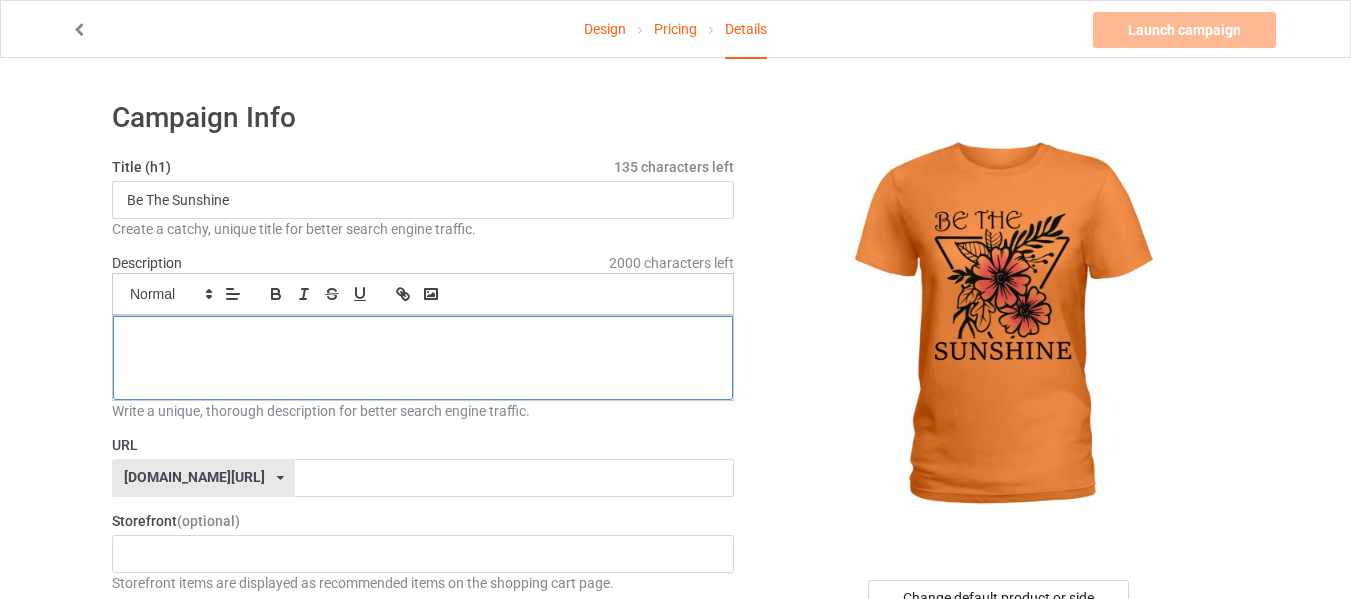 click at bounding box center (423, 338) 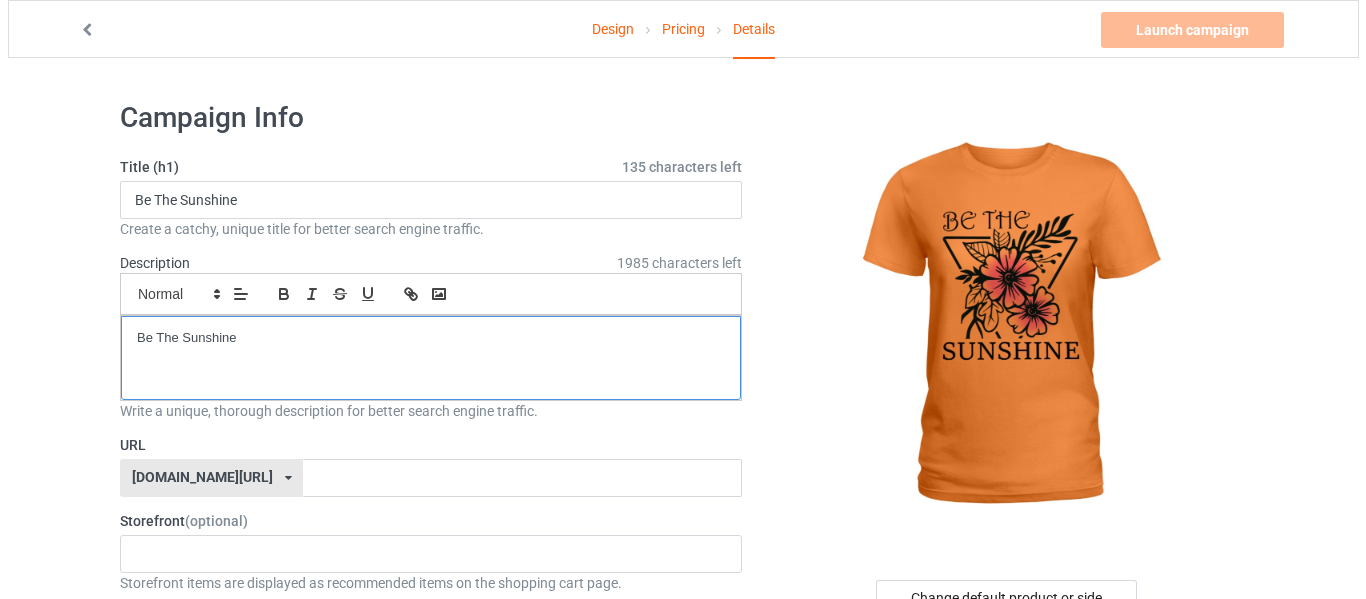 scroll, scrollTop: 0, scrollLeft: 0, axis: both 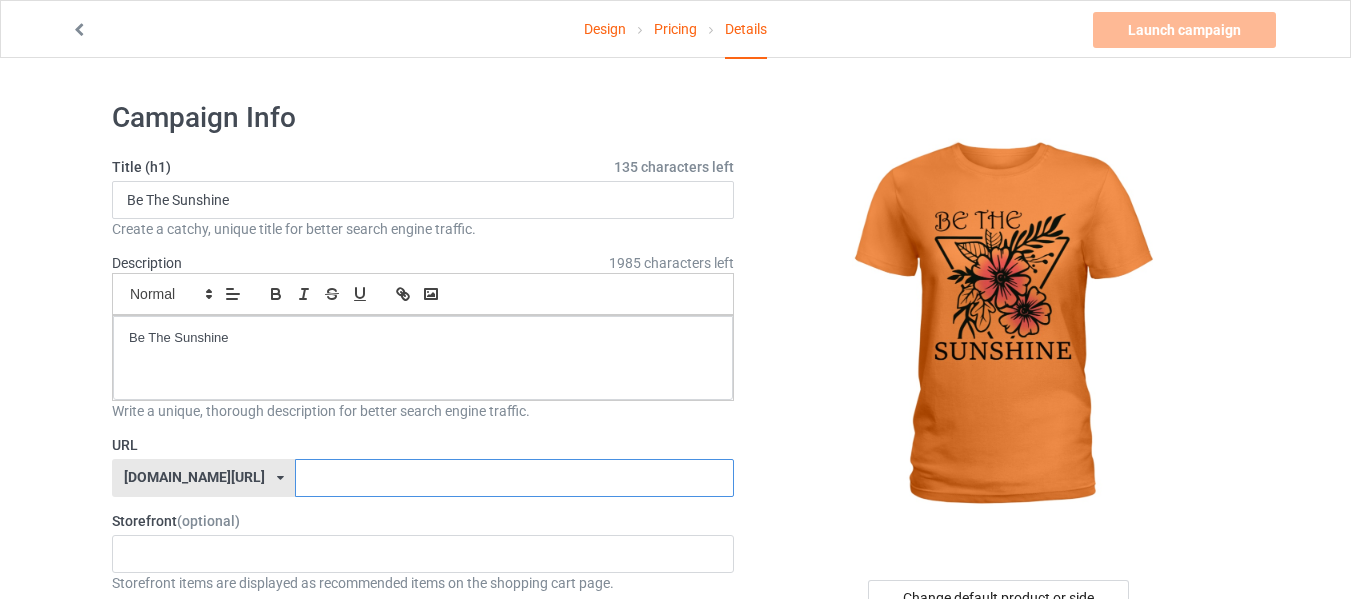 click at bounding box center (514, 478) 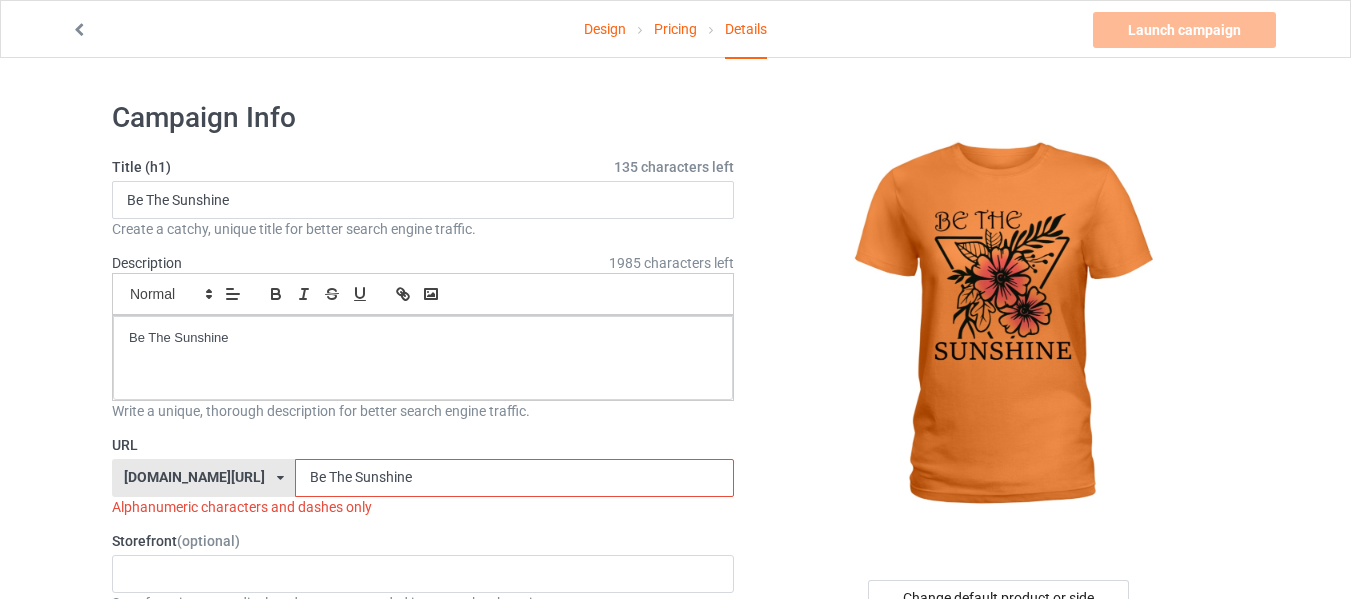 click on "Be The Sunshine" at bounding box center [514, 478] 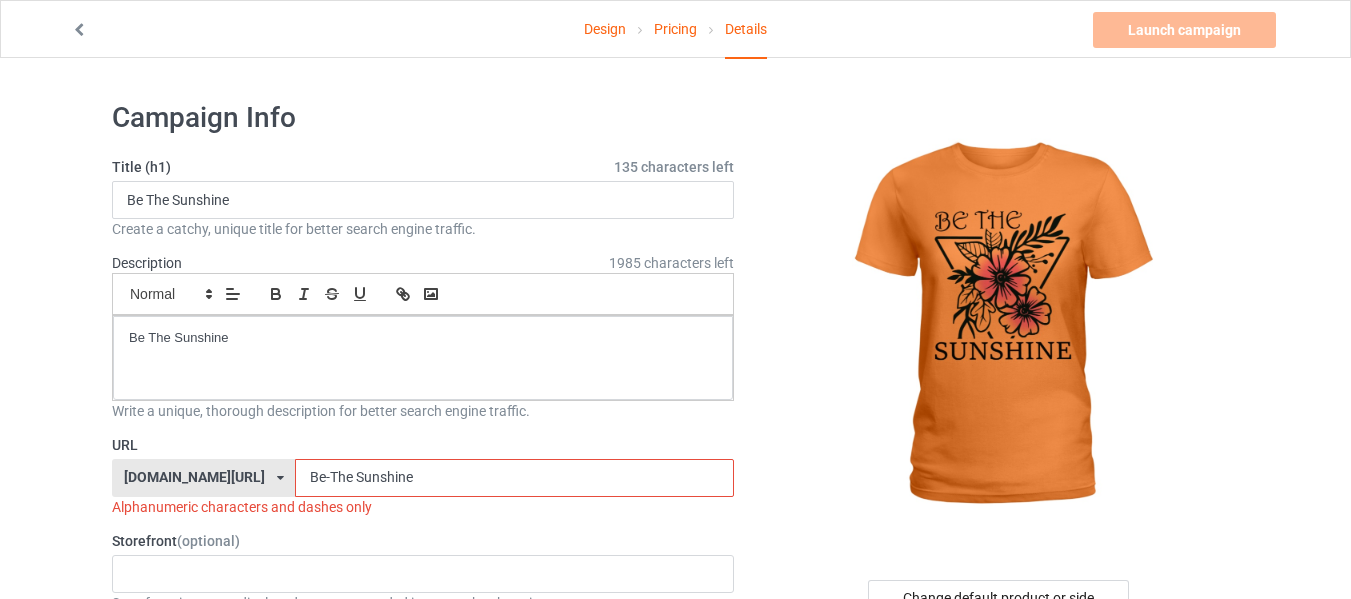 click on "Be-The Sunshine" at bounding box center [514, 478] 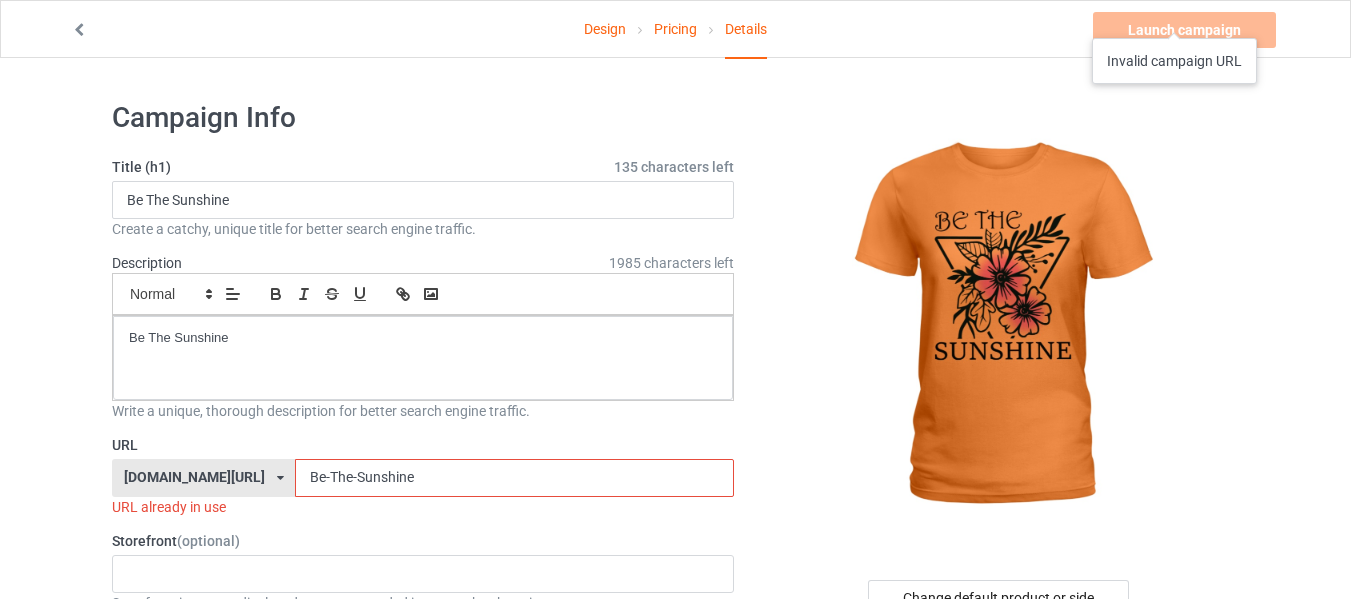 click on "Launch campaign Invalid campaign URL" at bounding box center [1186, 30] 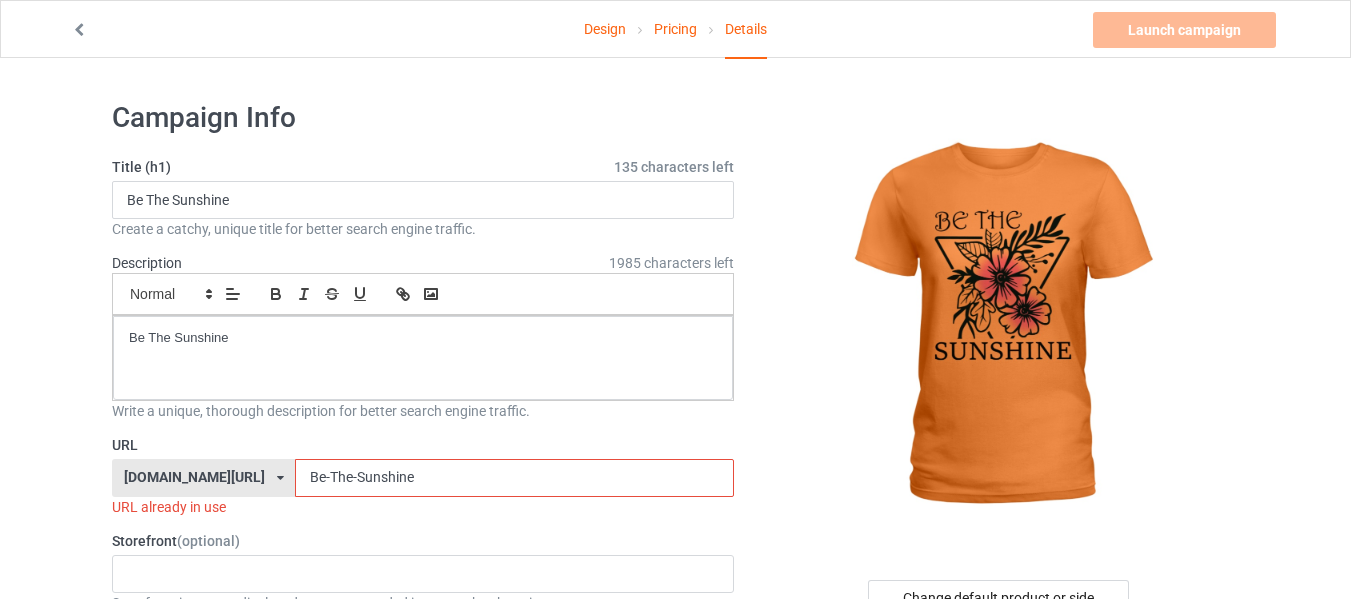 click on "Be-The-Sunshine" at bounding box center (514, 478) 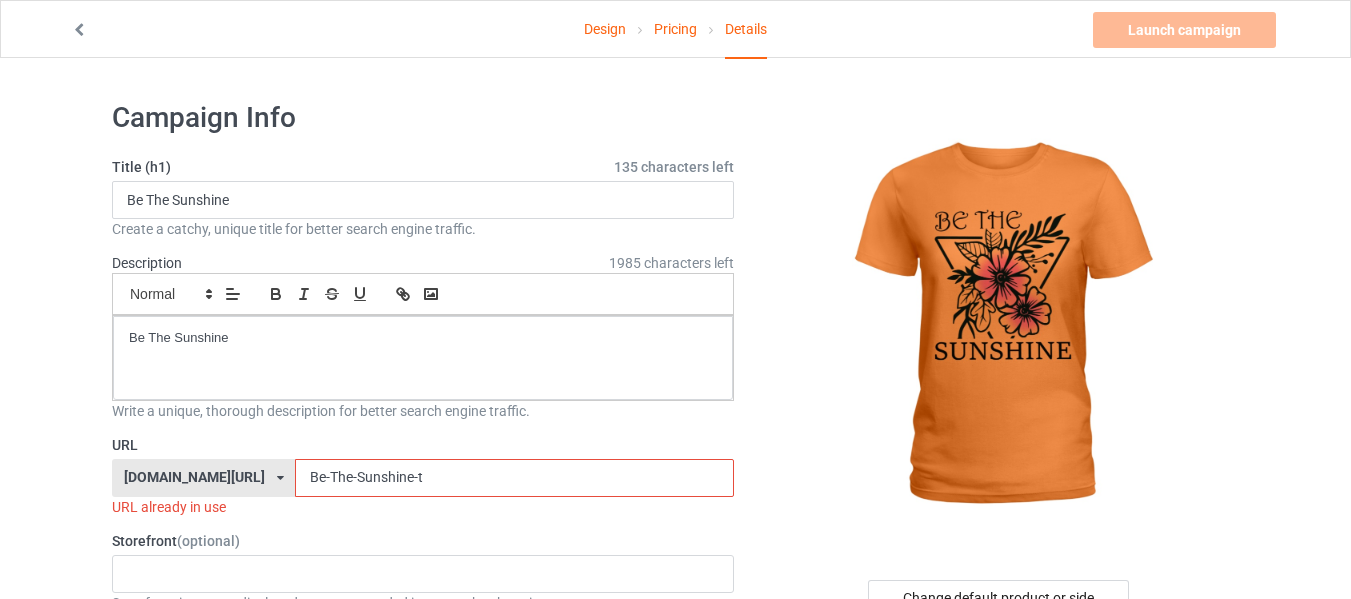 type on "Be-The-Sunshine-te" 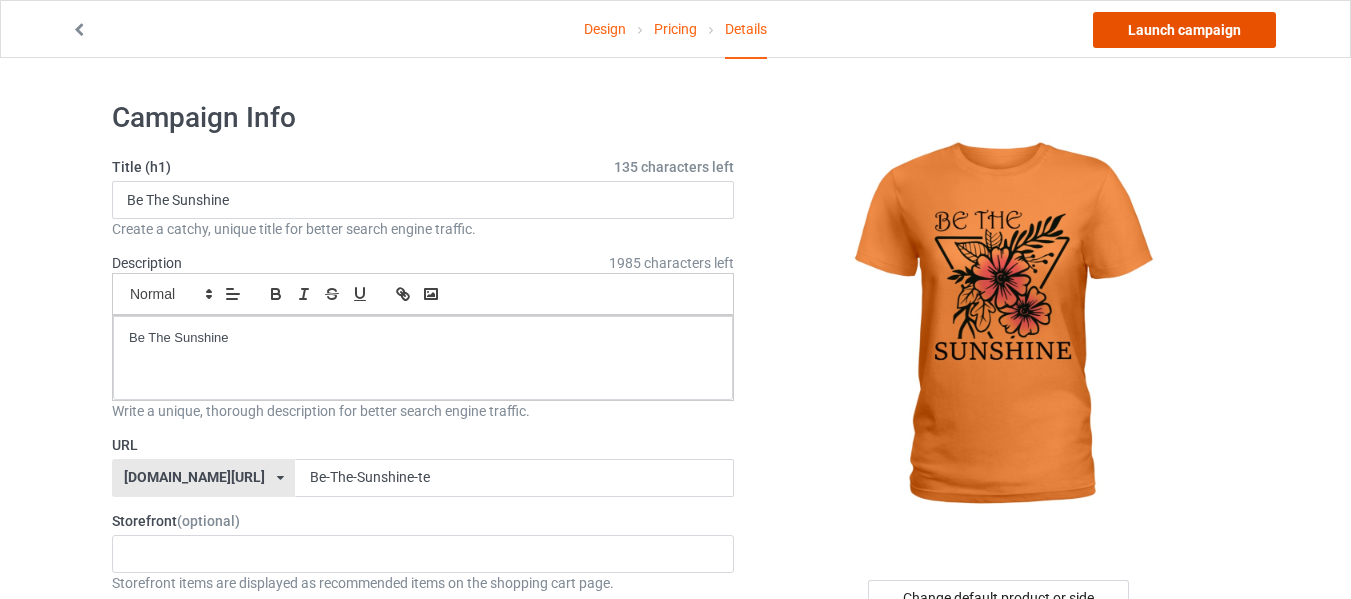 click on "Launch campaign" at bounding box center [1184, 30] 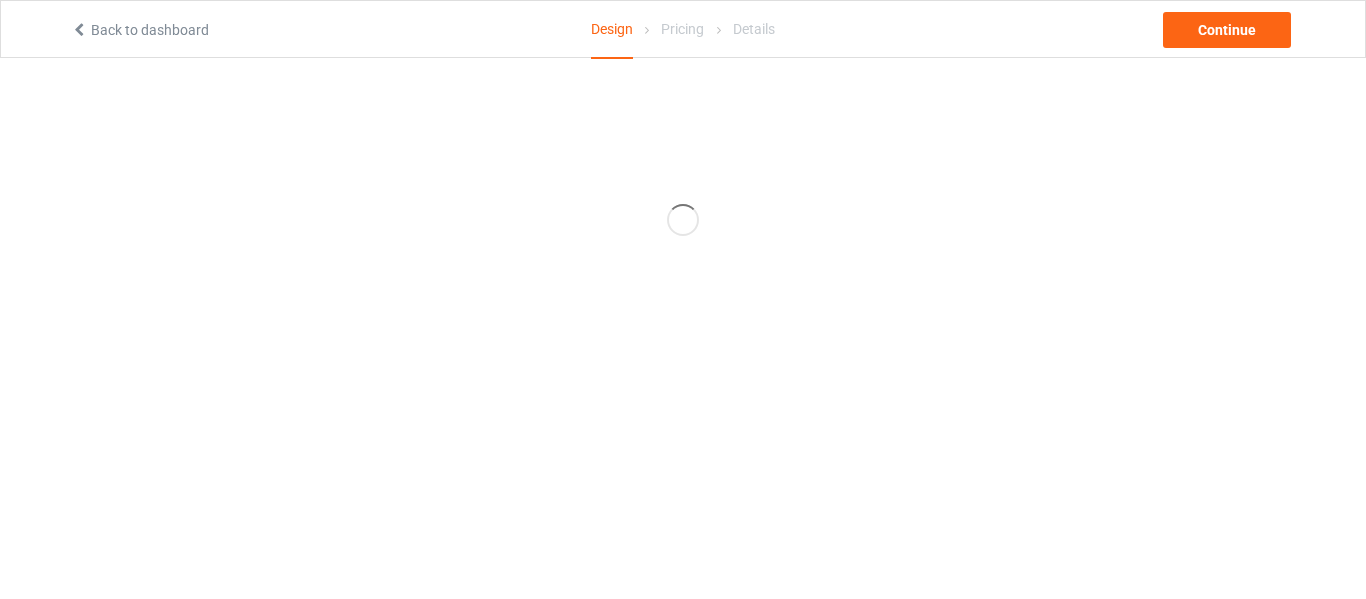 scroll, scrollTop: 0, scrollLeft: 0, axis: both 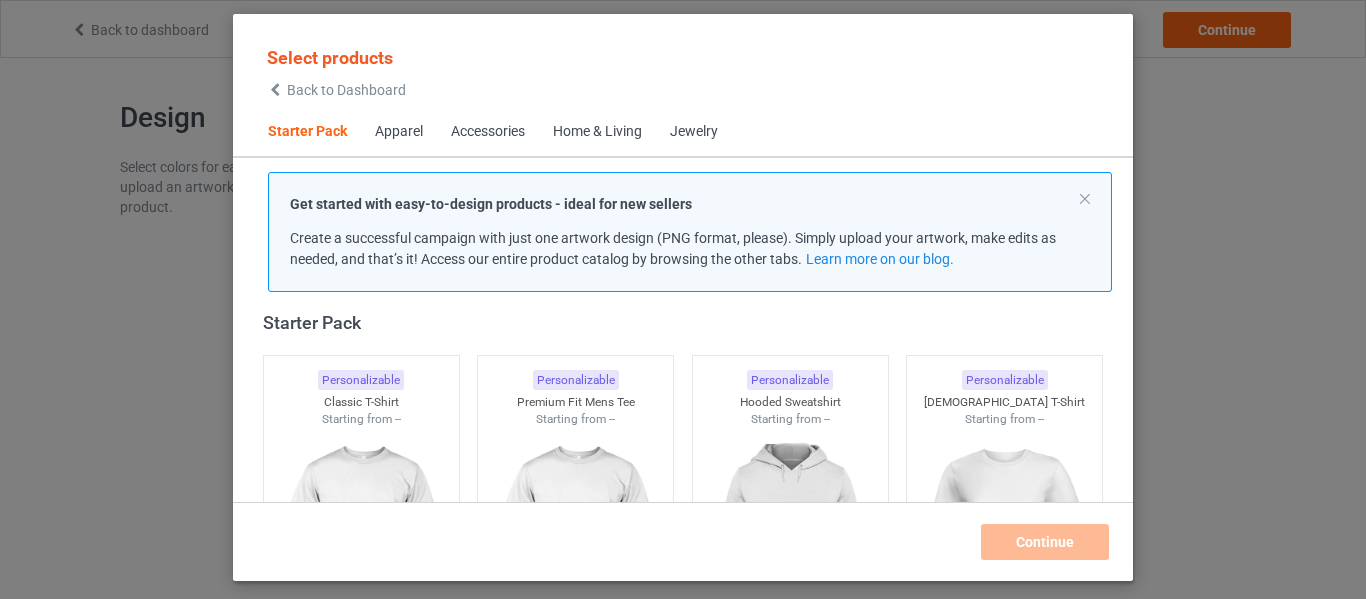 click on "Select products Back to Dashboard Starter Pack Apparel Accessories Home & Living Jewelry Get started with easy-to-design products - ideal for new sellers Create a successful campaign with just one artwork design (PNG format, please). Simply upload your artwork, make edits as needed, and that’s it! Access our entire product catalog by browsing the other tabs. Learn more on our blog. Starter Pack Personalizable Classic T-Shirt Starting from   -- Personalizable Premium Fit Mens Tee Starting from   -- Personalizable Hooded Sweatshirt Starting from   -- Personalizable [DEMOGRAPHIC_DATA] T-Shirt Starting from   -- Personalizable V-Neck T-Shirt Starting from   -- Personalizable Unisex Tank Starting from   -- Apparel Personalizable Classic Polo Starting from   -- Personalizable Lightweight Jacket Starting from   -- Personalizable Dress Shirt Starting from   -- Personalizable Classic T-Shirt Starting from   -- Personalizable Premium Fit Mens Tee Starting from   -- Personalizable Hooded Sweatshirt Starting from   --   --   --" at bounding box center (683, 299) 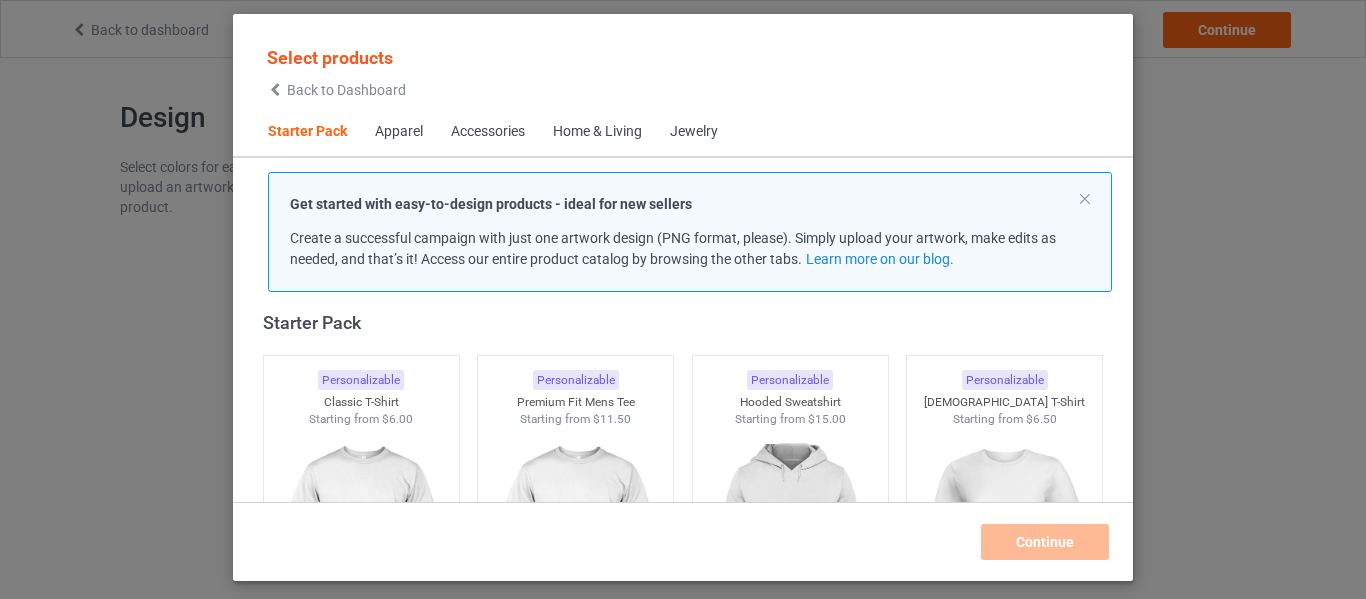click on "Select products Back to Dashboard" at bounding box center [336, 71] 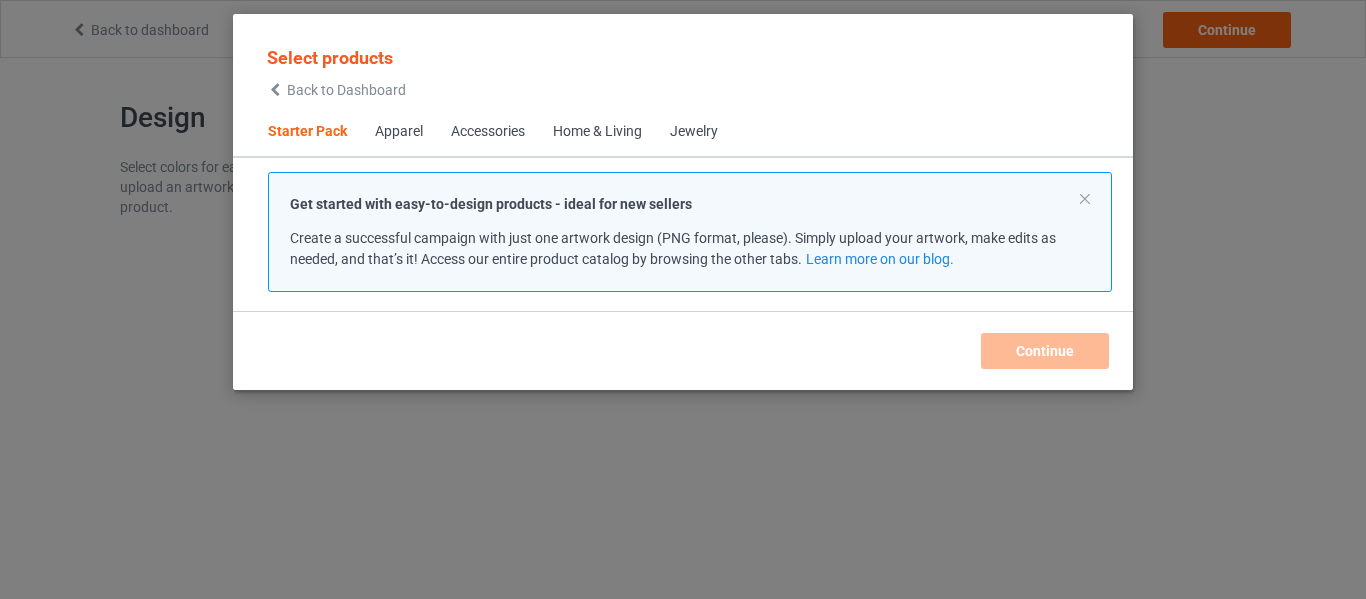 scroll, scrollTop: 0, scrollLeft: 0, axis: both 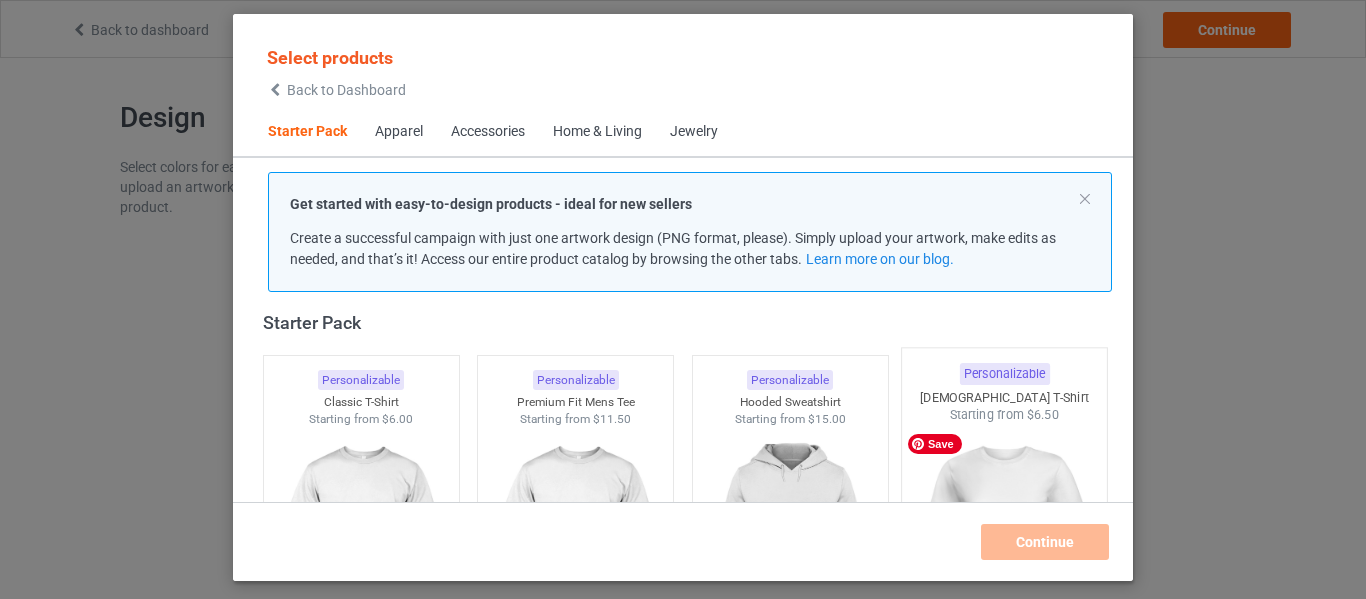 click at bounding box center [1005, 541] 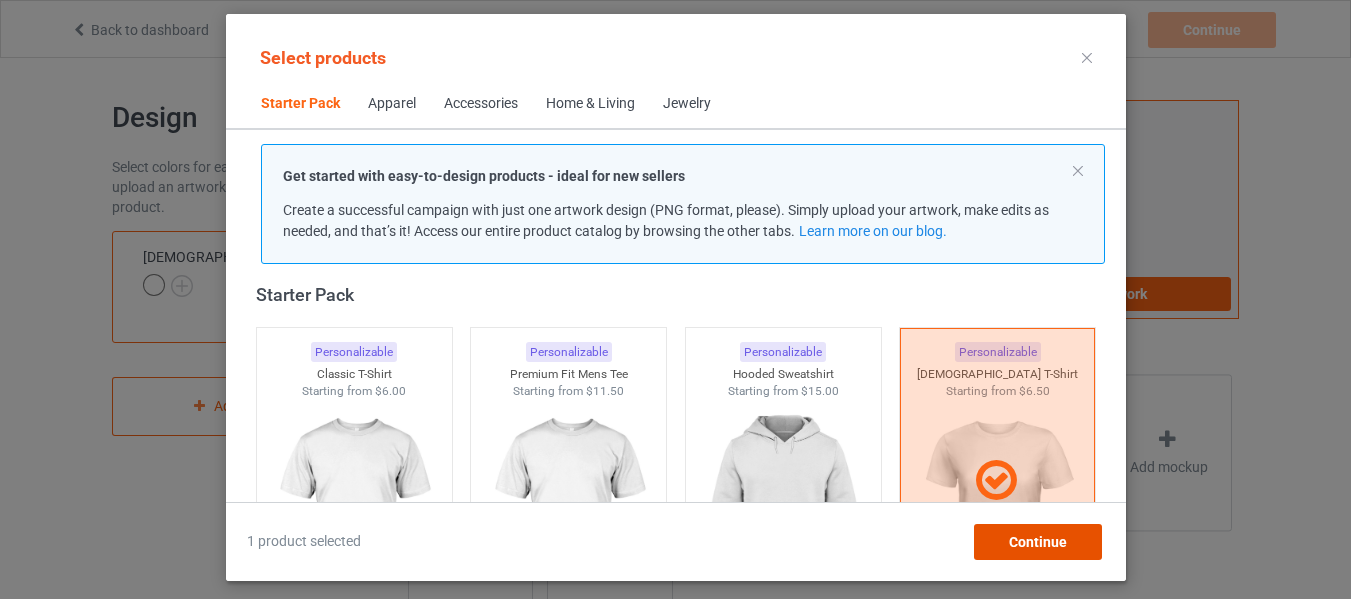 click on "Continue" at bounding box center [1037, 542] 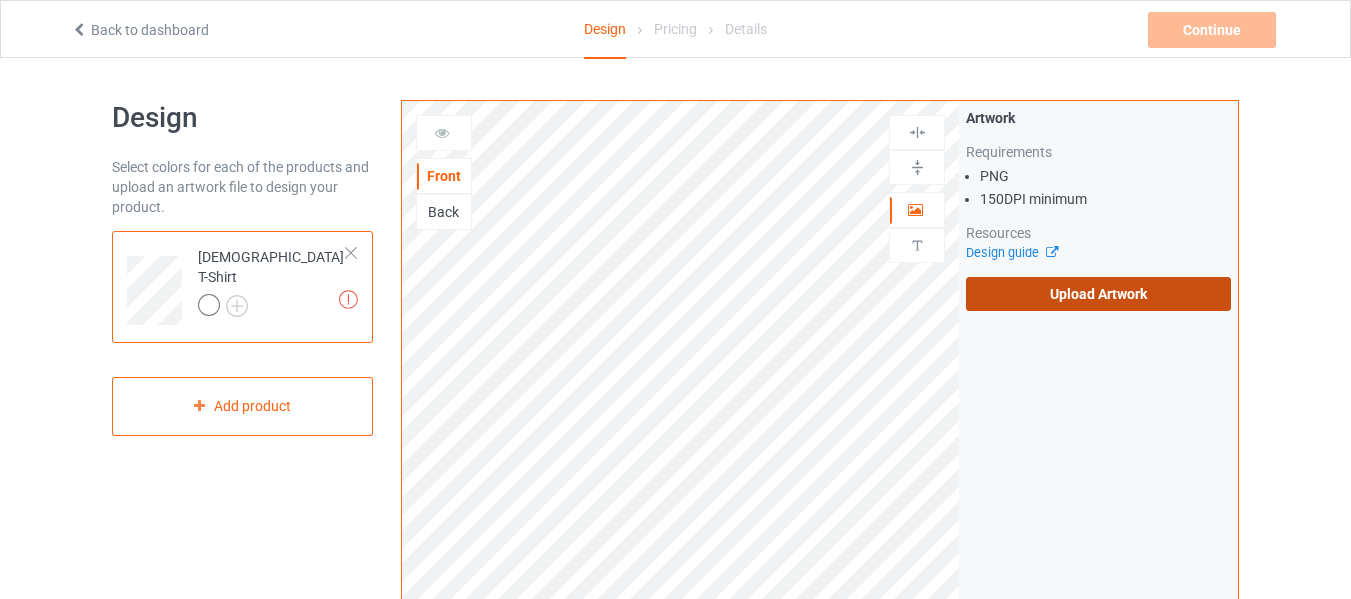 click on "Upload Artwork" at bounding box center (1098, 294) 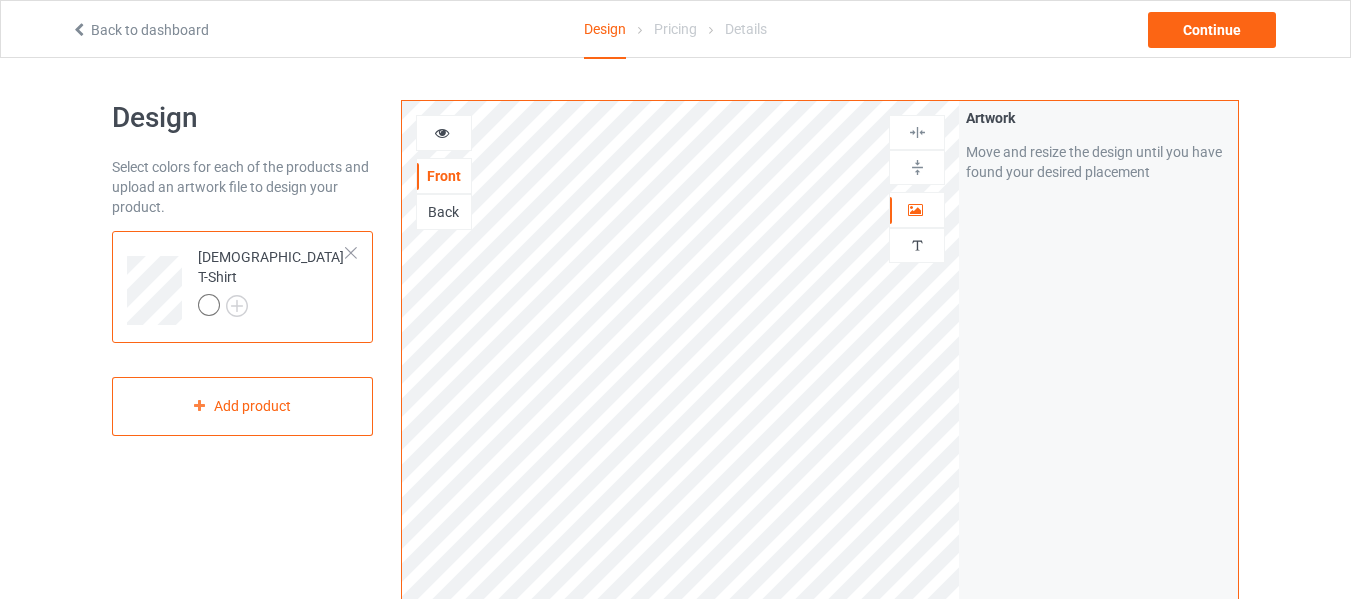click on "Artwork Move and resize the design until you have found your desired placement" at bounding box center [1098, 481] 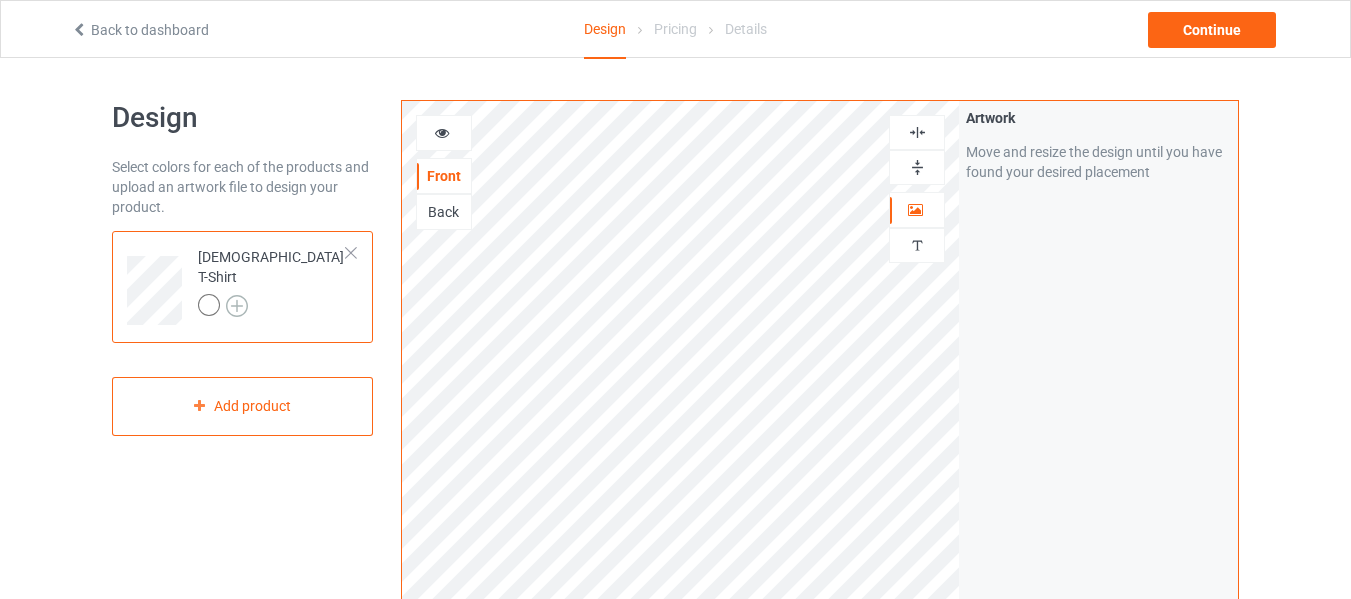 click at bounding box center [237, 306] 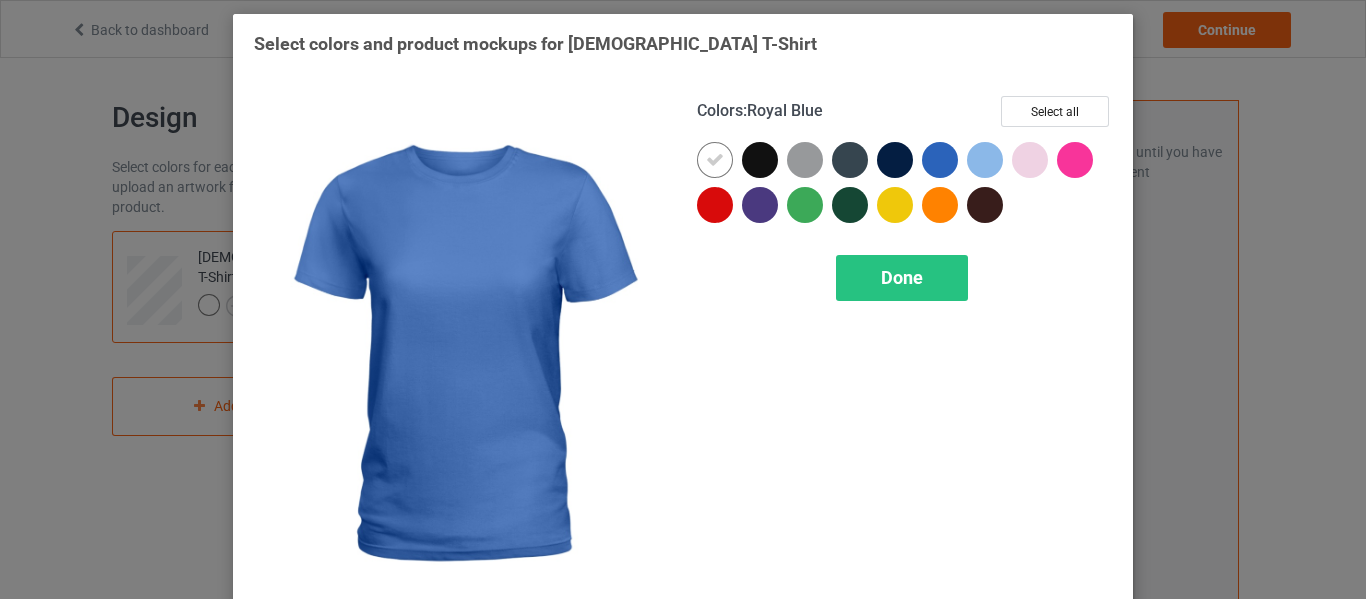 click at bounding box center [940, 160] 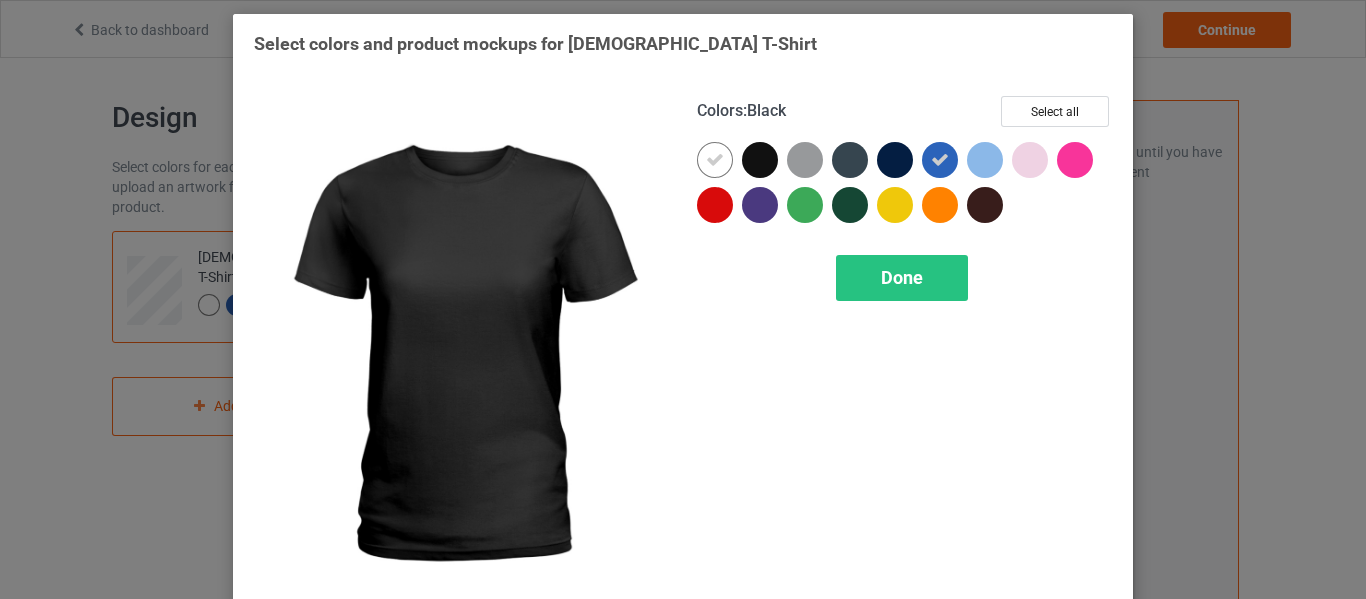 click at bounding box center [760, 160] 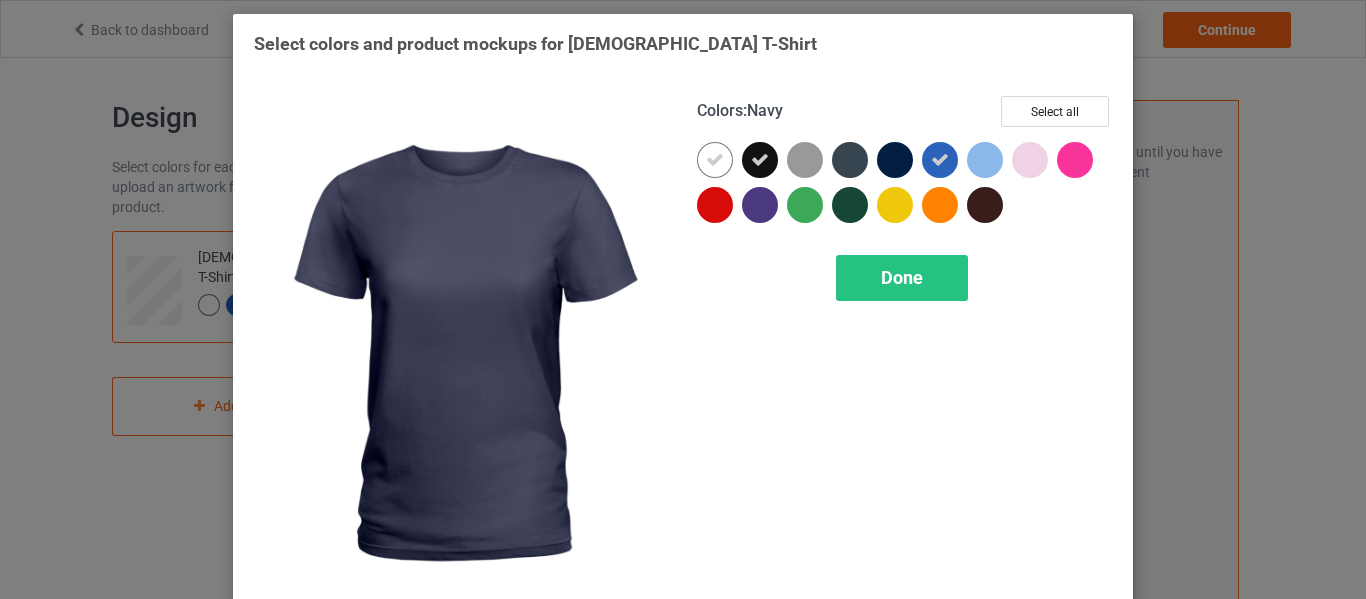 click at bounding box center (895, 160) 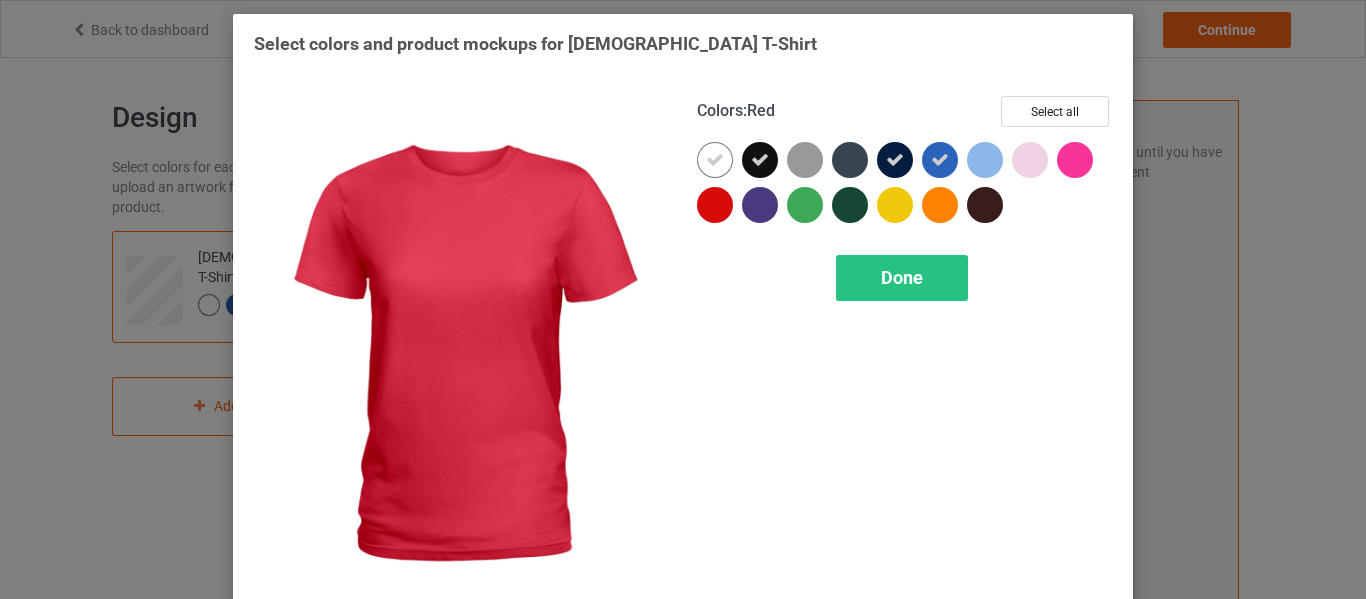 click at bounding box center (715, 205) 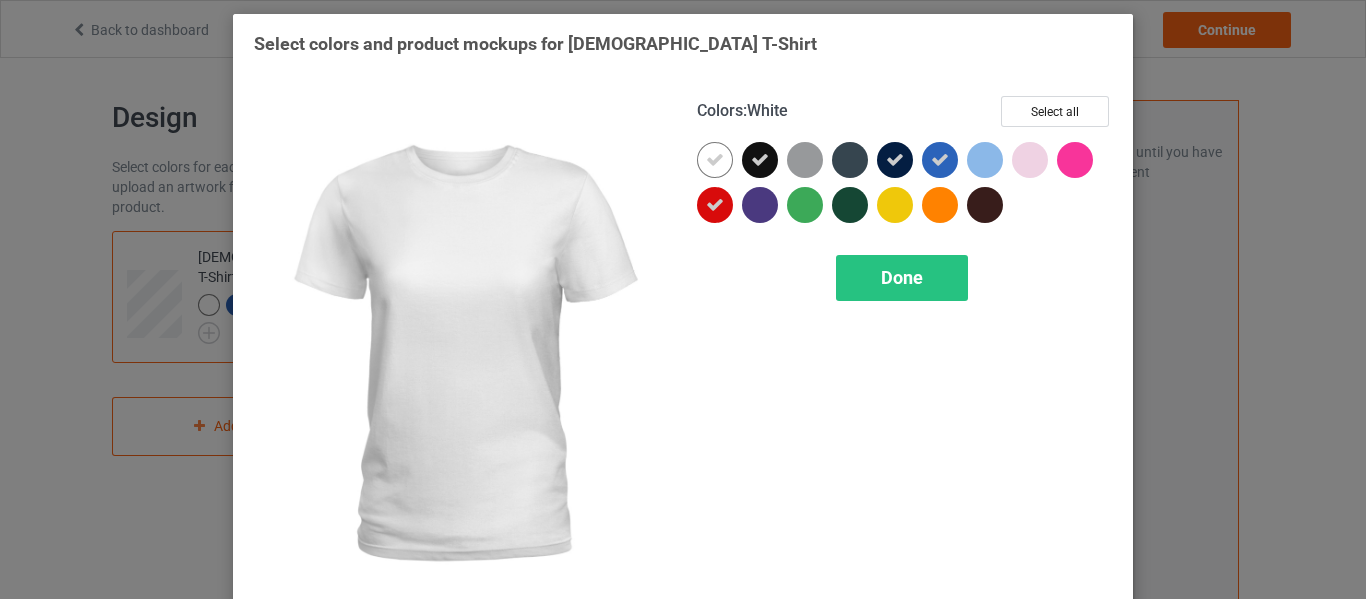 click at bounding box center [715, 160] 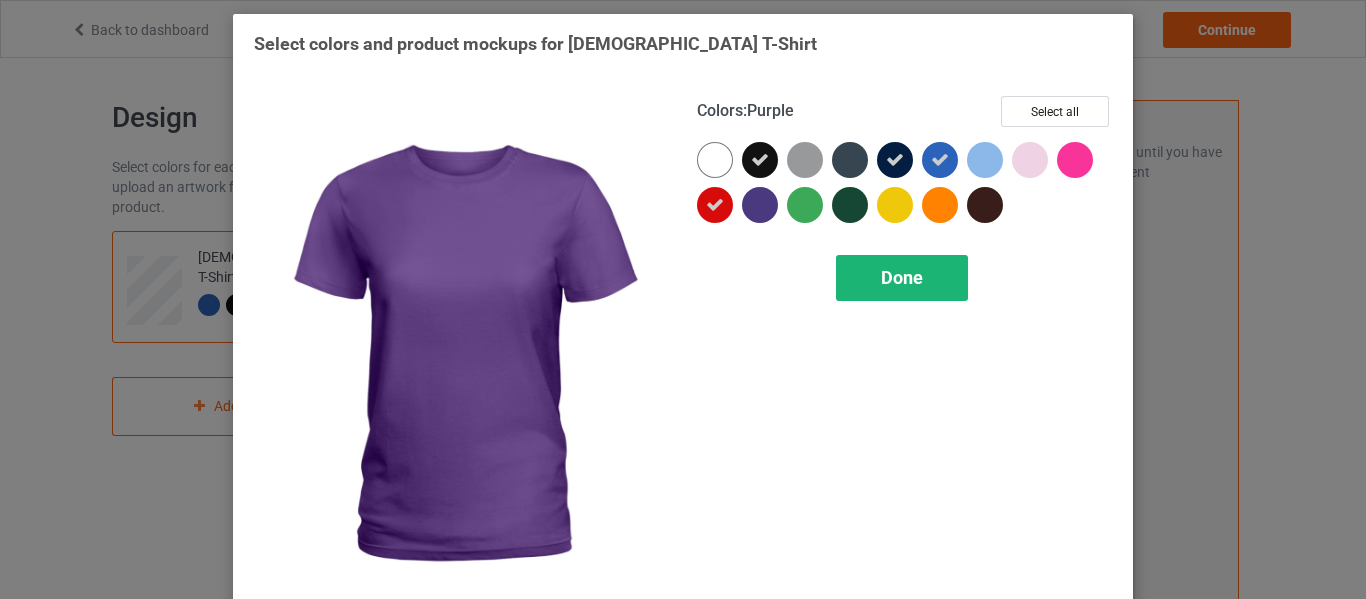 click on "Done" at bounding box center [902, 278] 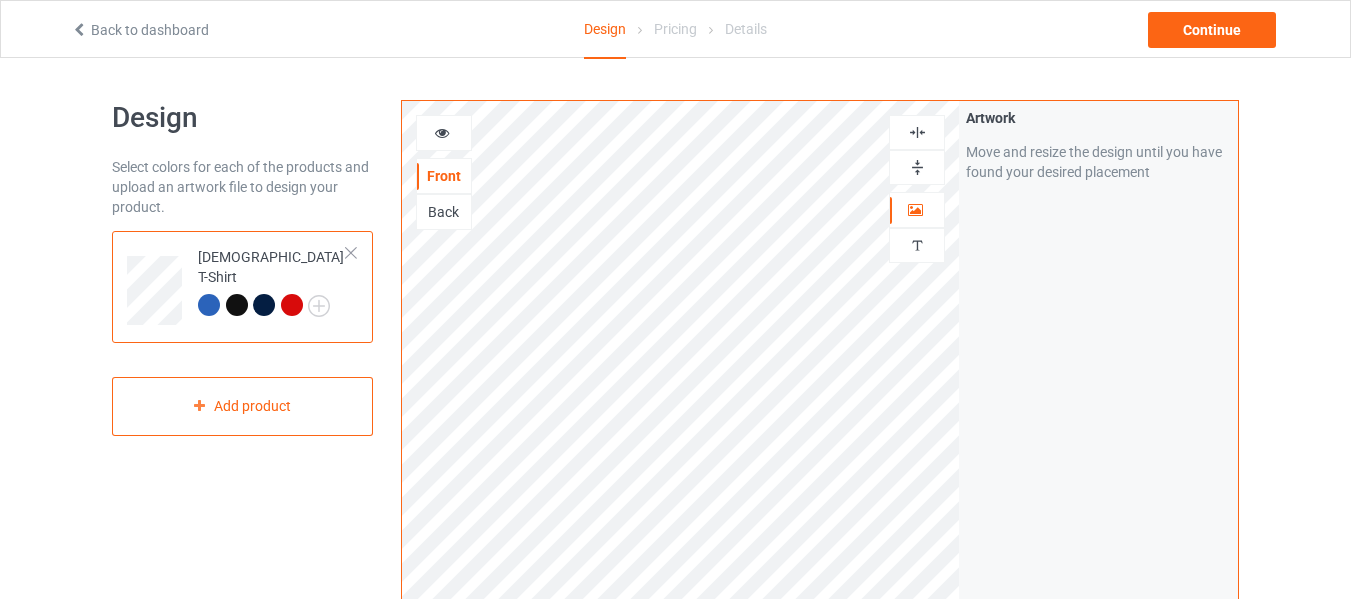 scroll, scrollTop: 100, scrollLeft: 0, axis: vertical 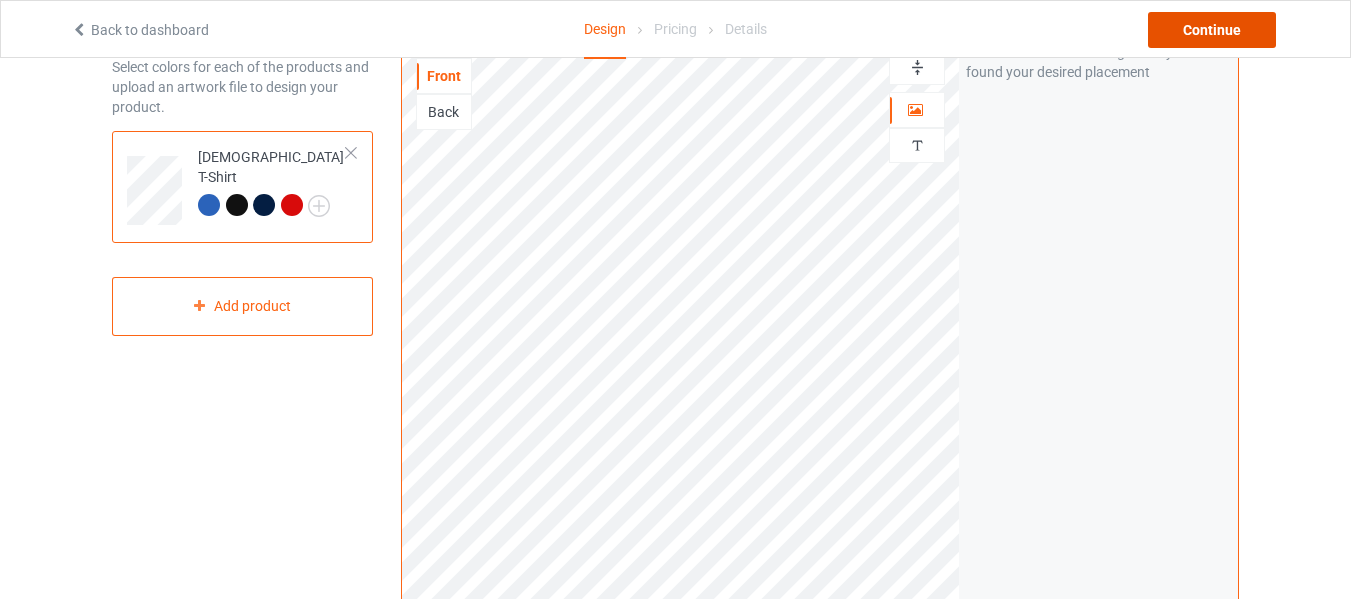 click on "Continue" at bounding box center (1212, 30) 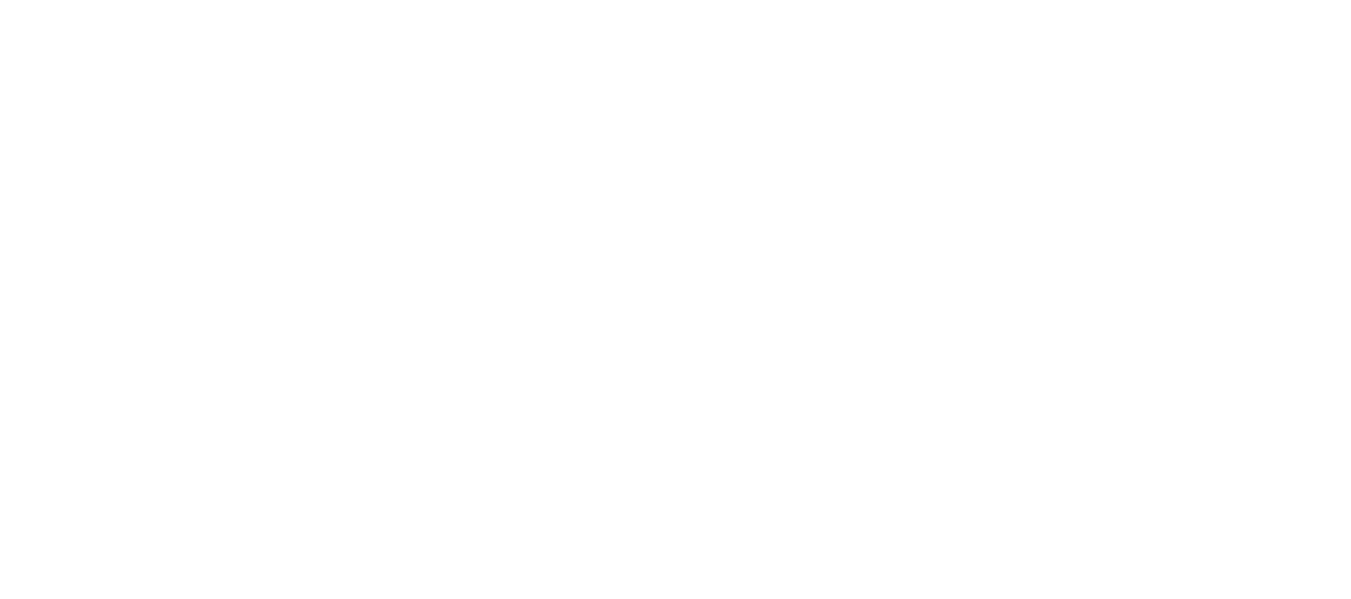 scroll, scrollTop: 0, scrollLeft: 0, axis: both 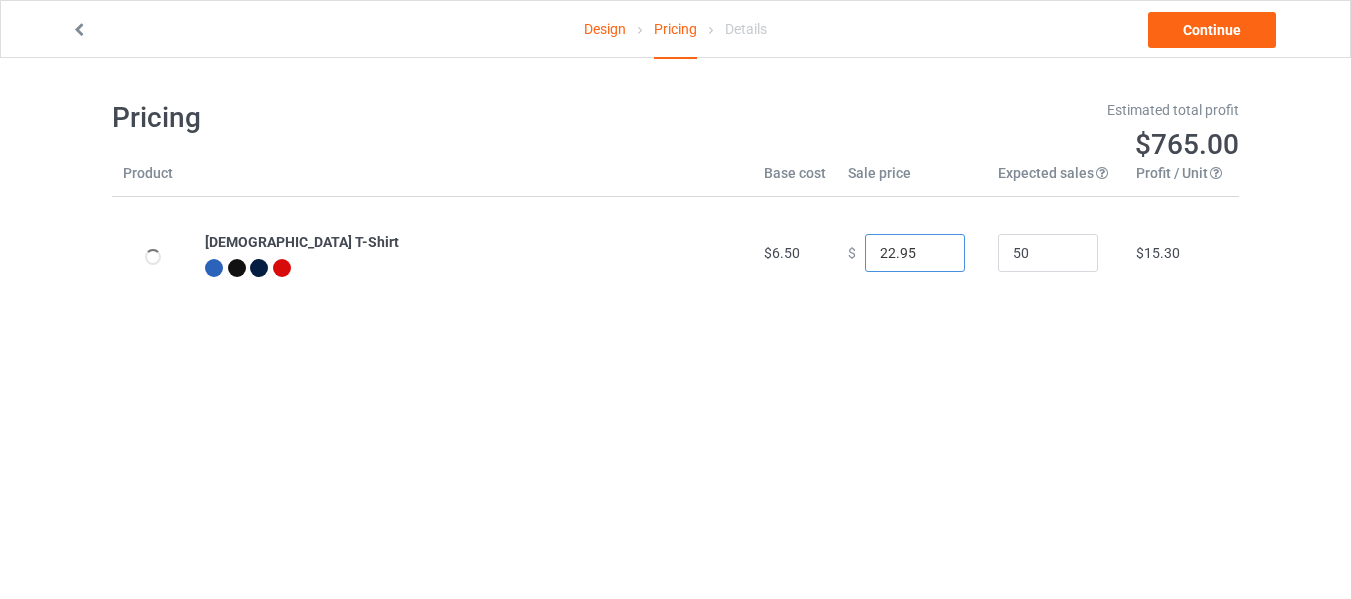 drag, startPoint x: 887, startPoint y: 255, endPoint x: 843, endPoint y: 261, distance: 44.407207 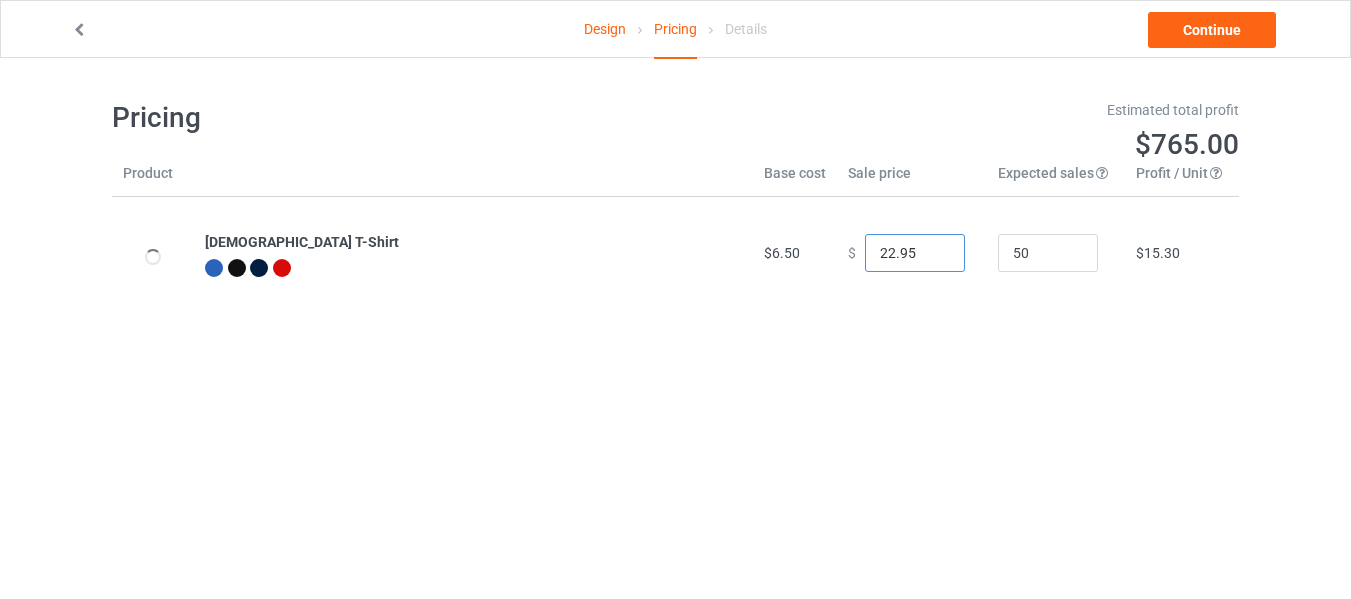 click on "$     22.95" at bounding box center [912, 253] 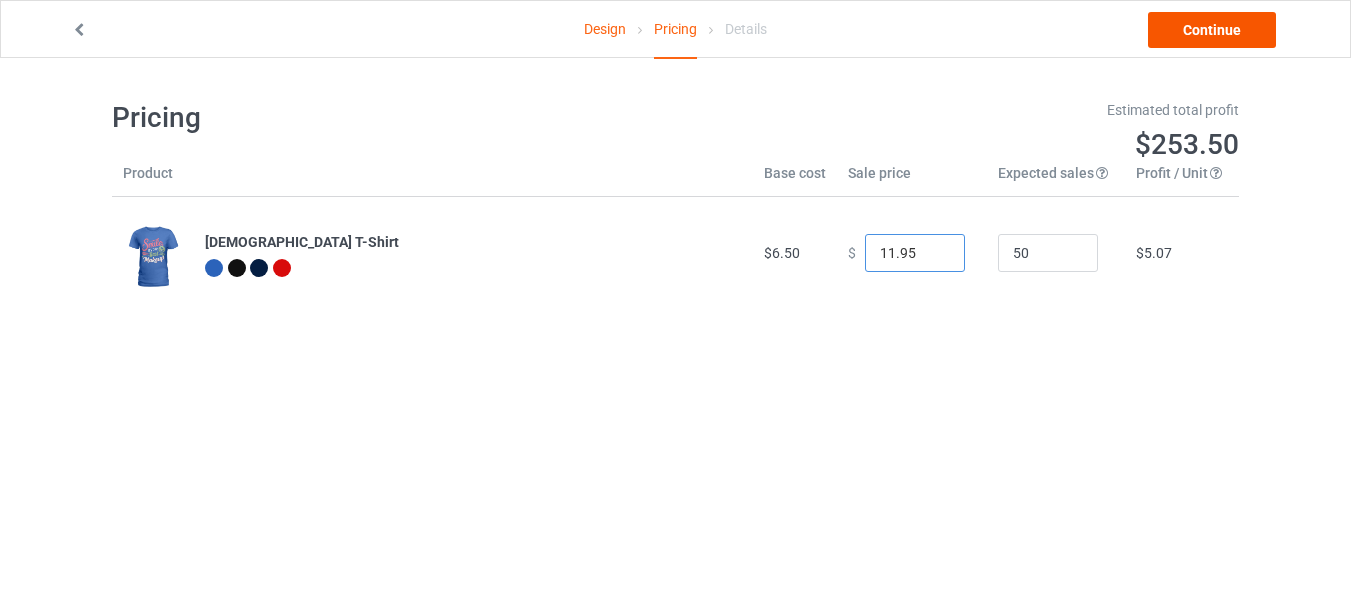 type on "11.95" 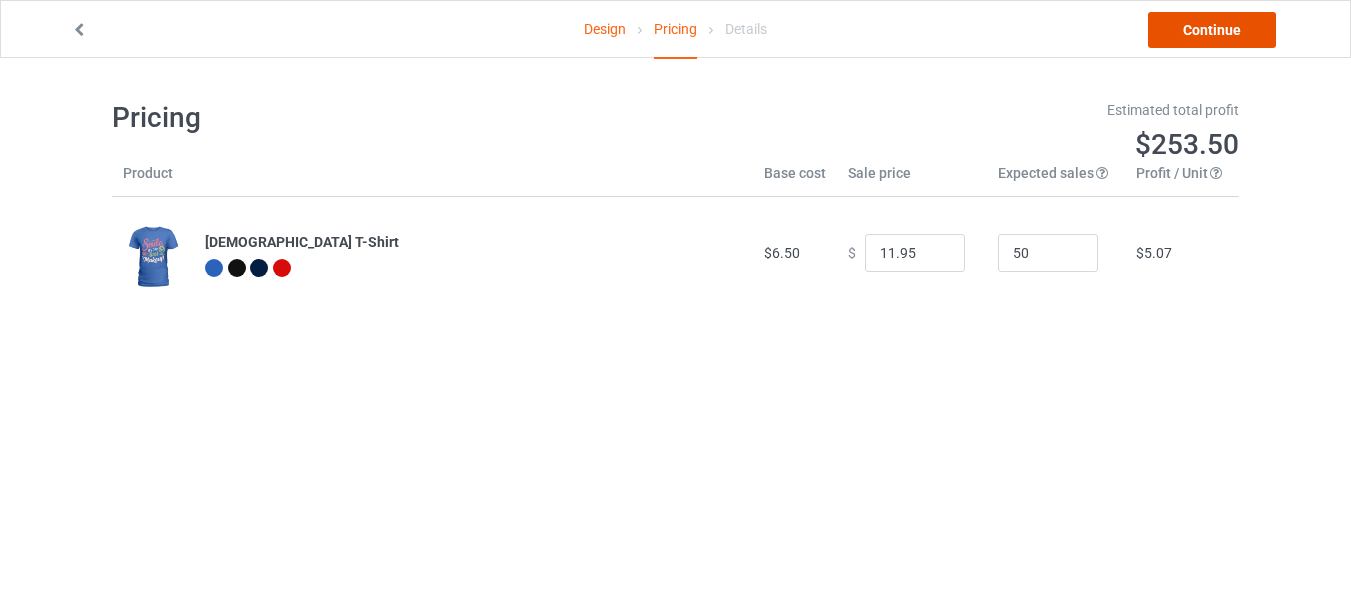 click on "Continue" at bounding box center [1212, 30] 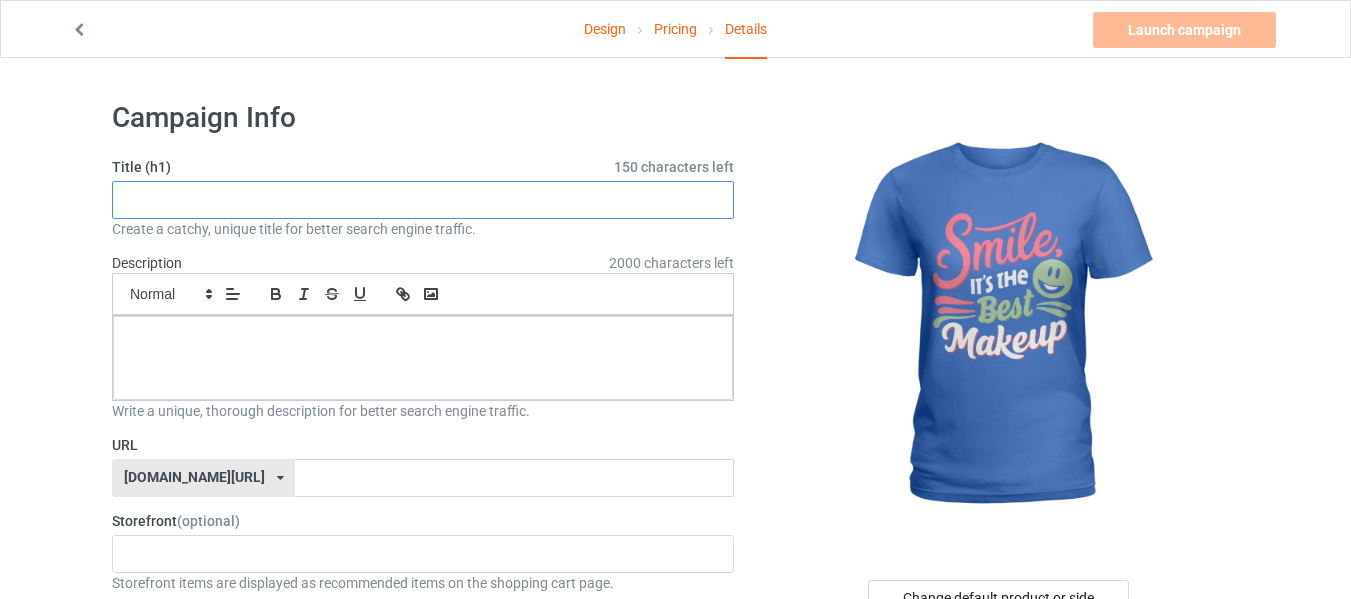 click at bounding box center (423, 200) 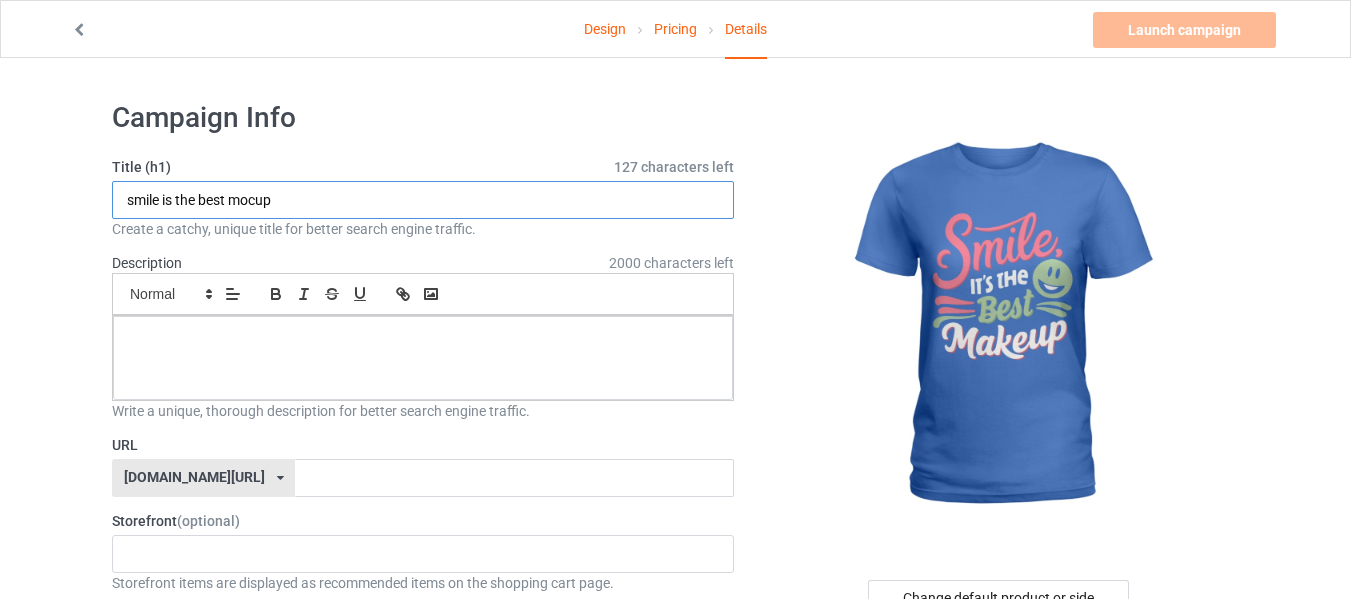 drag, startPoint x: 266, startPoint y: 204, endPoint x: 567, endPoint y: 197, distance: 301.0814 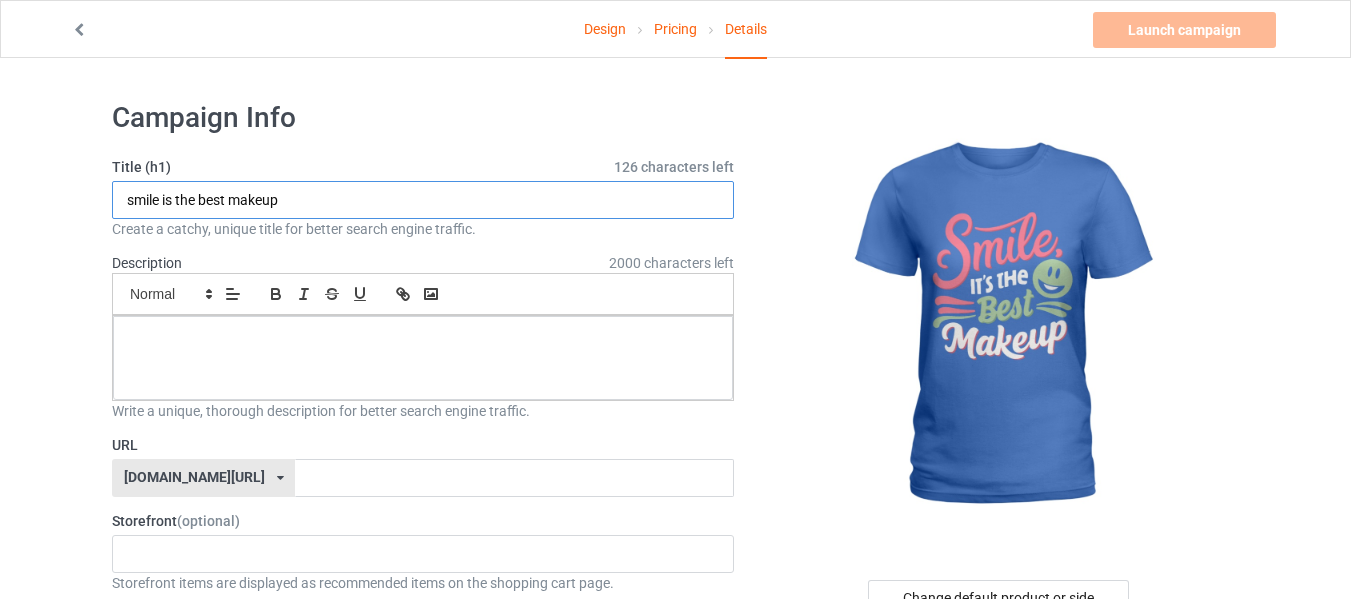 drag, startPoint x: 297, startPoint y: 196, endPoint x: 115, endPoint y: 194, distance: 182.01099 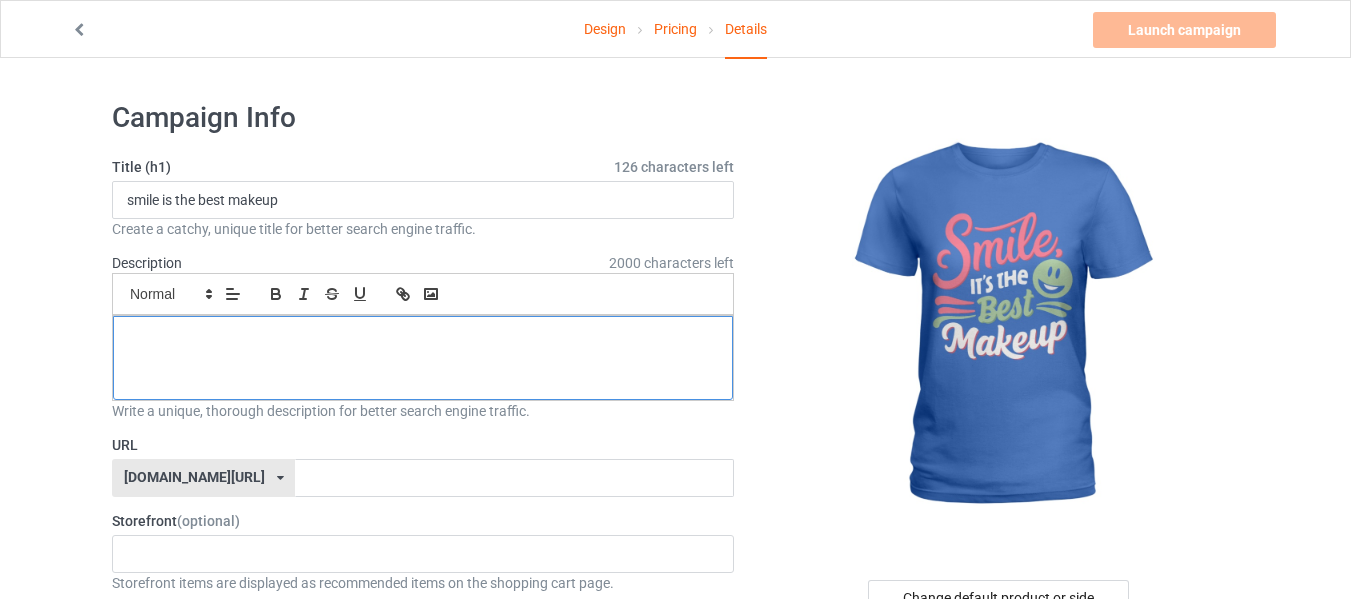 click at bounding box center [423, 358] 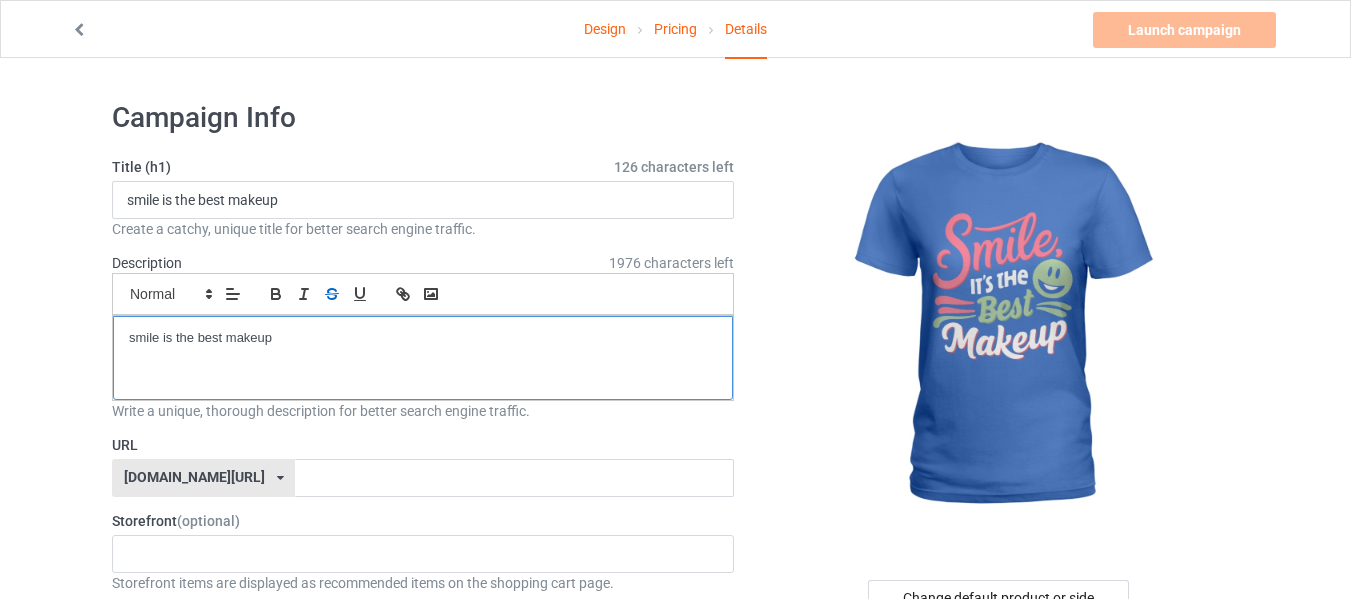 scroll, scrollTop: 0, scrollLeft: 0, axis: both 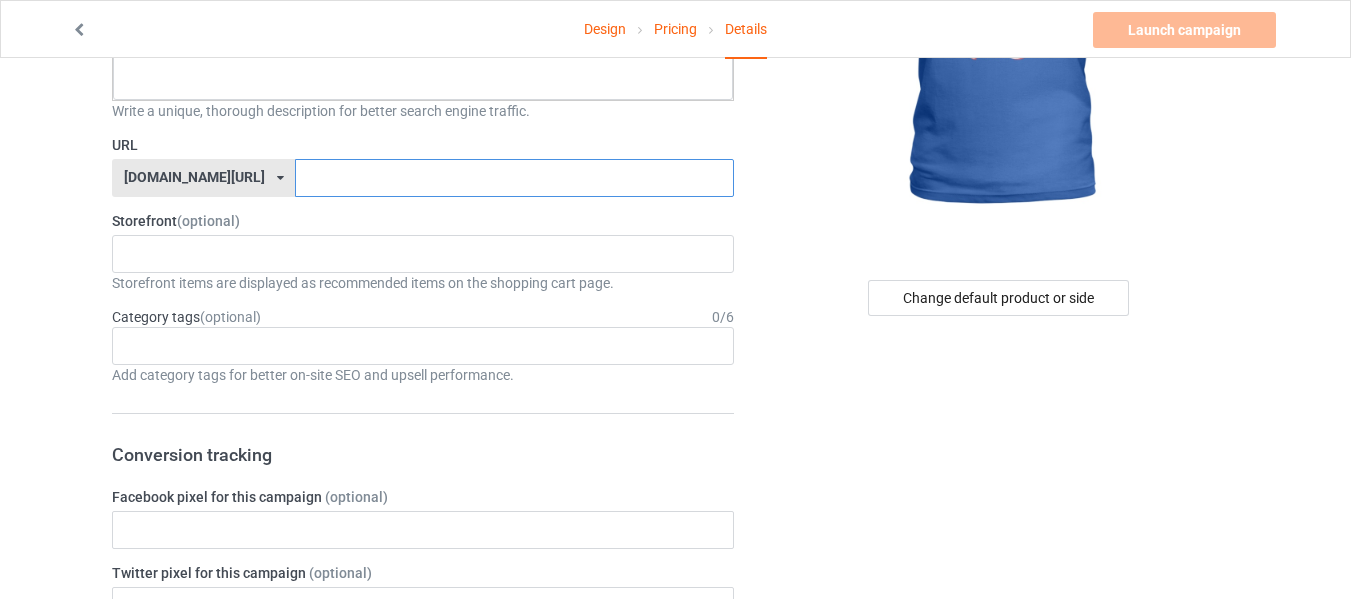 click at bounding box center [514, 178] 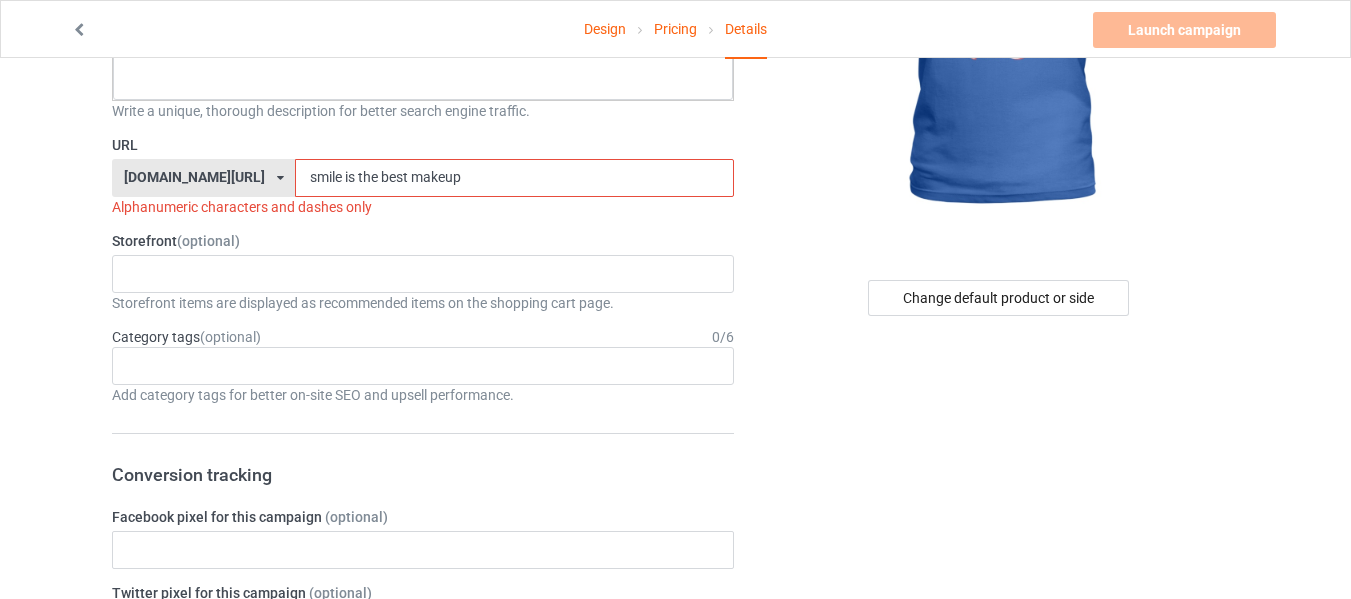 click on "smile is the best makeup" at bounding box center (514, 178) 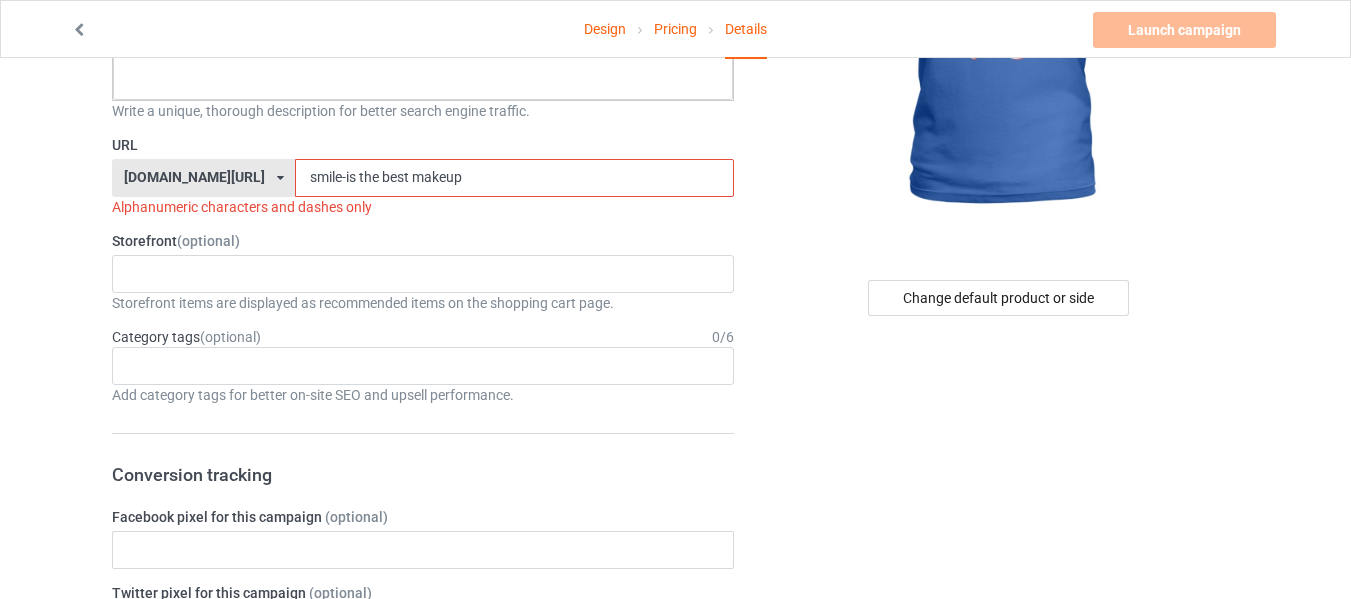 click on "smile-is the best makeup" at bounding box center (514, 178) 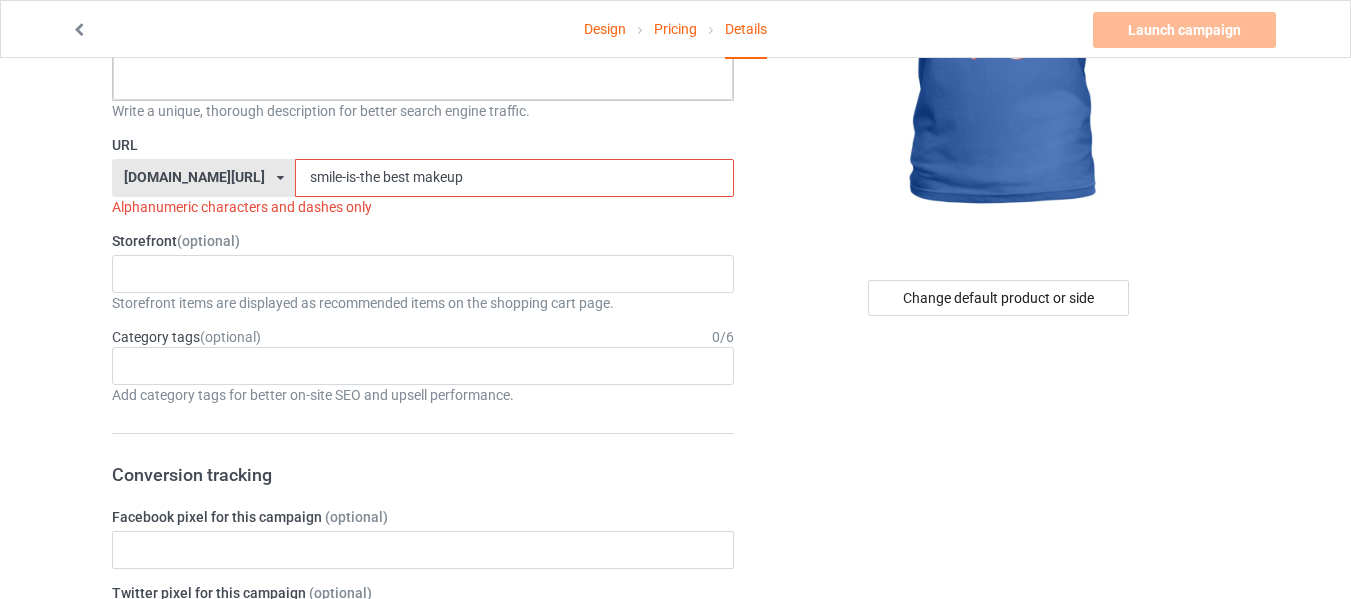 click on "smile-is-the best makeup" at bounding box center [514, 178] 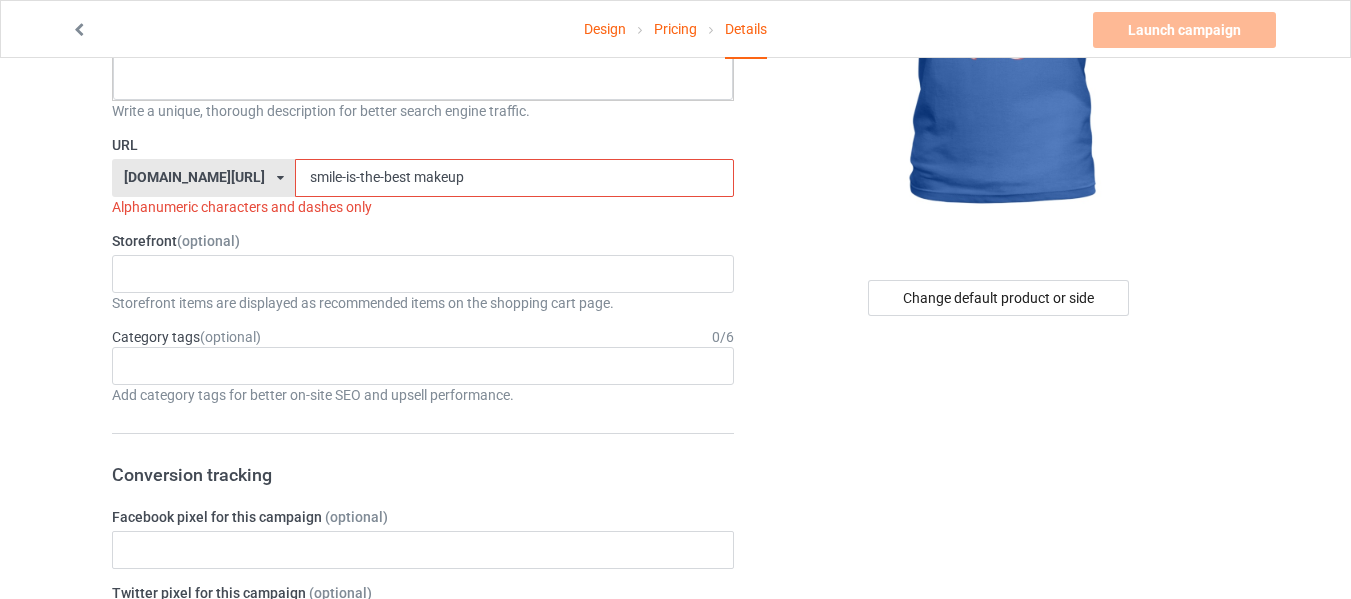drag, startPoint x: 360, startPoint y: 176, endPoint x: 375, endPoint y: 240, distance: 65.734314 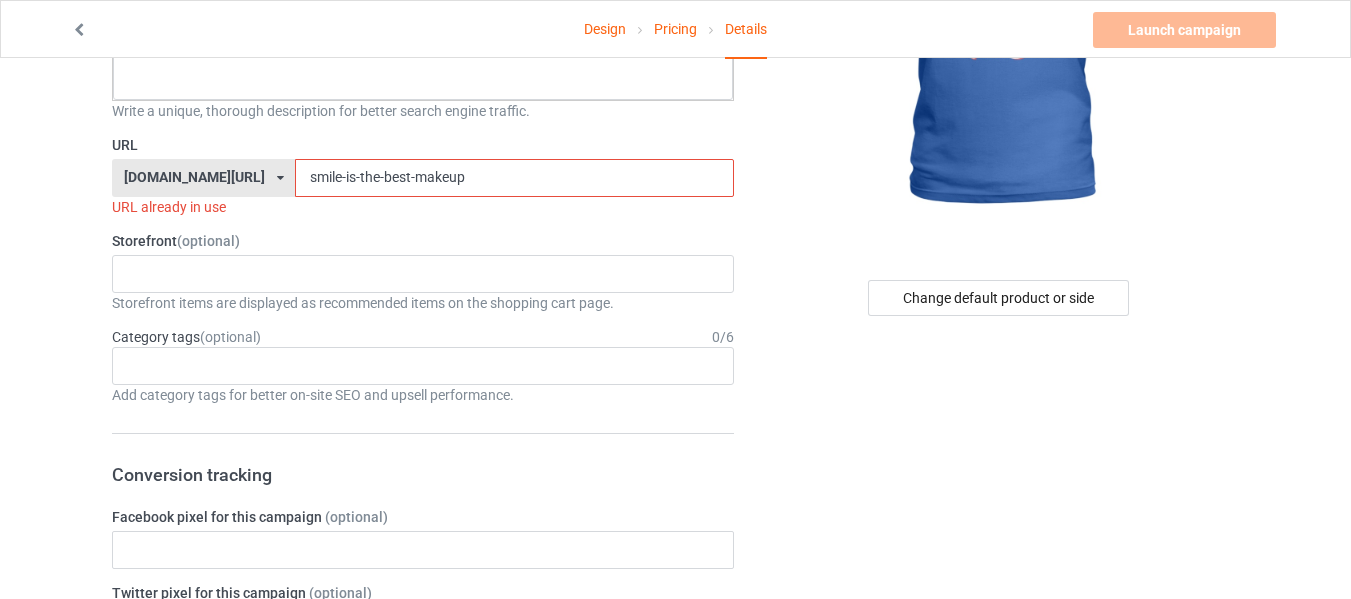 click on "smile-is-the-best-makeup" at bounding box center [514, 178] 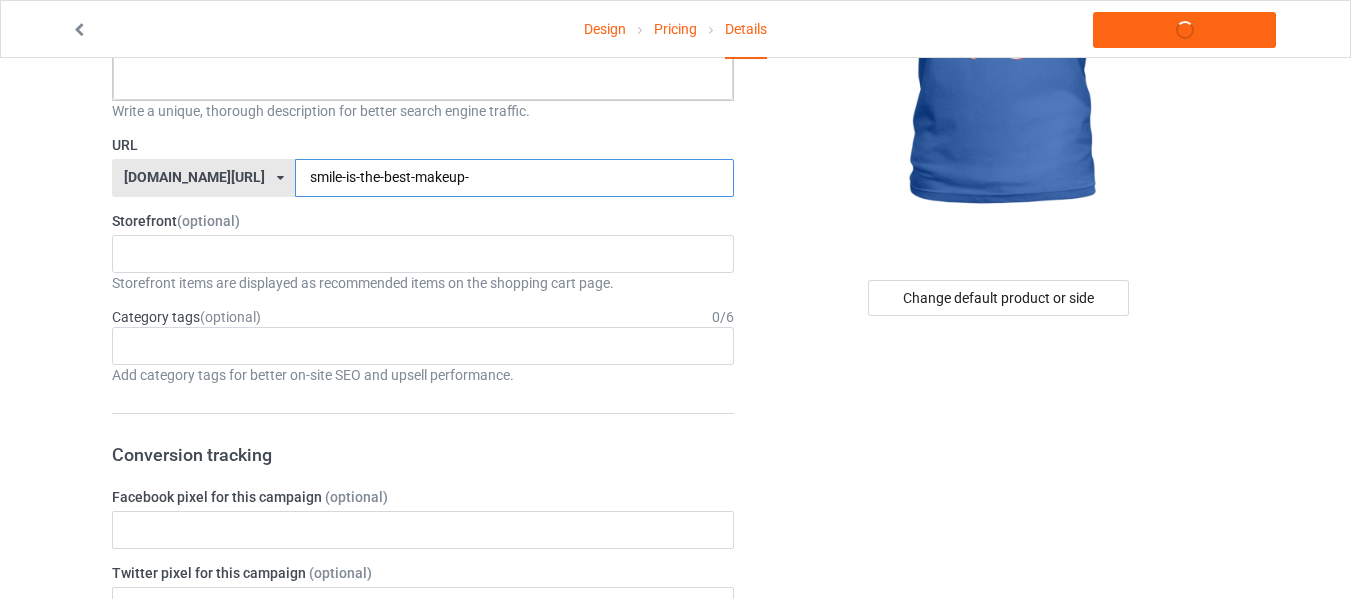 type on "smile-is-the-best-makeup-t" 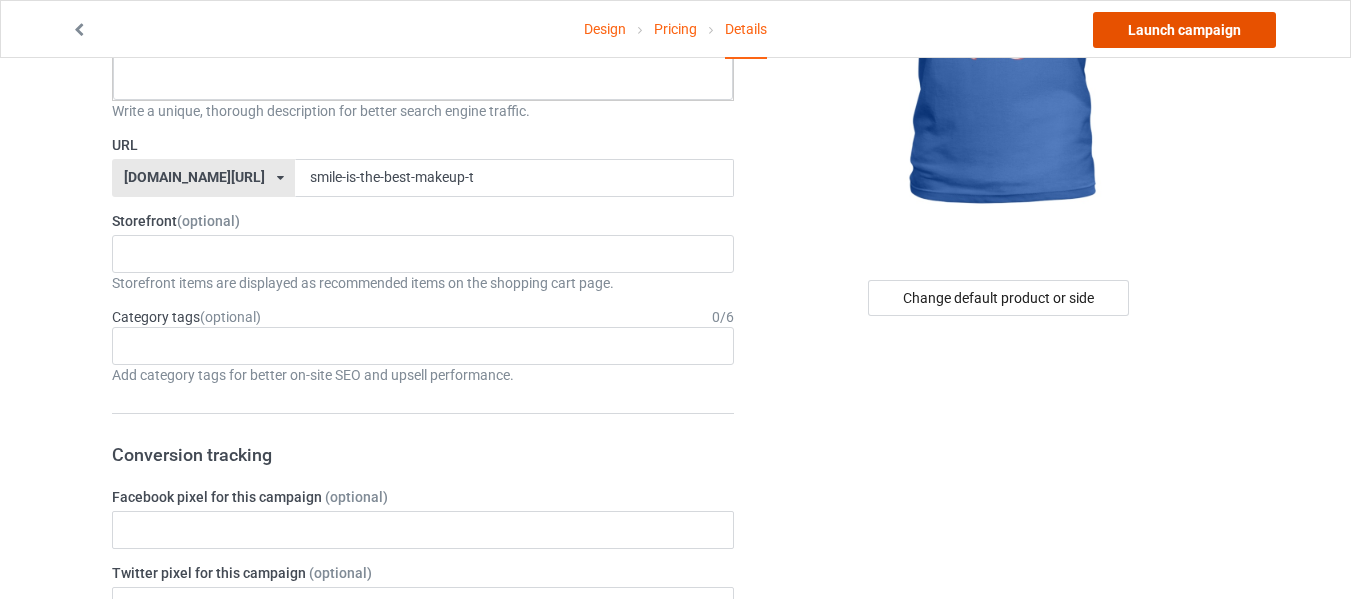 click on "Launch campaign" at bounding box center [1184, 30] 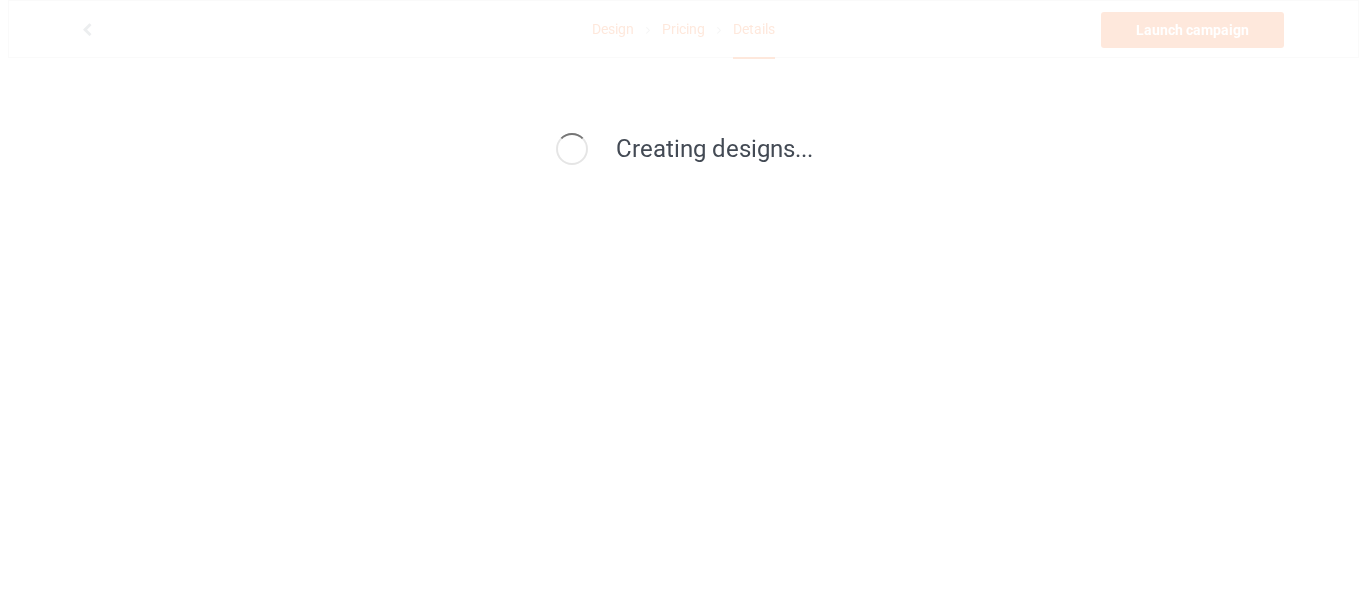 scroll, scrollTop: 0, scrollLeft: 0, axis: both 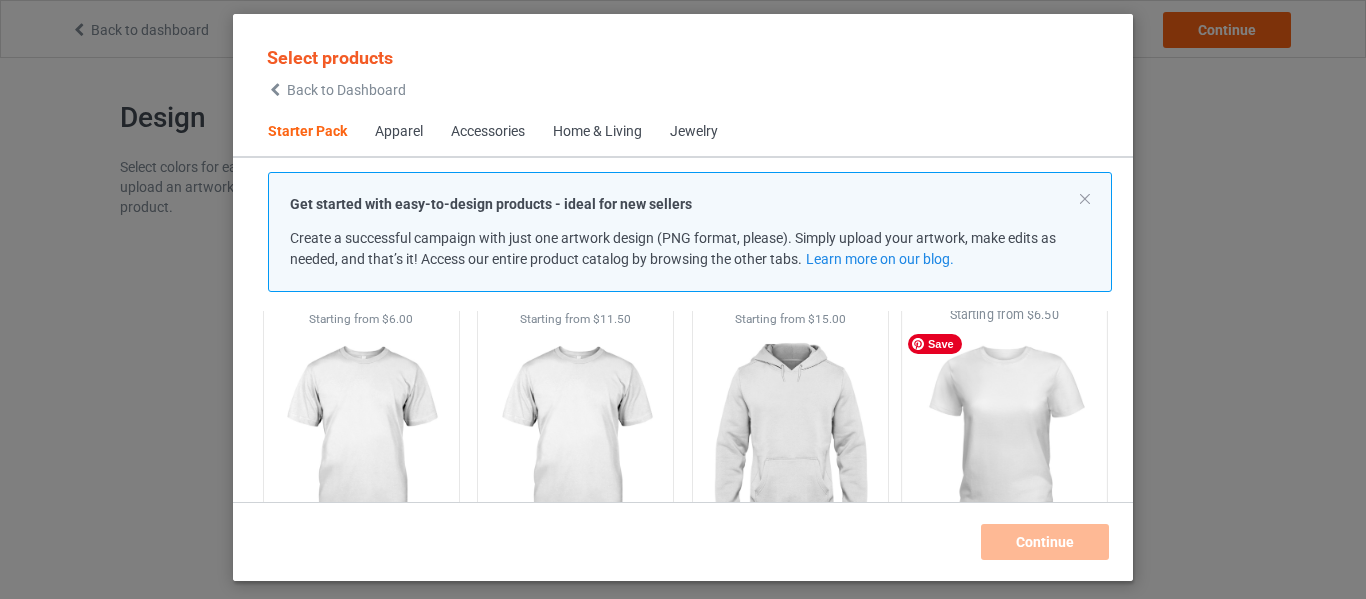 click at bounding box center (1005, 441) 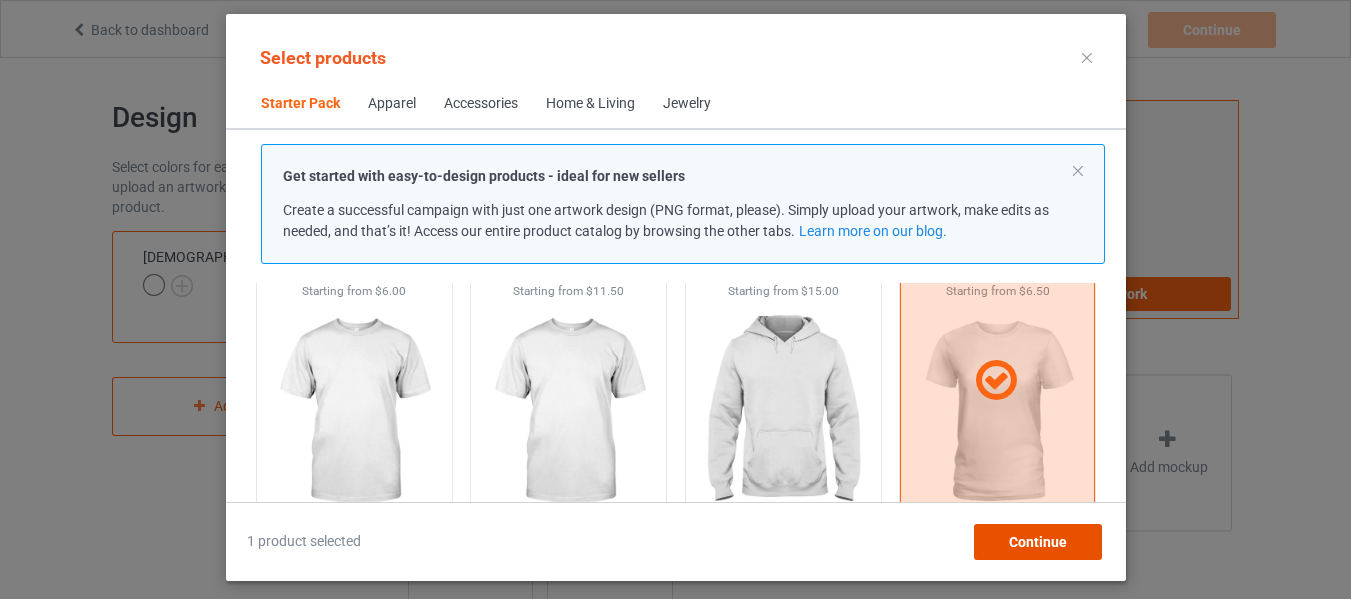 click on "Continue" at bounding box center [1037, 542] 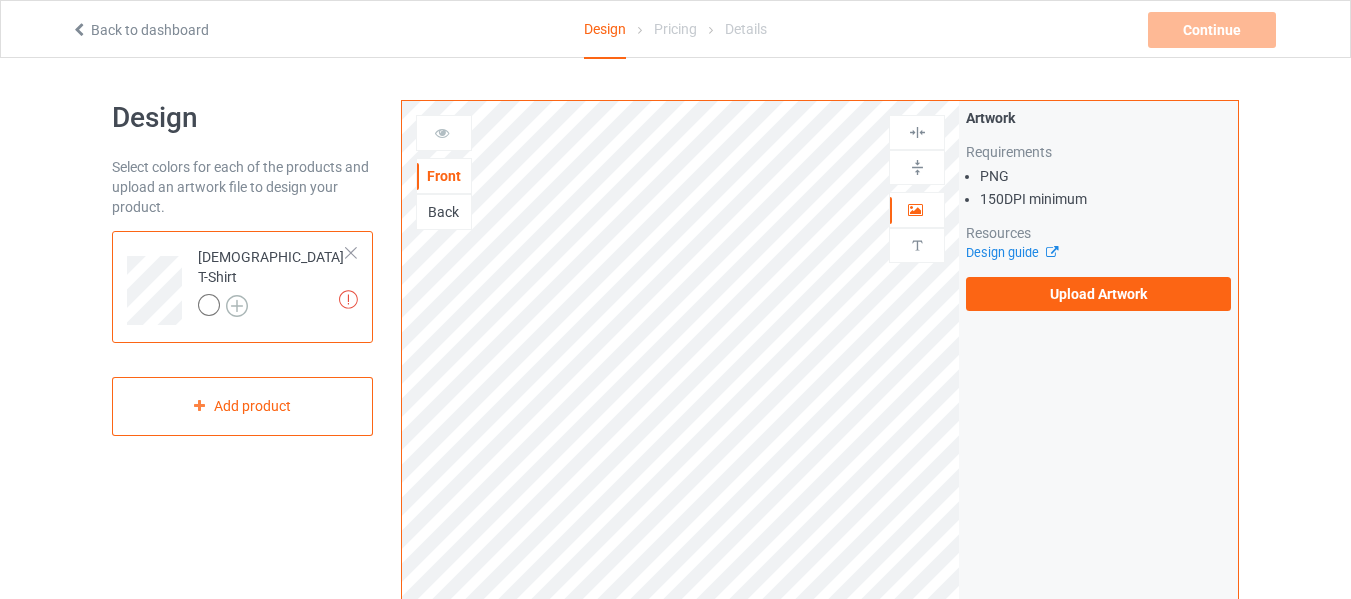 click at bounding box center (237, 306) 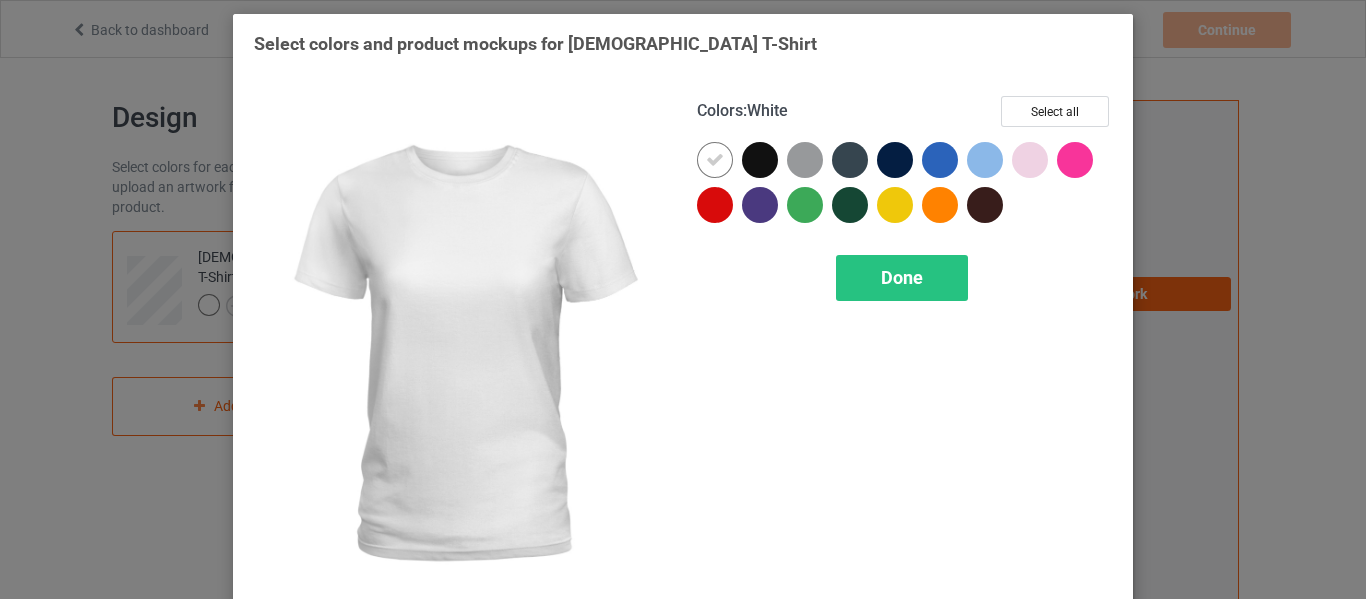 click at bounding box center (715, 160) 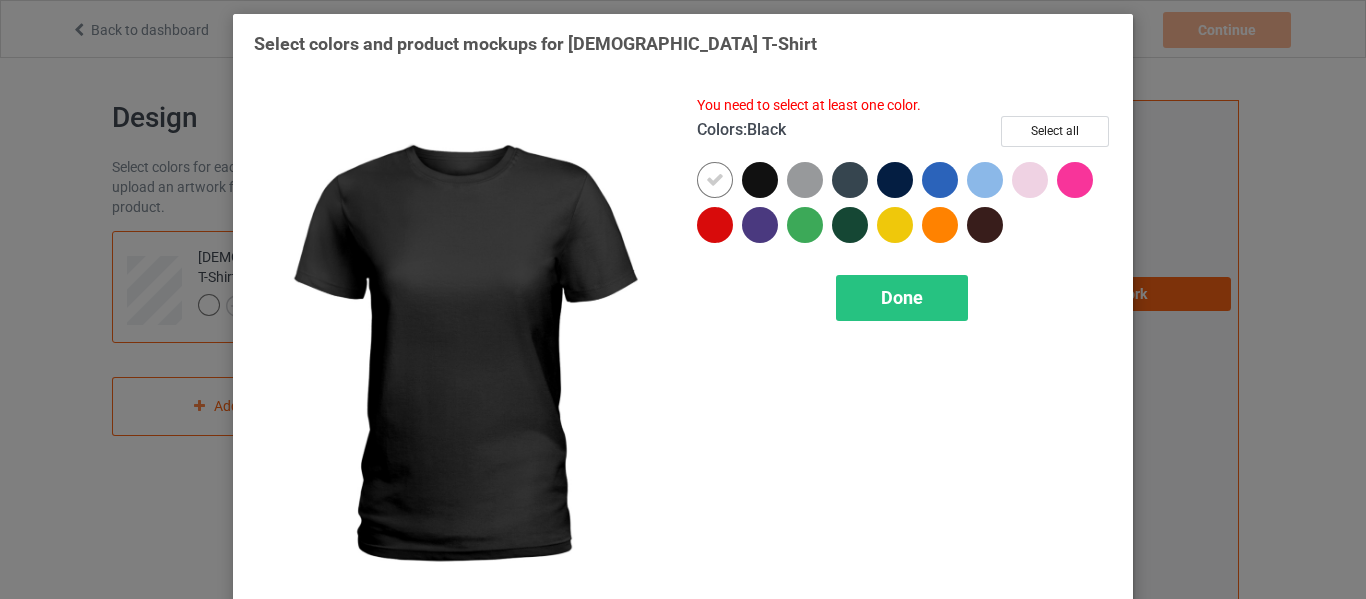 click at bounding box center [760, 180] 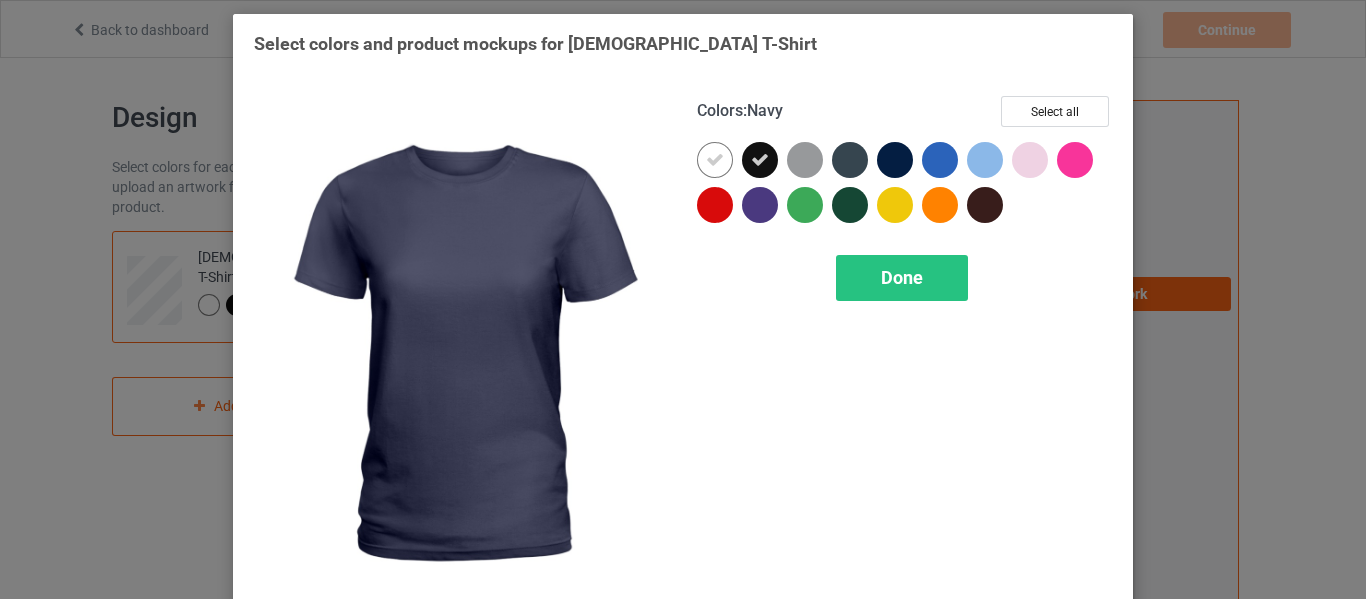 click at bounding box center [895, 160] 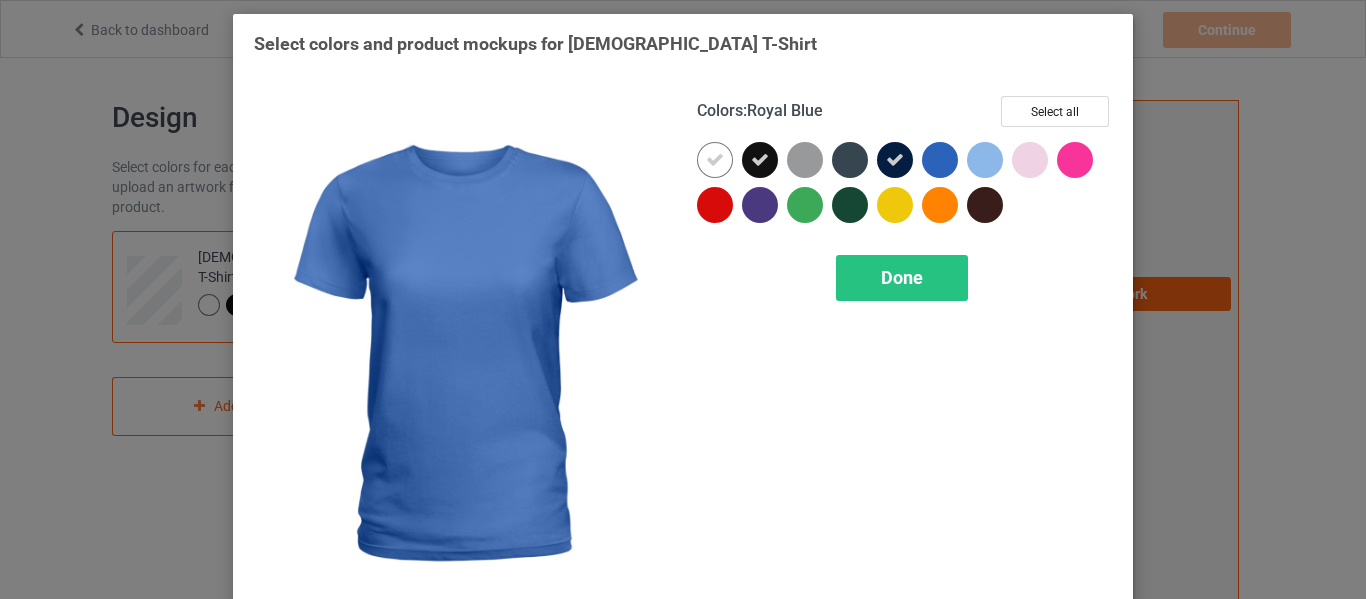 click at bounding box center [940, 160] 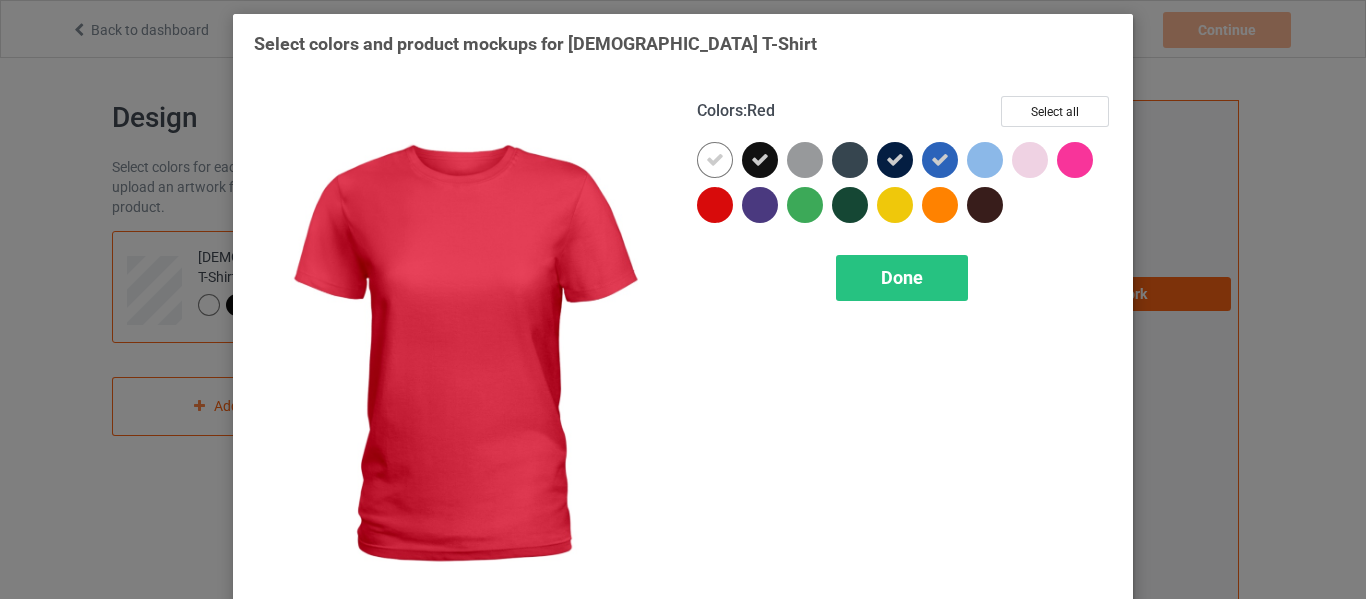 click at bounding box center (715, 205) 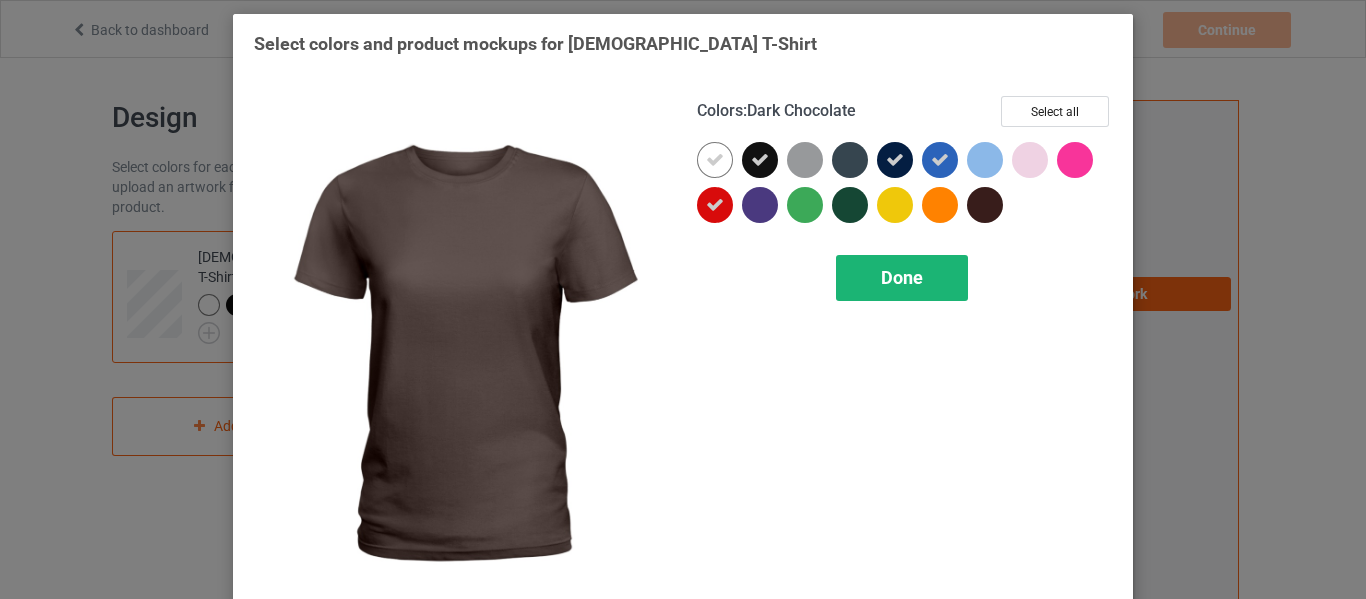 click on "Done" at bounding box center [902, 278] 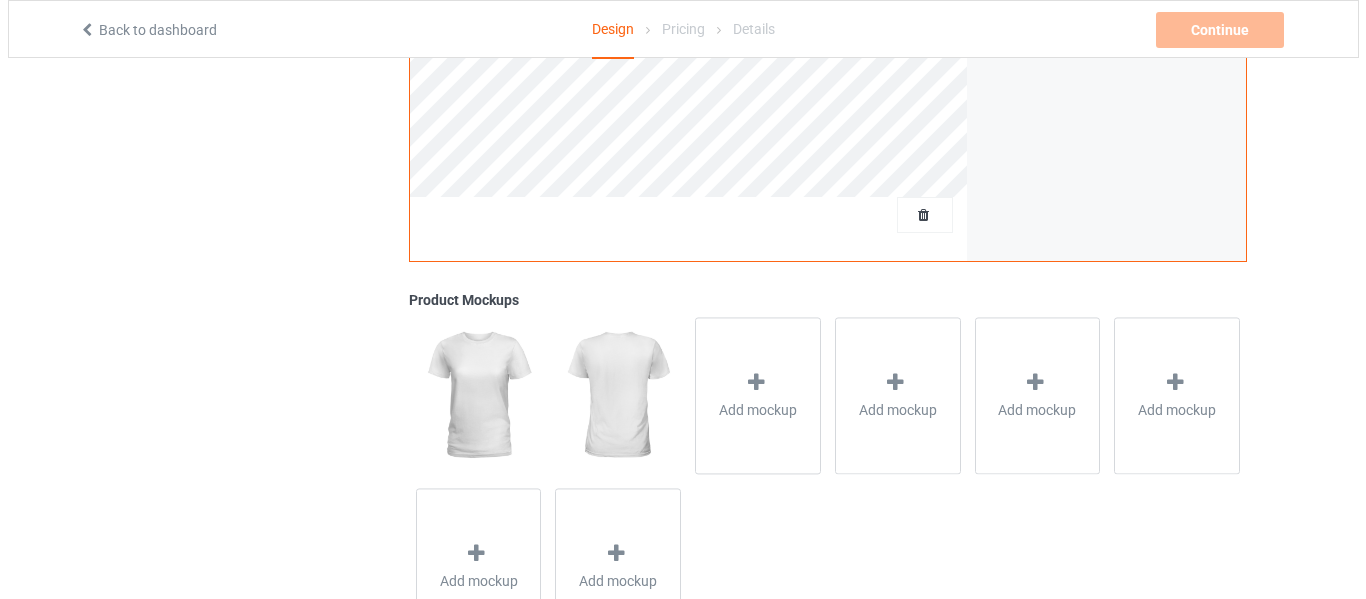 scroll, scrollTop: 696, scrollLeft: 0, axis: vertical 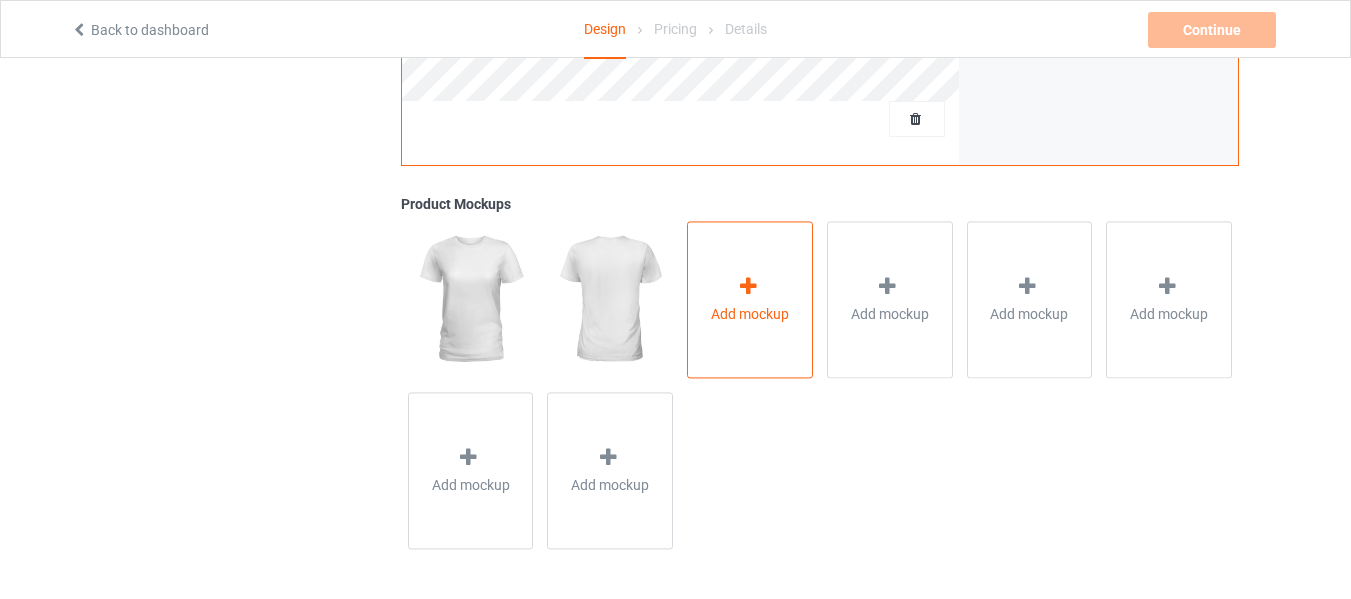 click on "Add mockup" at bounding box center [750, 299] 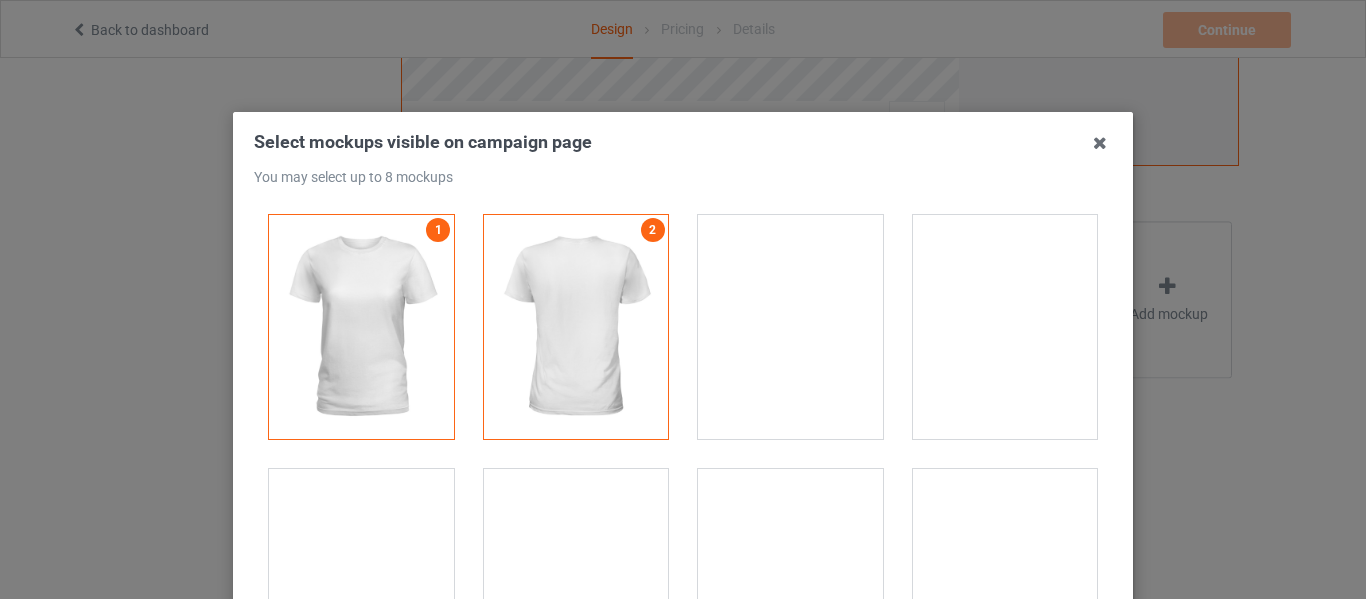scroll, scrollTop: 300, scrollLeft: 0, axis: vertical 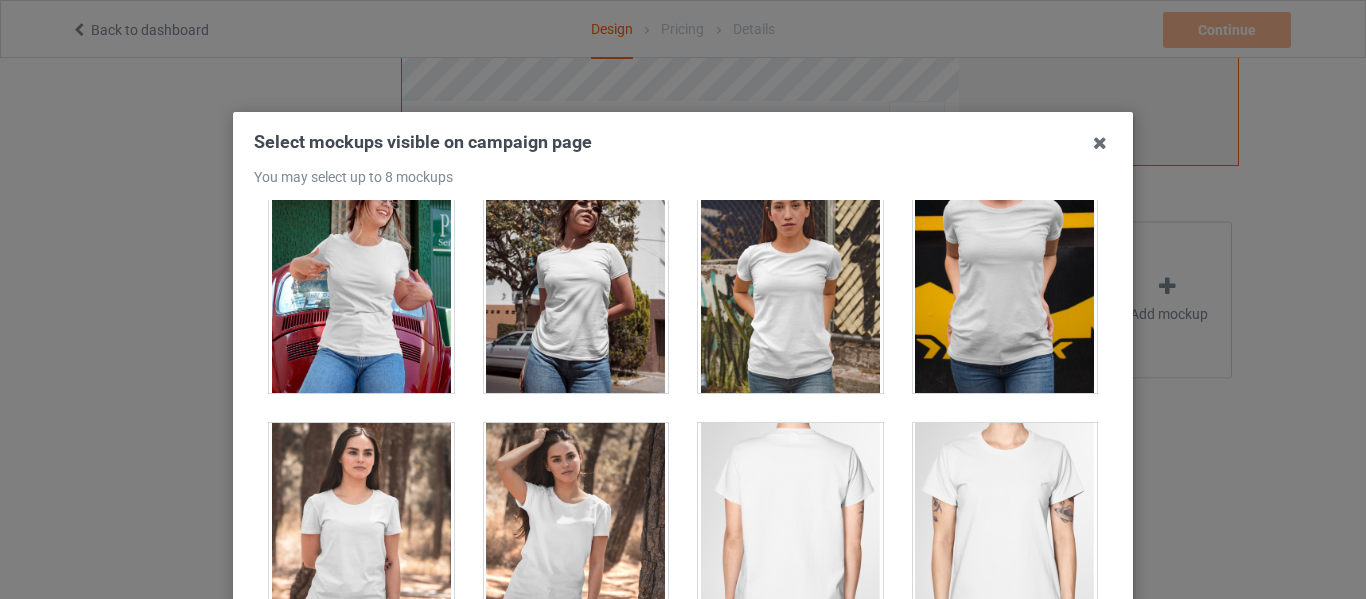 drag, startPoint x: 370, startPoint y: 335, endPoint x: 383, endPoint y: 335, distance: 13 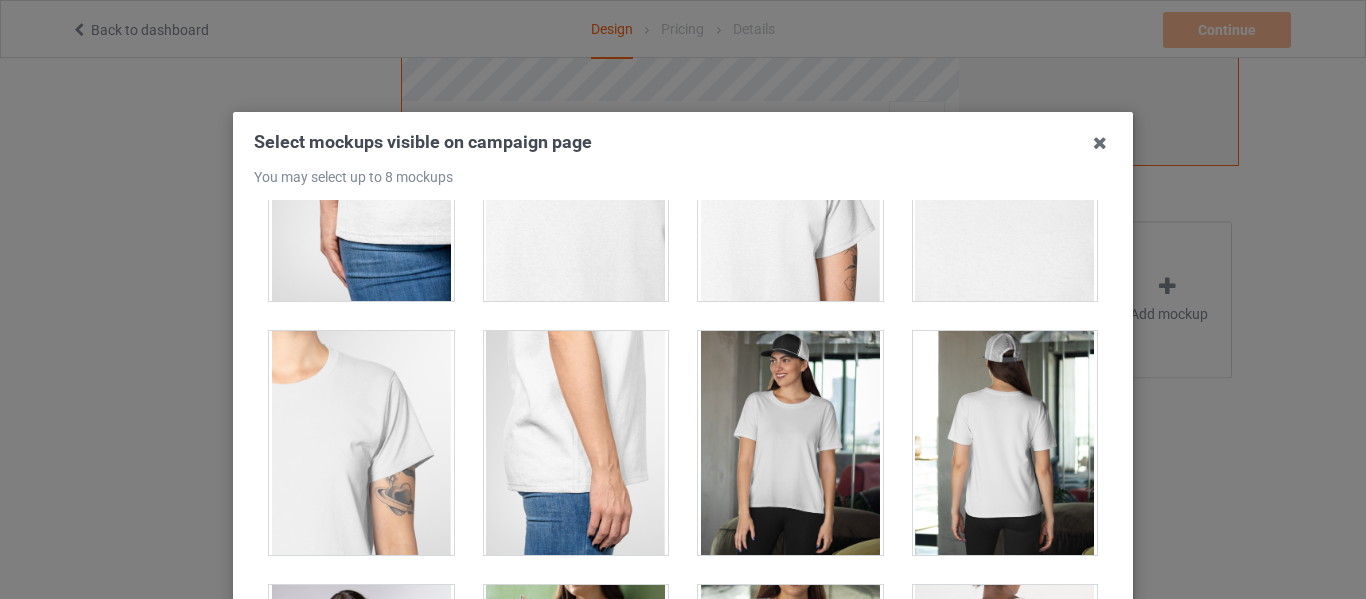 scroll, scrollTop: 1000, scrollLeft: 0, axis: vertical 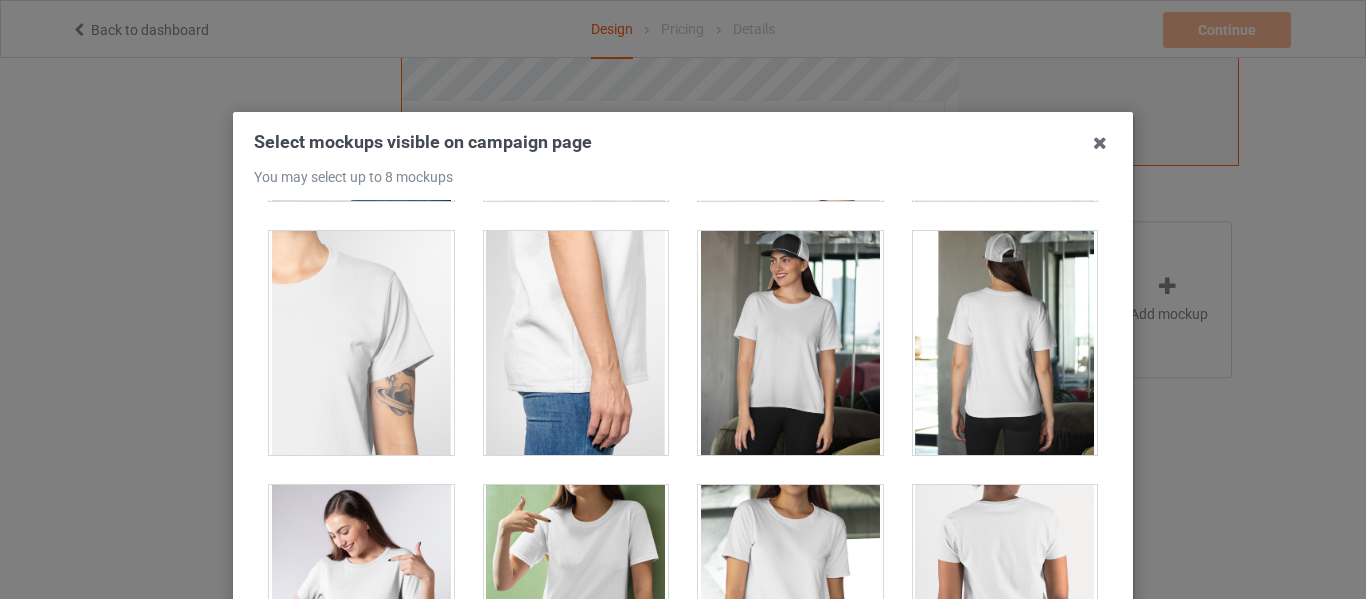 click at bounding box center (790, 343) 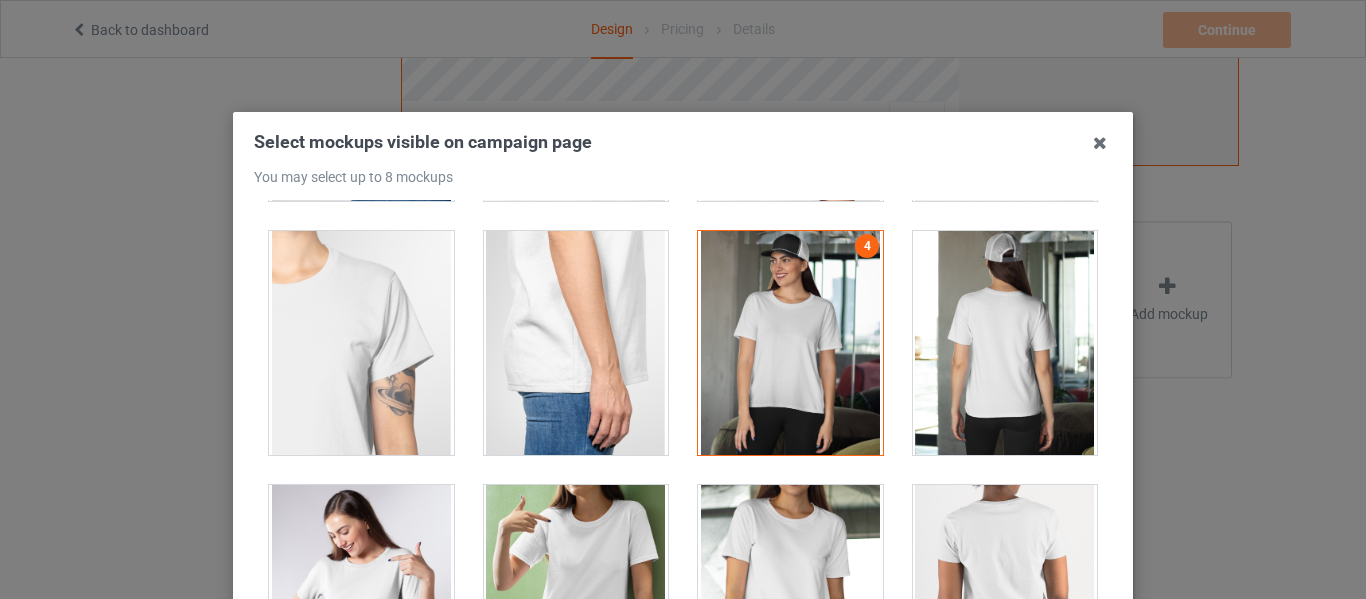 scroll, scrollTop: 1200, scrollLeft: 0, axis: vertical 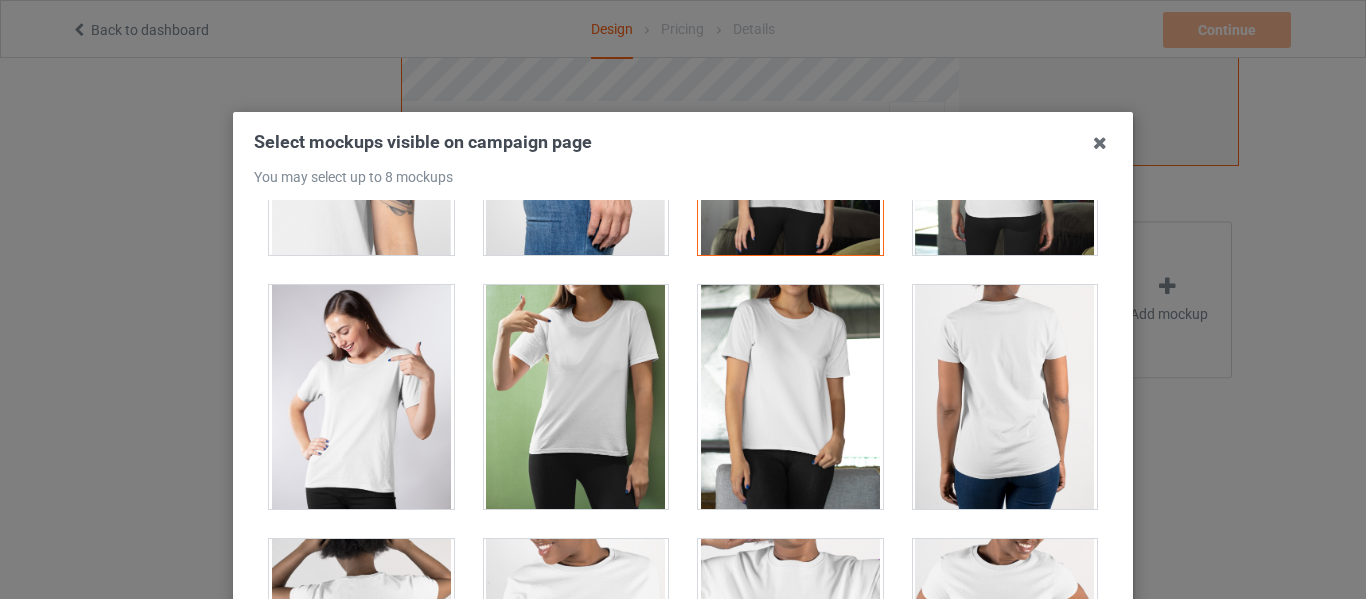 click at bounding box center (361, 397) 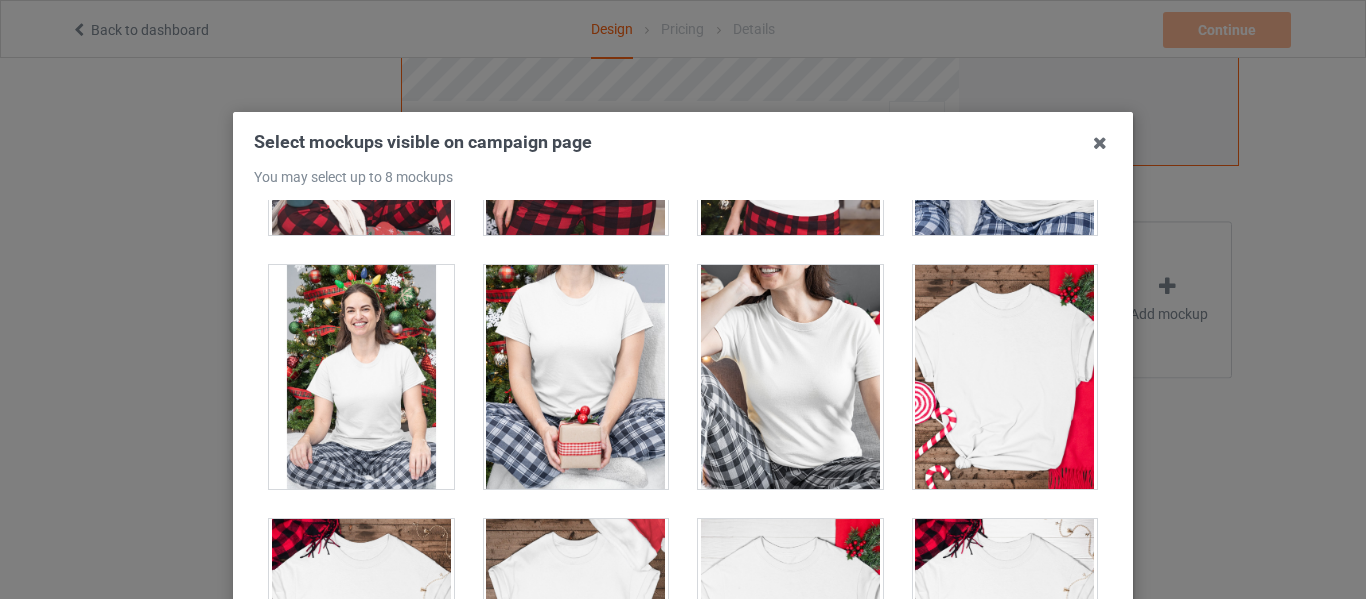 scroll, scrollTop: 6100, scrollLeft: 0, axis: vertical 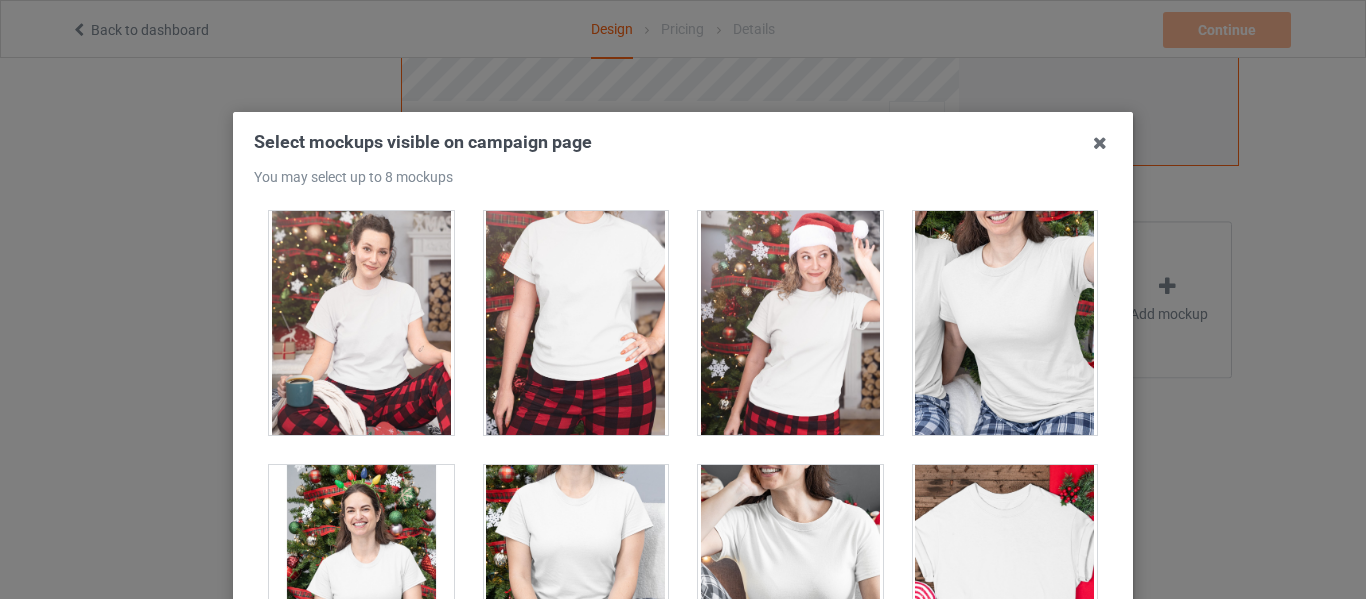 click at bounding box center [1005, 323] 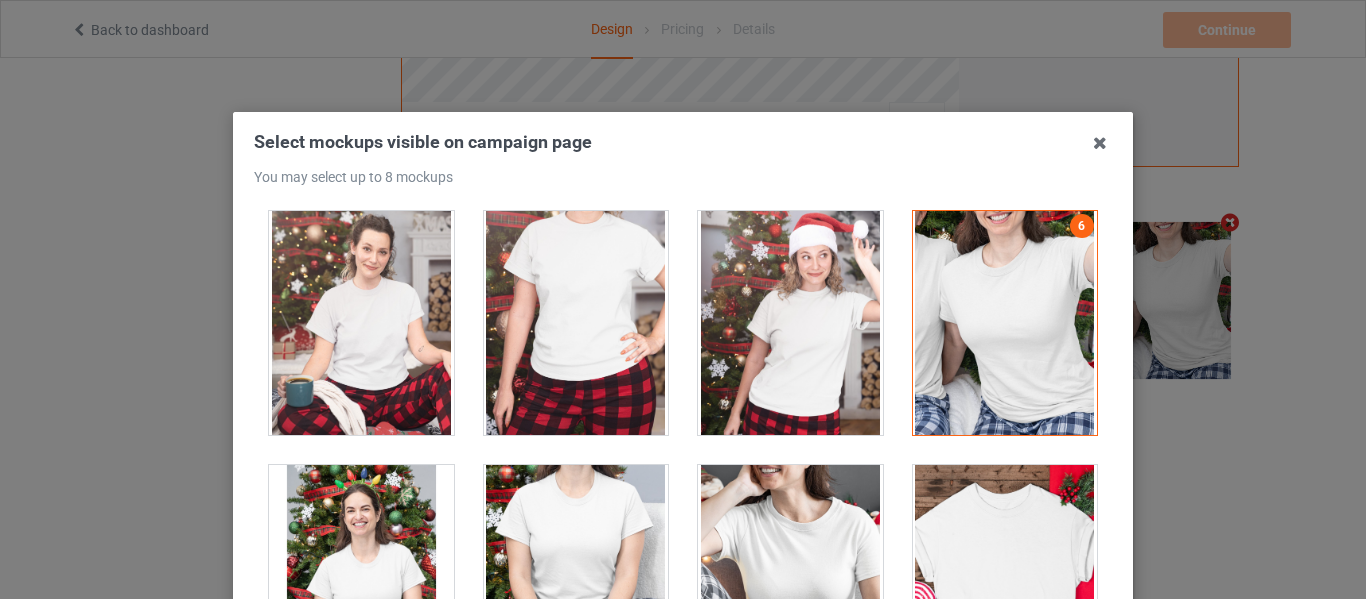 scroll, scrollTop: 695, scrollLeft: 0, axis: vertical 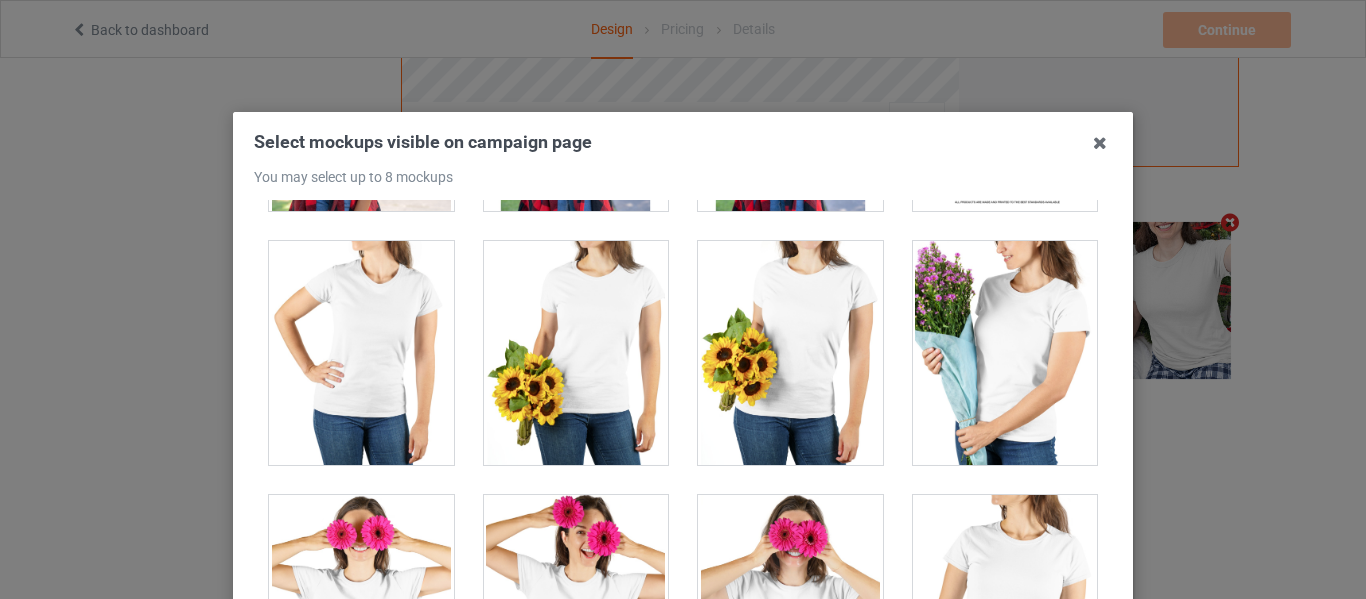 click at bounding box center (790, 353) 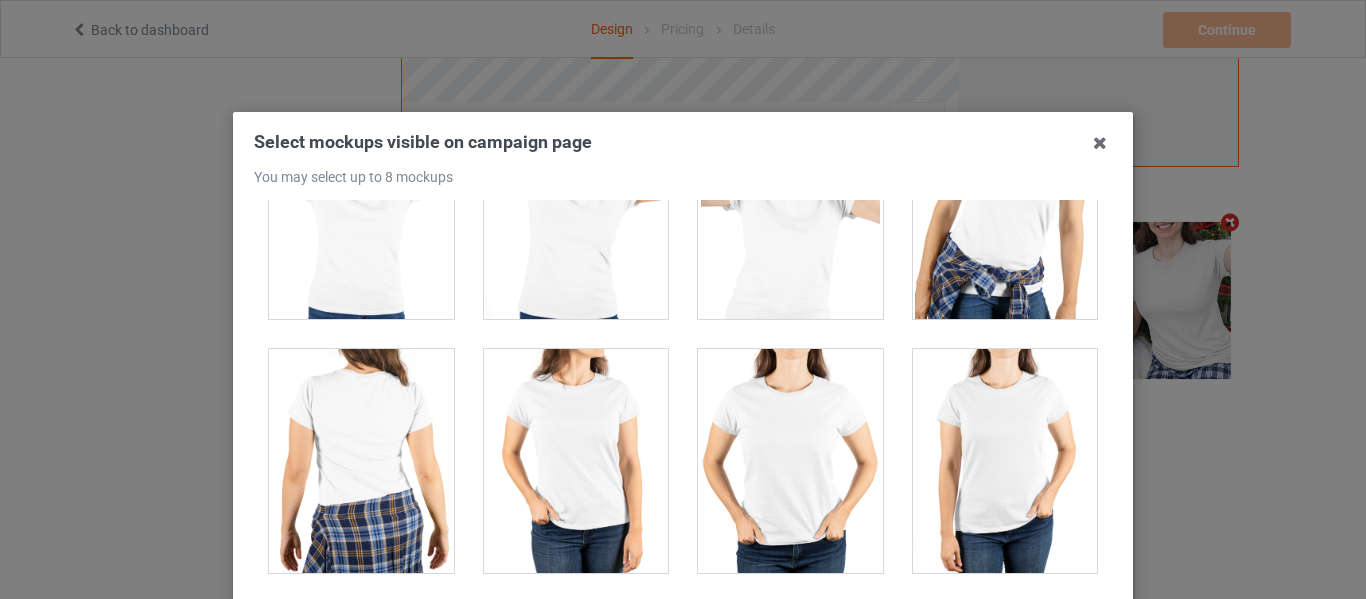 scroll, scrollTop: 5000, scrollLeft: 0, axis: vertical 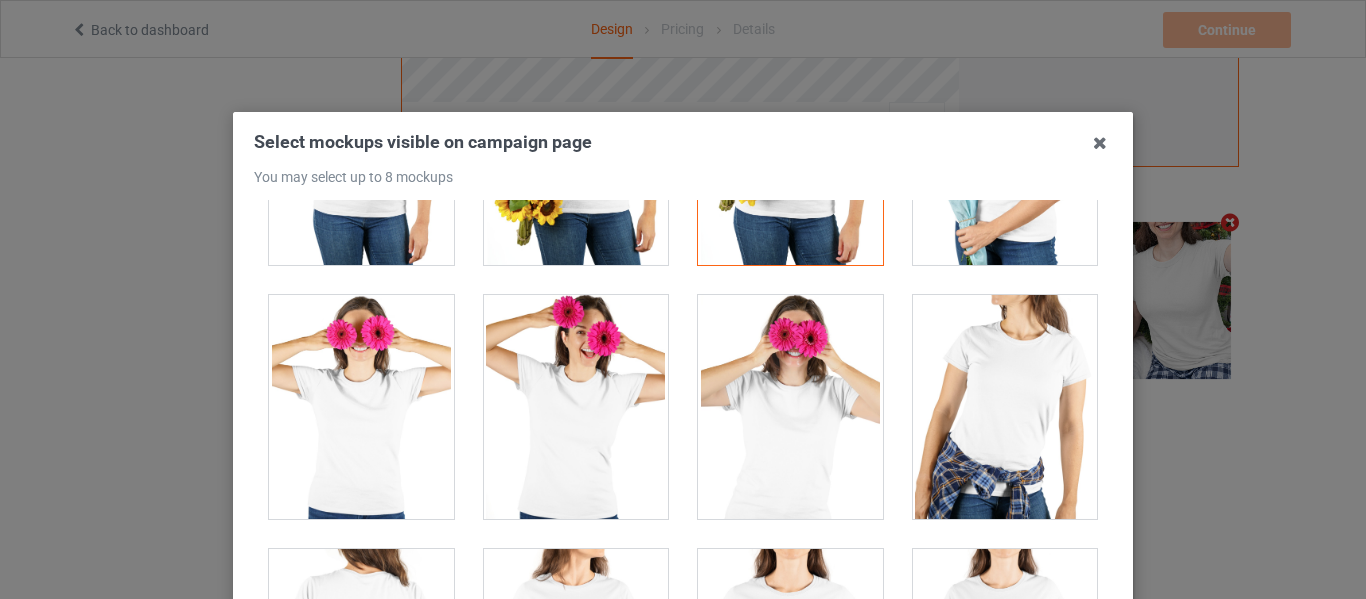click at bounding box center [1005, 407] 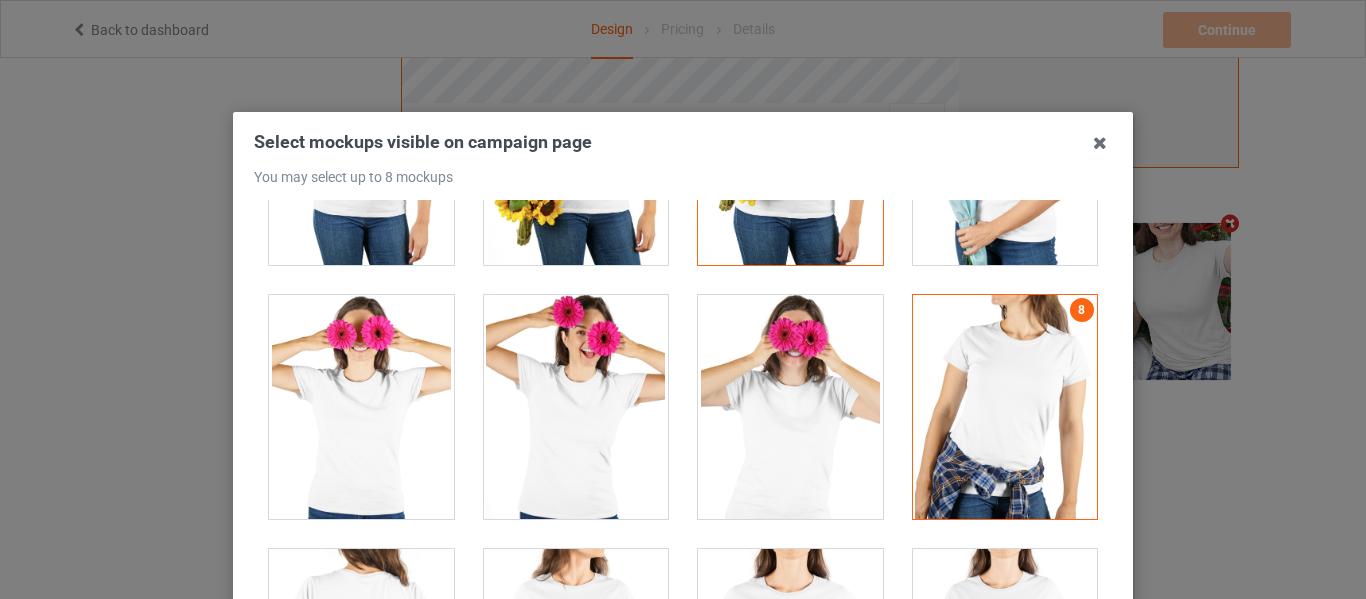 click at bounding box center [1005, 407] 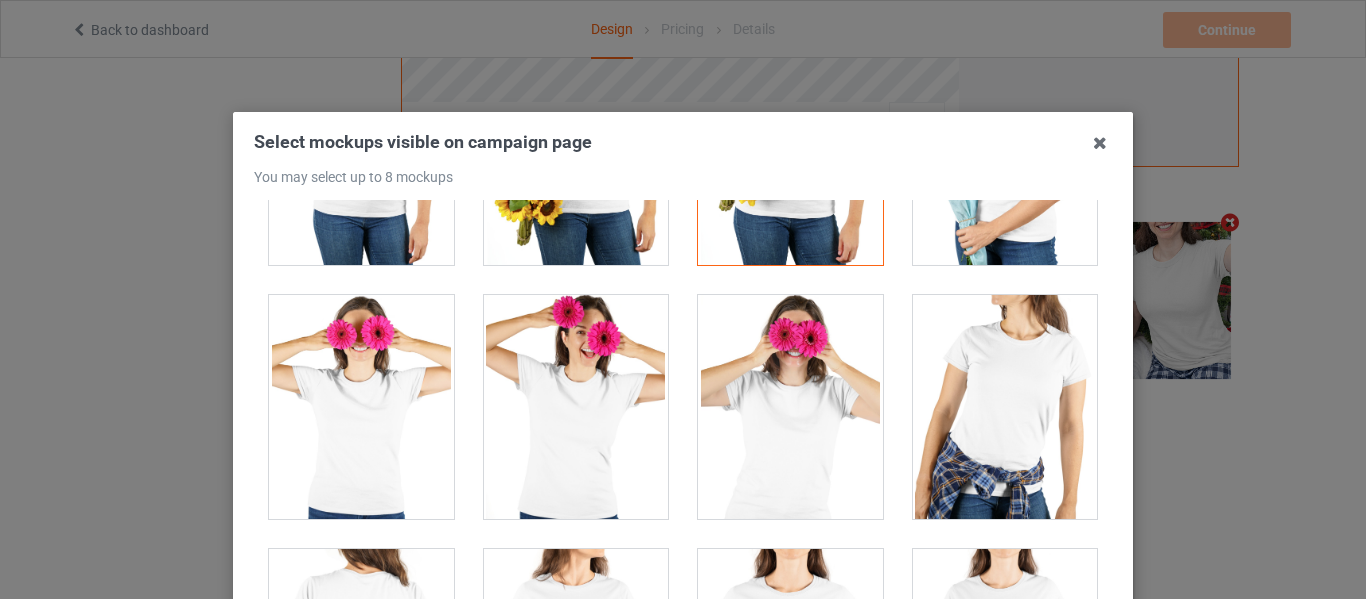 click at bounding box center (576, 407) 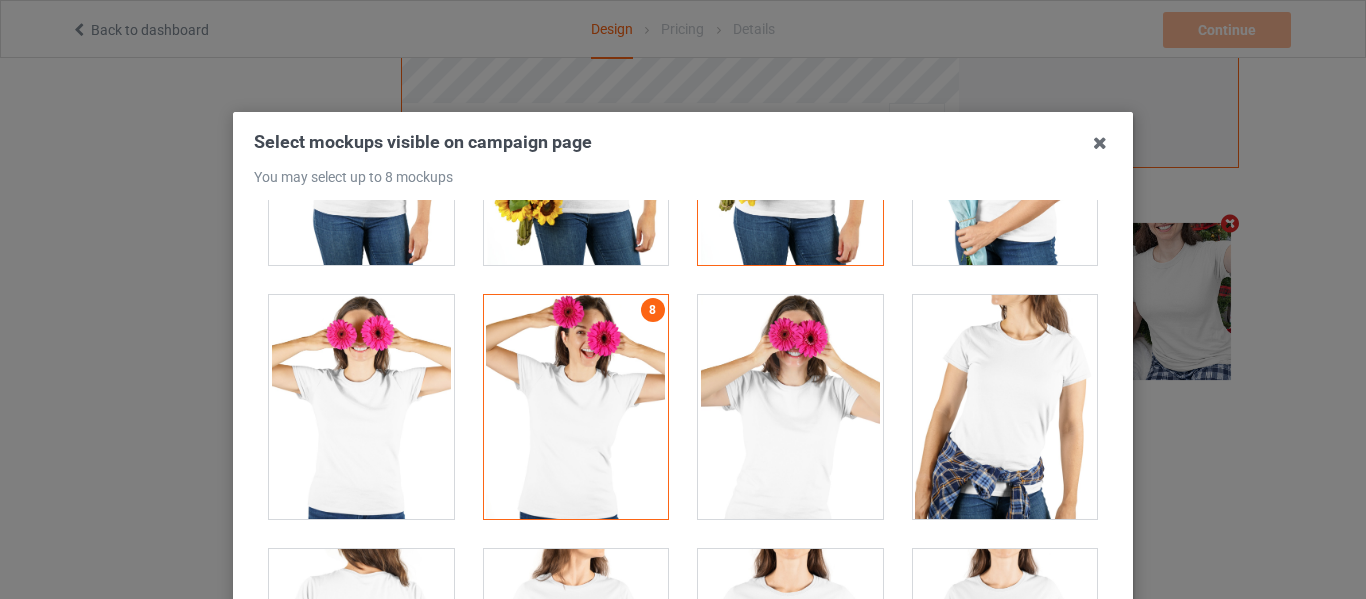 scroll, scrollTop: 694, scrollLeft: 0, axis: vertical 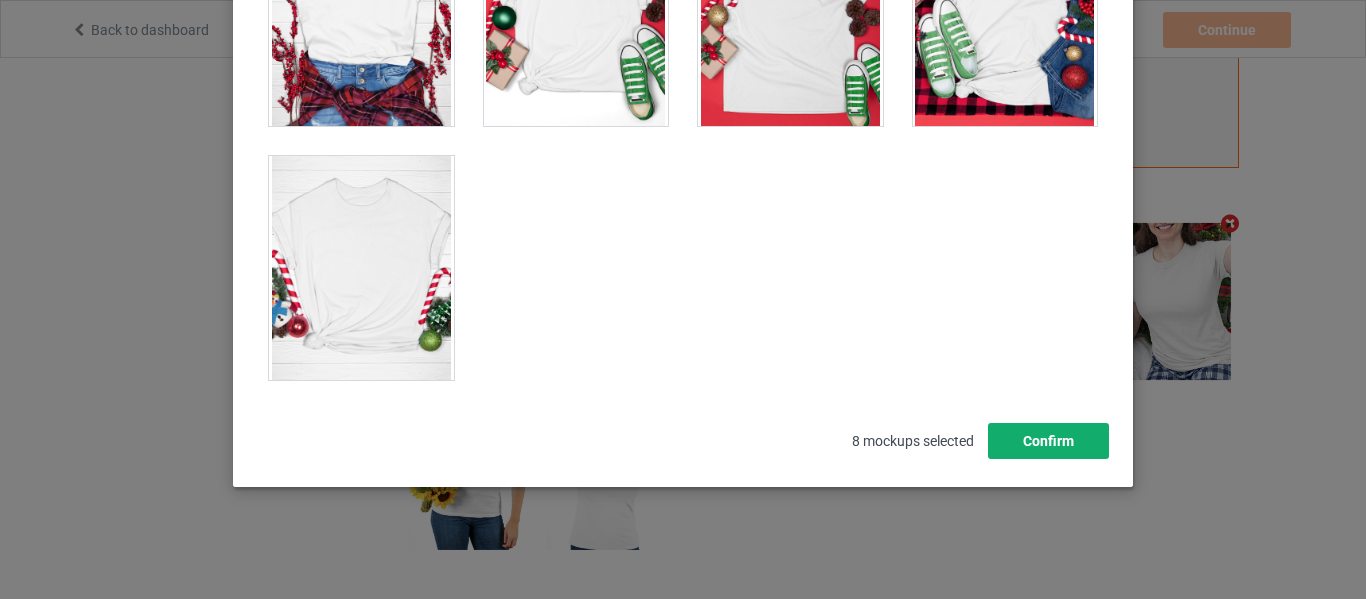 click on "Confirm" at bounding box center (1048, 441) 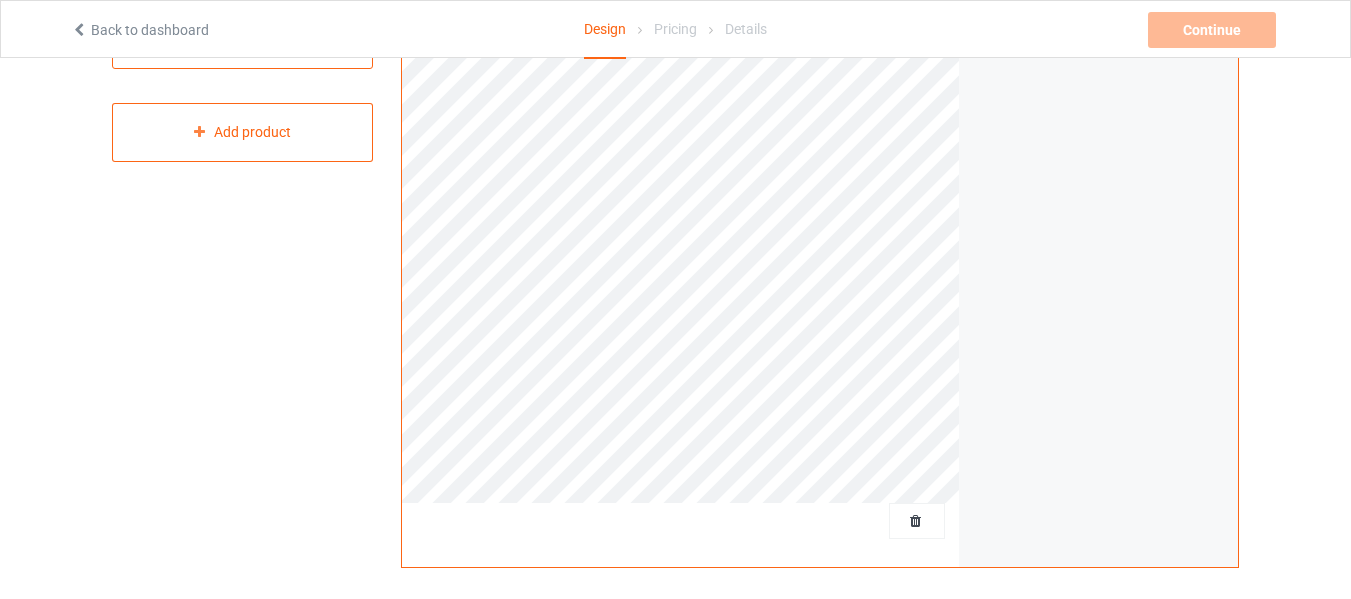 scroll, scrollTop: 0, scrollLeft: 0, axis: both 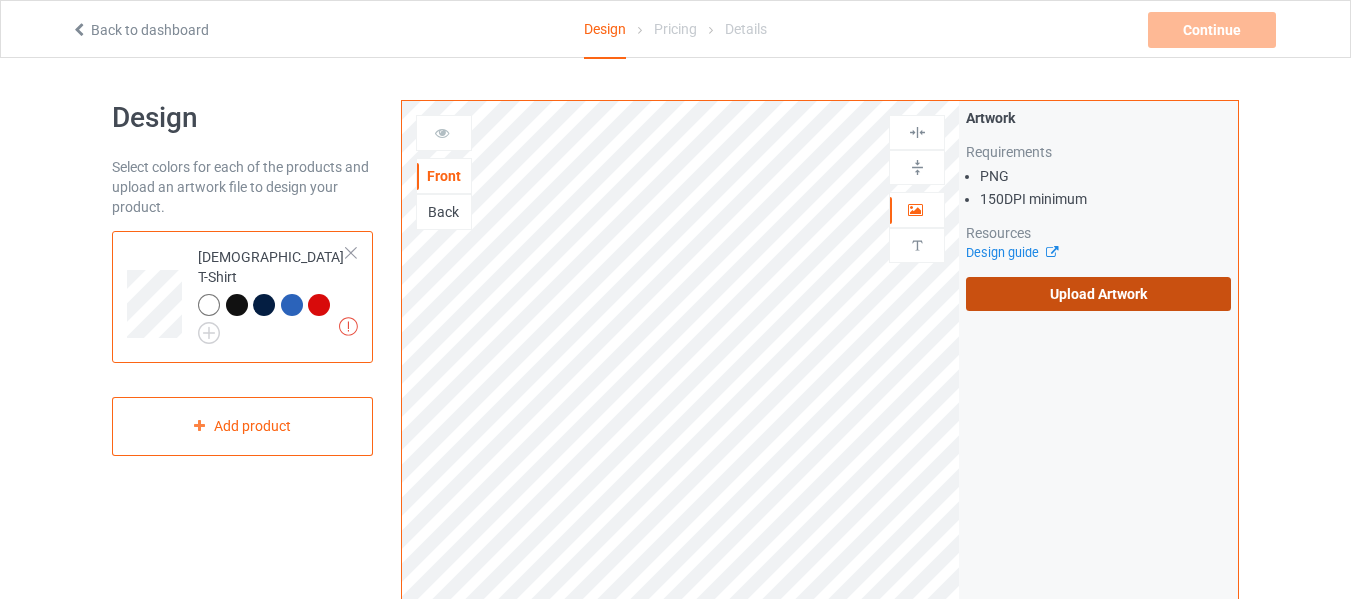 click on "Upload Artwork" at bounding box center (1098, 294) 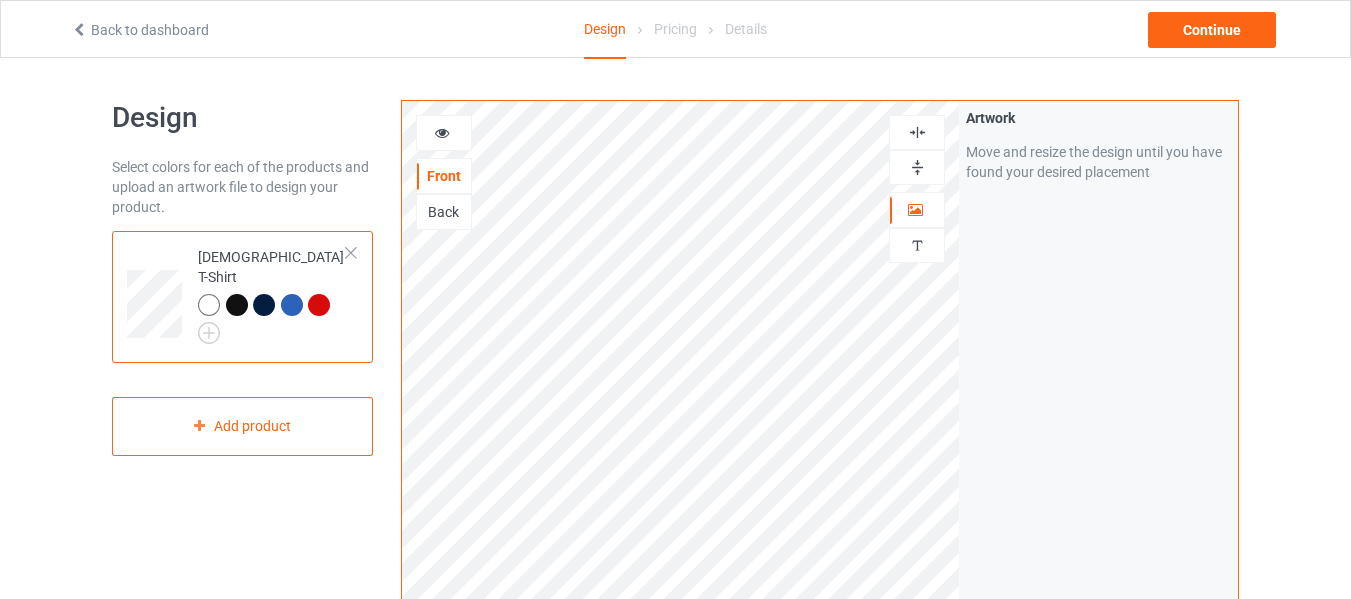 scroll, scrollTop: 500, scrollLeft: 0, axis: vertical 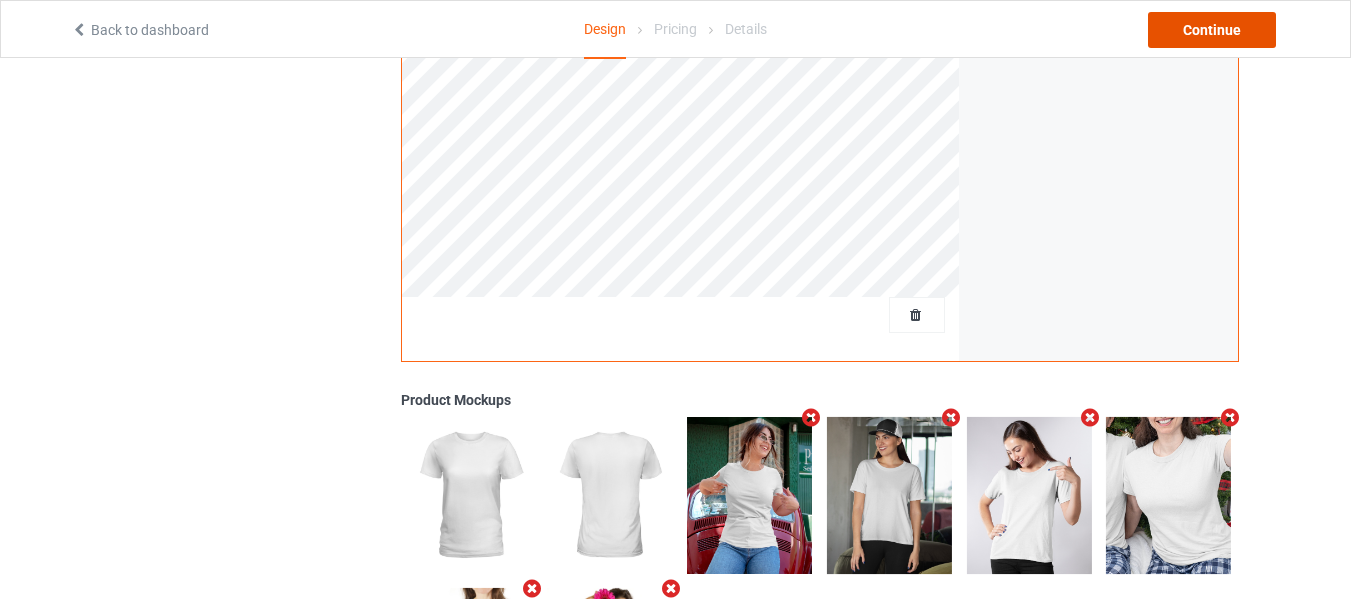 click on "Continue" at bounding box center [1212, 30] 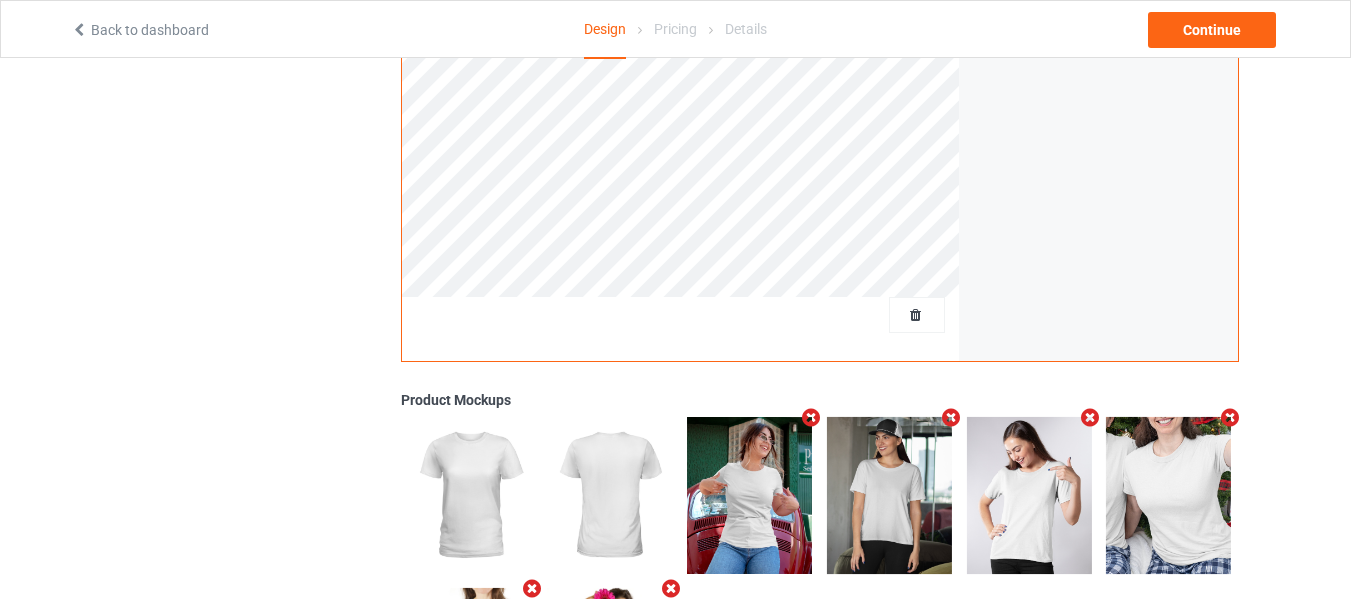 scroll, scrollTop: 0, scrollLeft: 0, axis: both 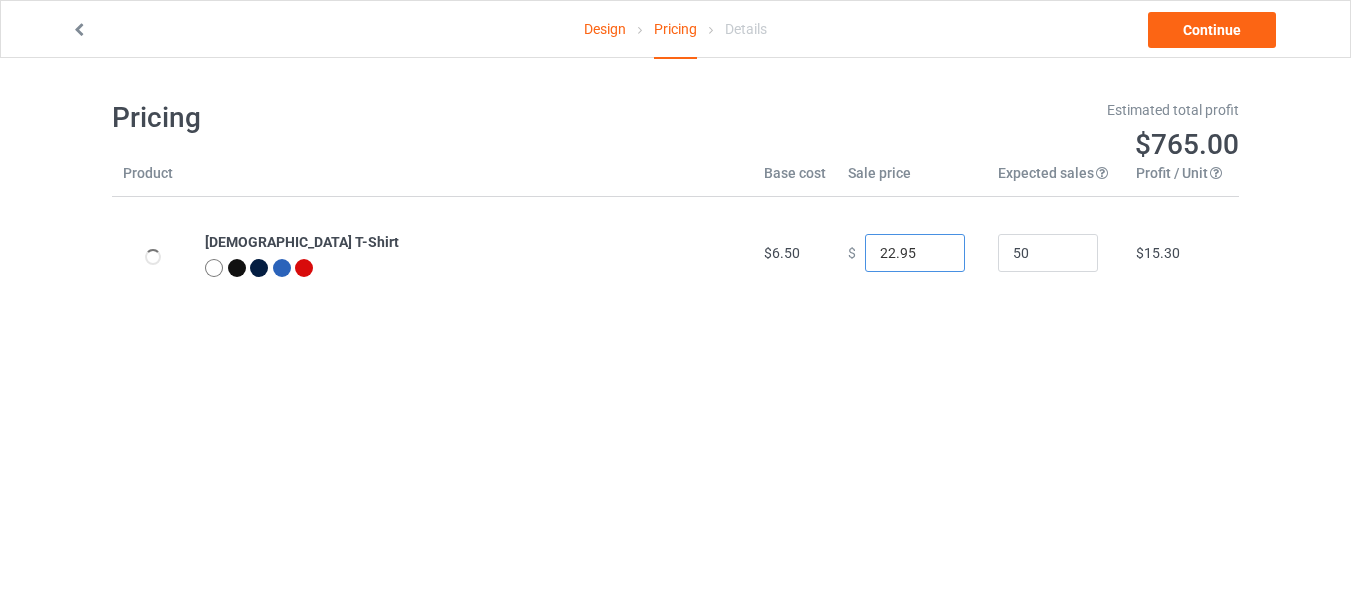 drag, startPoint x: 881, startPoint y: 255, endPoint x: 818, endPoint y: 262, distance: 63.387695 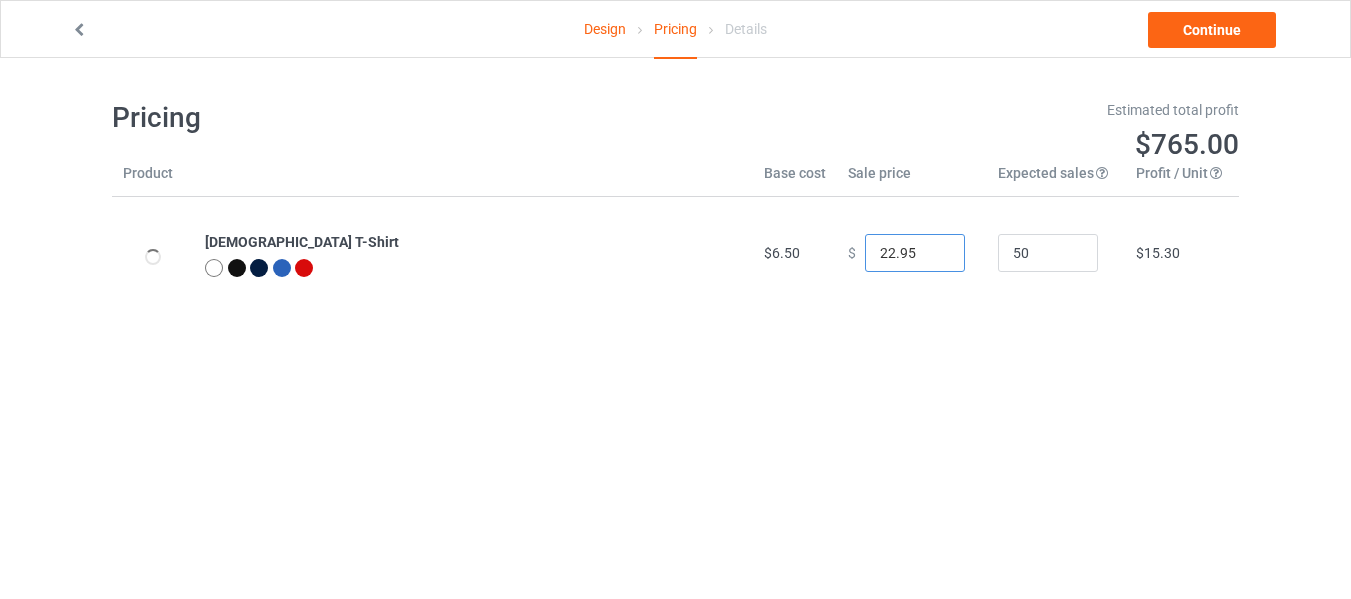 click on "$     22.95" at bounding box center [912, 253] 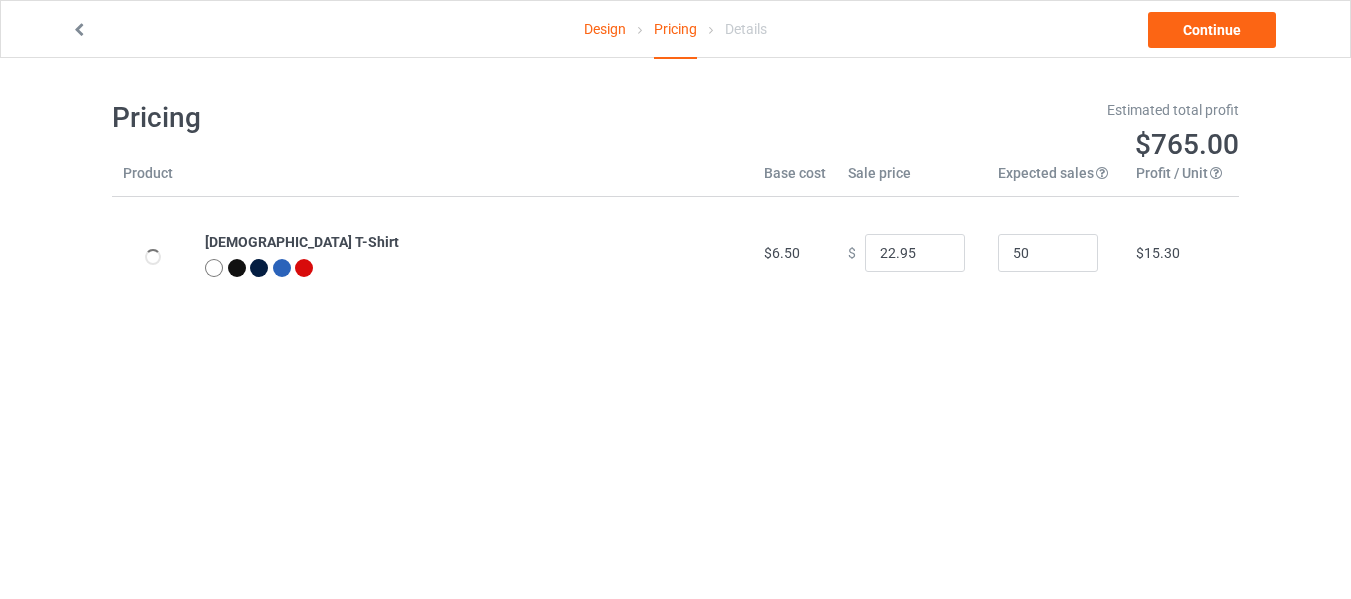 click on "$     22.95" at bounding box center (912, 253) 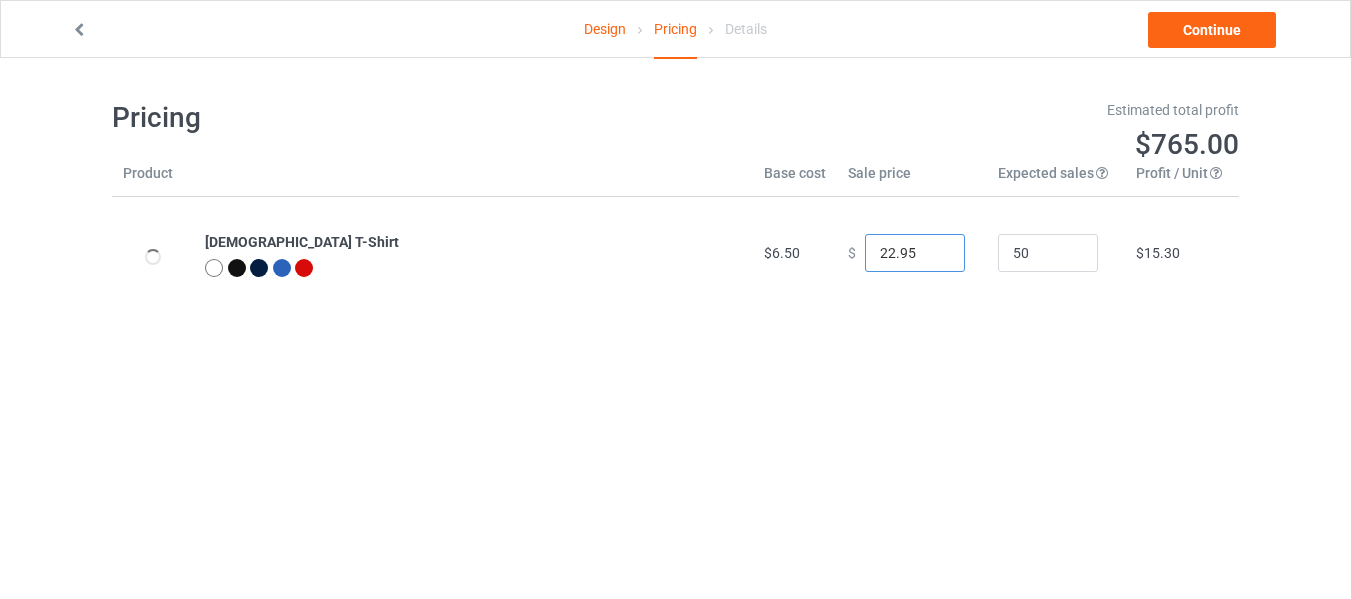 drag, startPoint x: 881, startPoint y: 253, endPoint x: 862, endPoint y: 252, distance: 19.026299 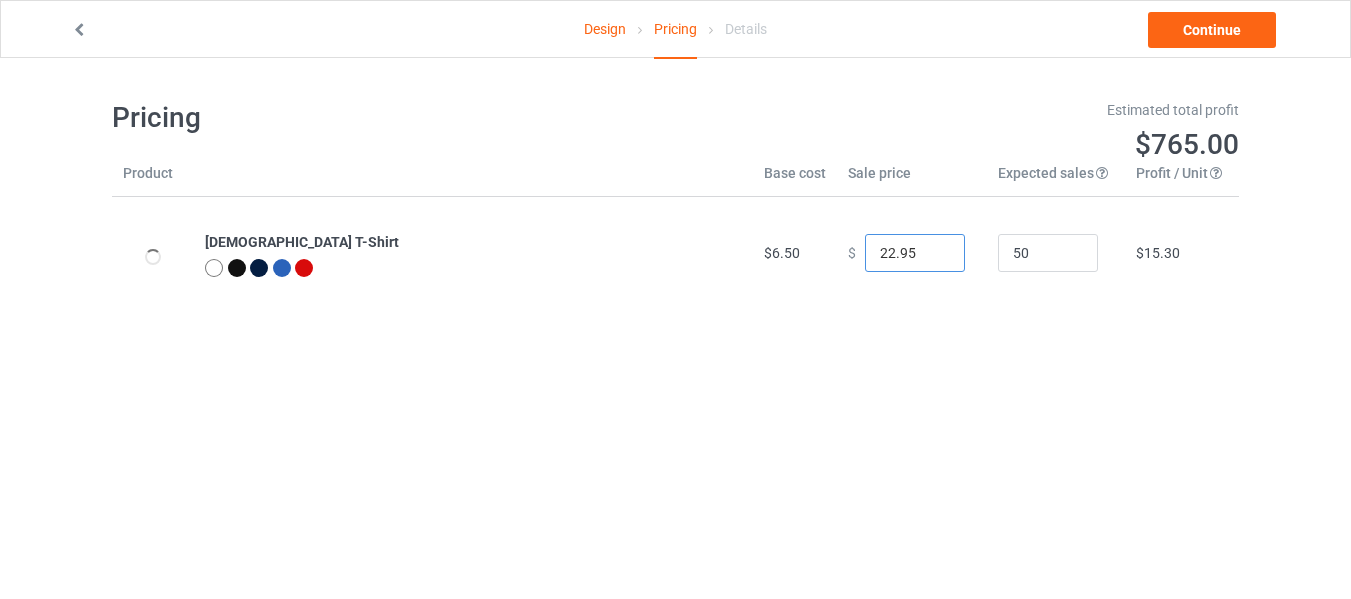 click on "22.95" at bounding box center (915, 253) 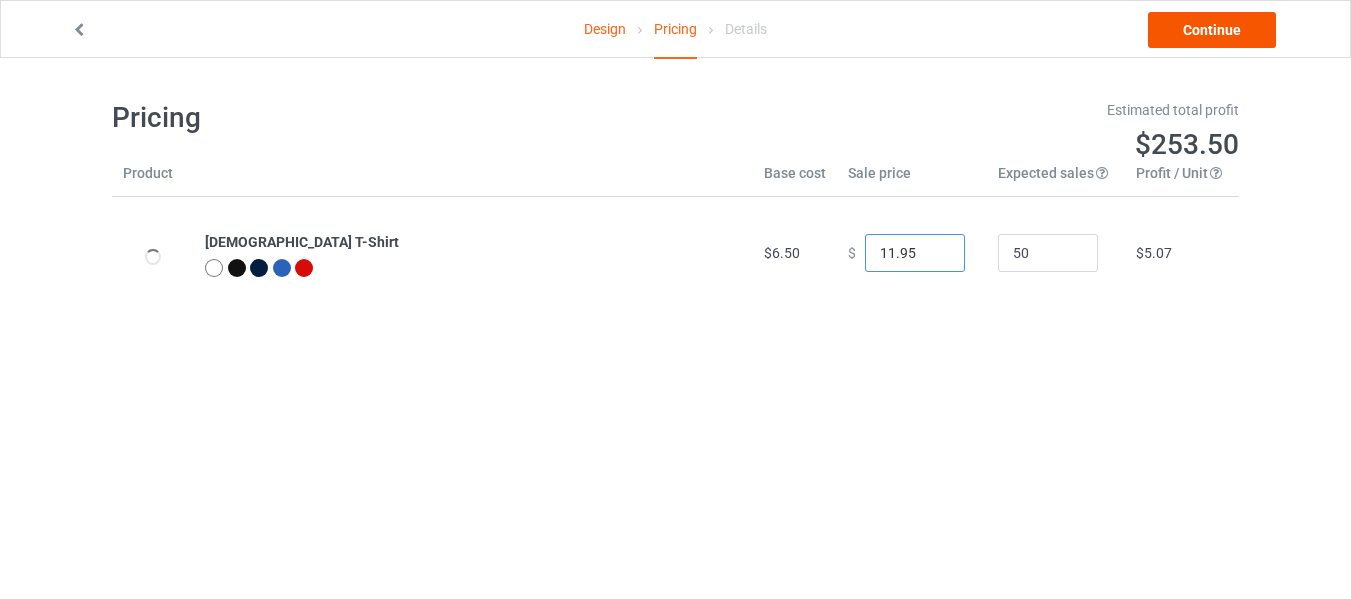 type on "11.95" 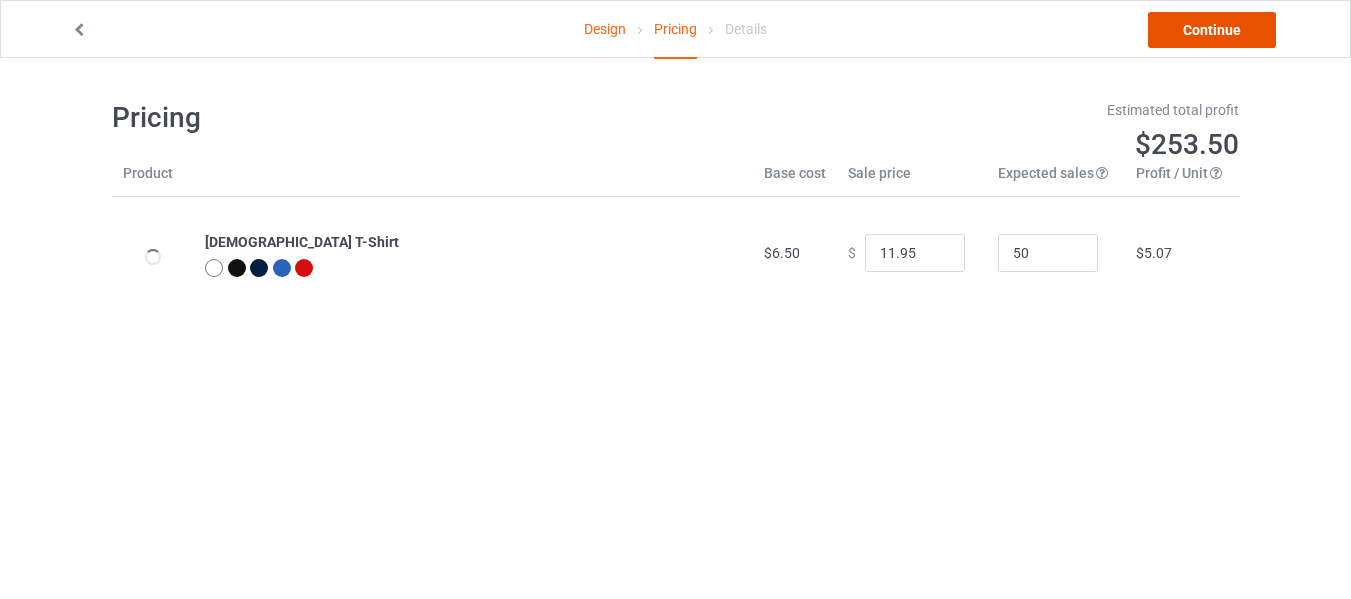 click on "Continue" at bounding box center [1212, 30] 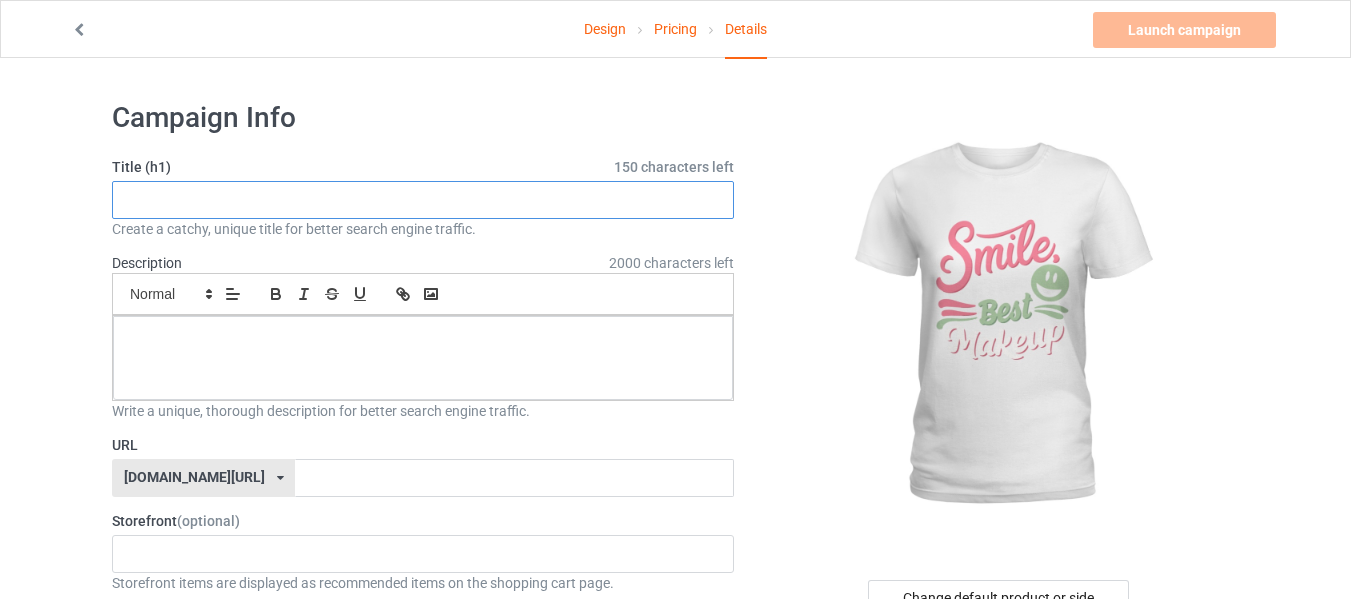 click at bounding box center [423, 200] 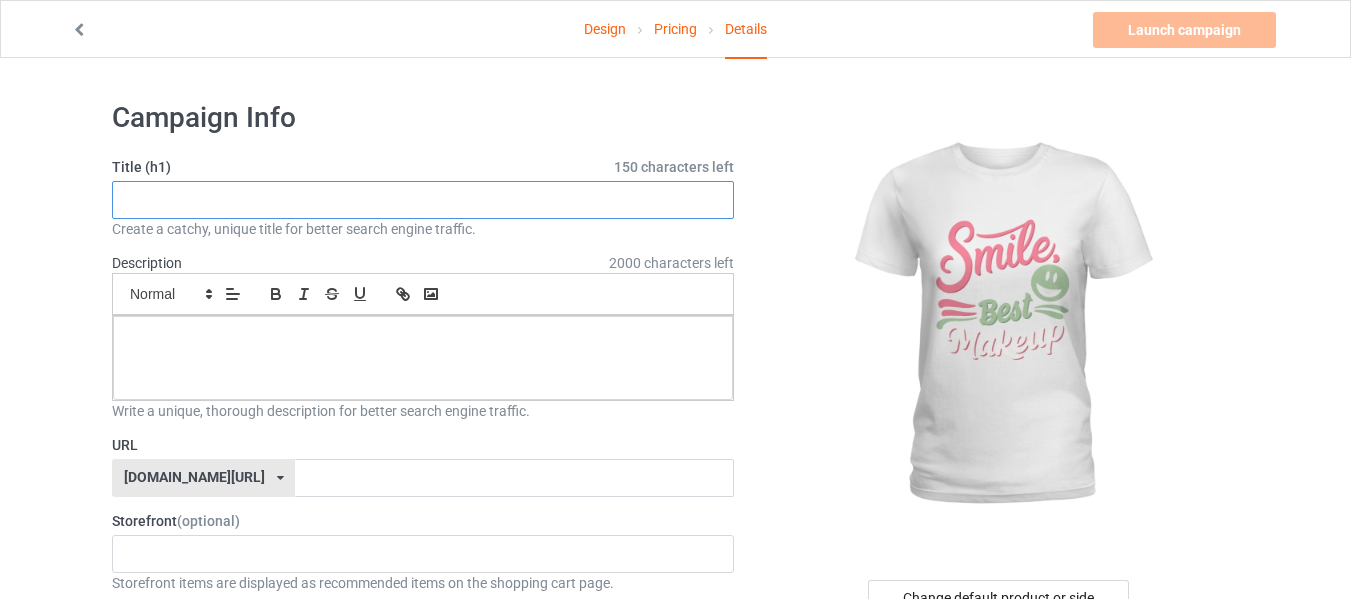 paste on "smile is the best makeup" 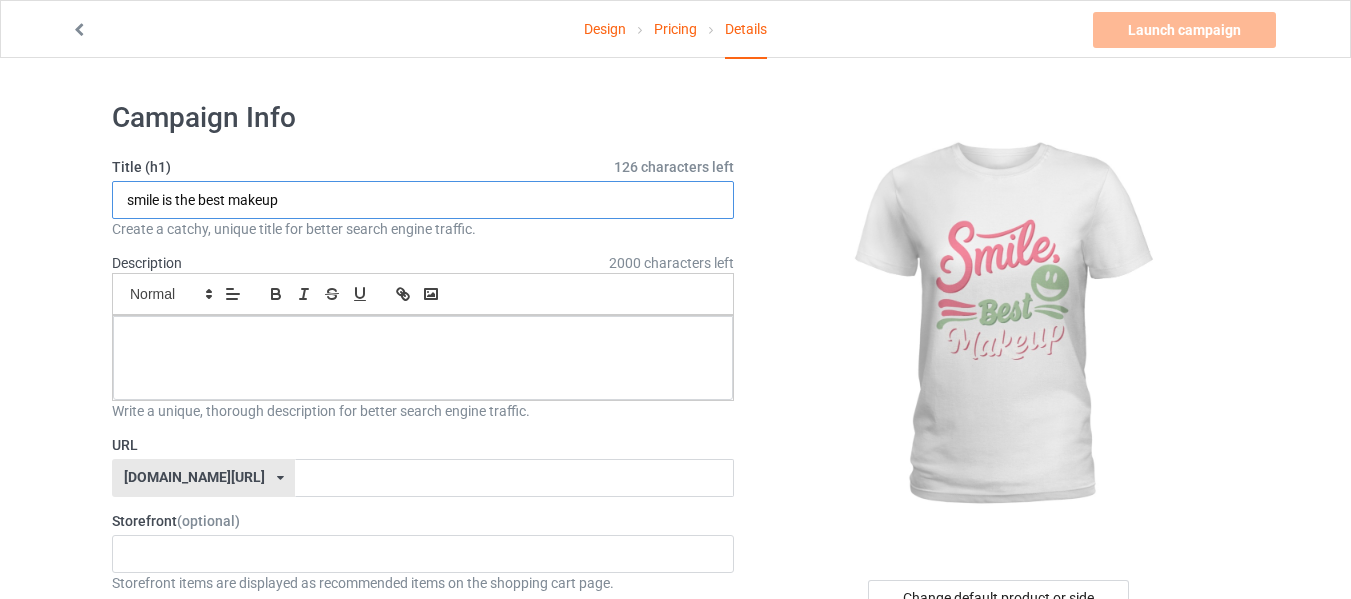 type on "smile is the best makeup" 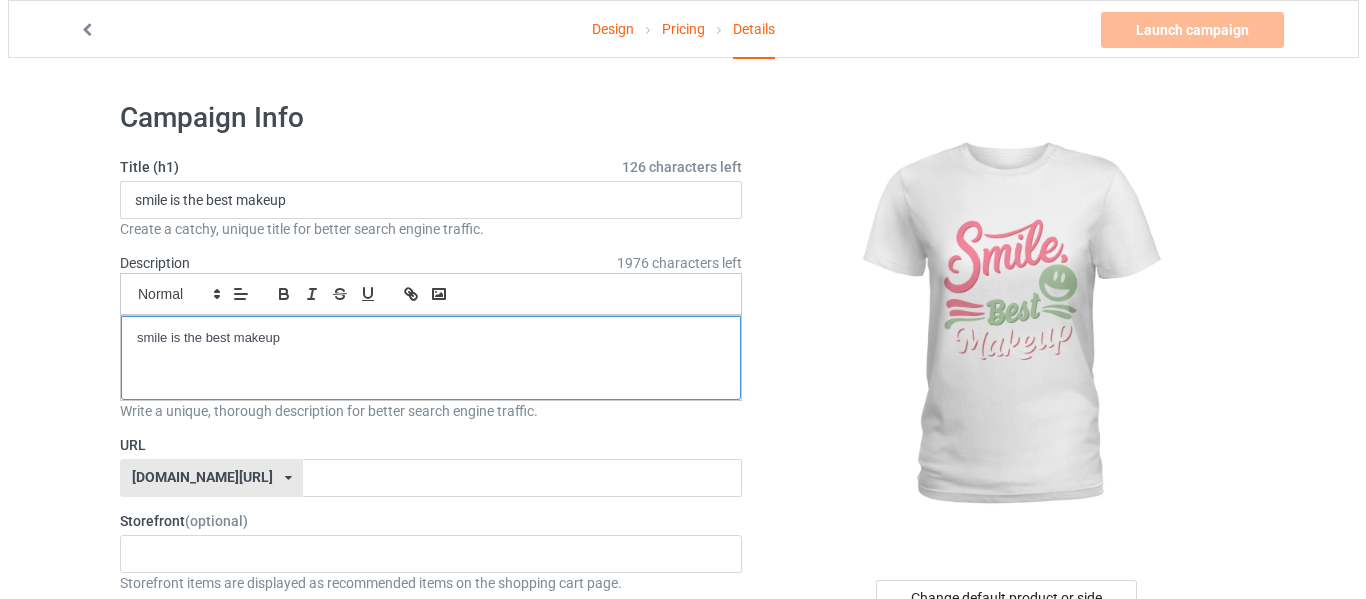 scroll, scrollTop: 0, scrollLeft: 0, axis: both 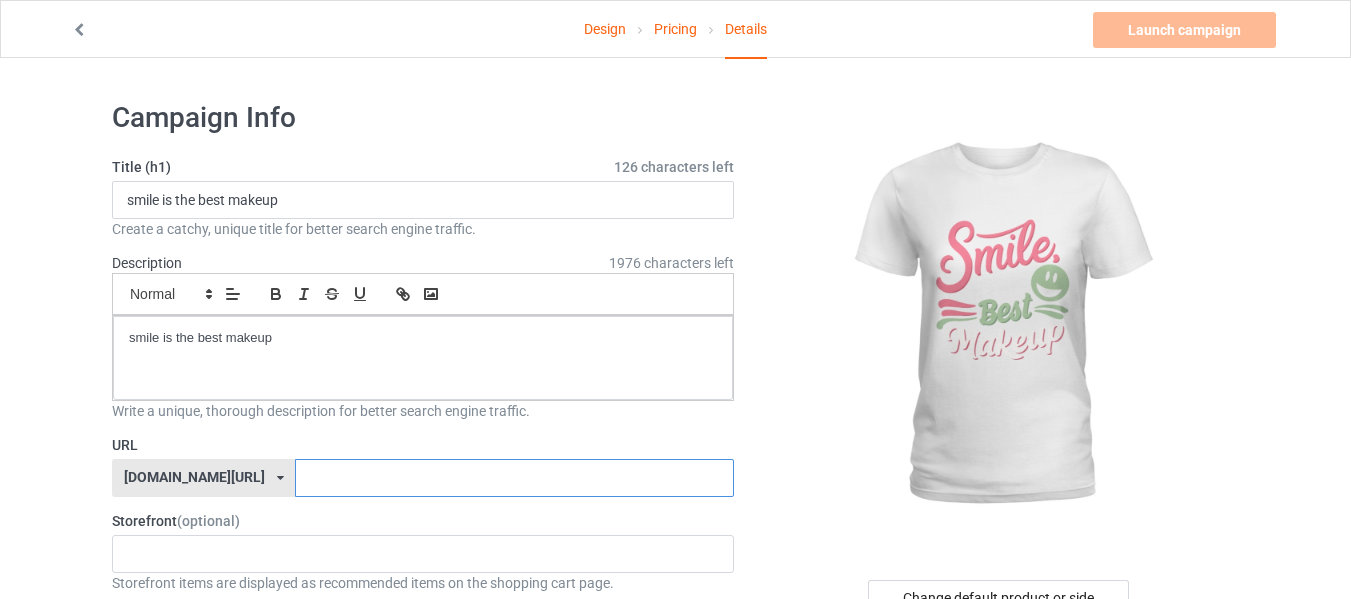 click at bounding box center (514, 478) 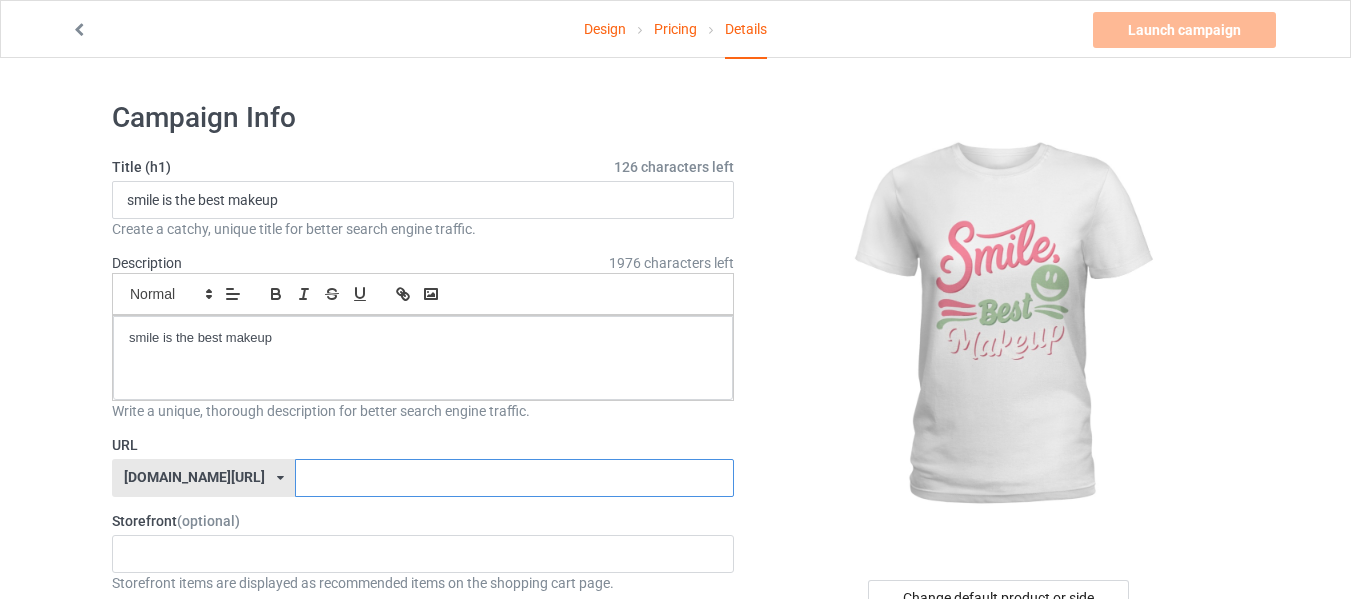 paste on "smile is the best makeup" 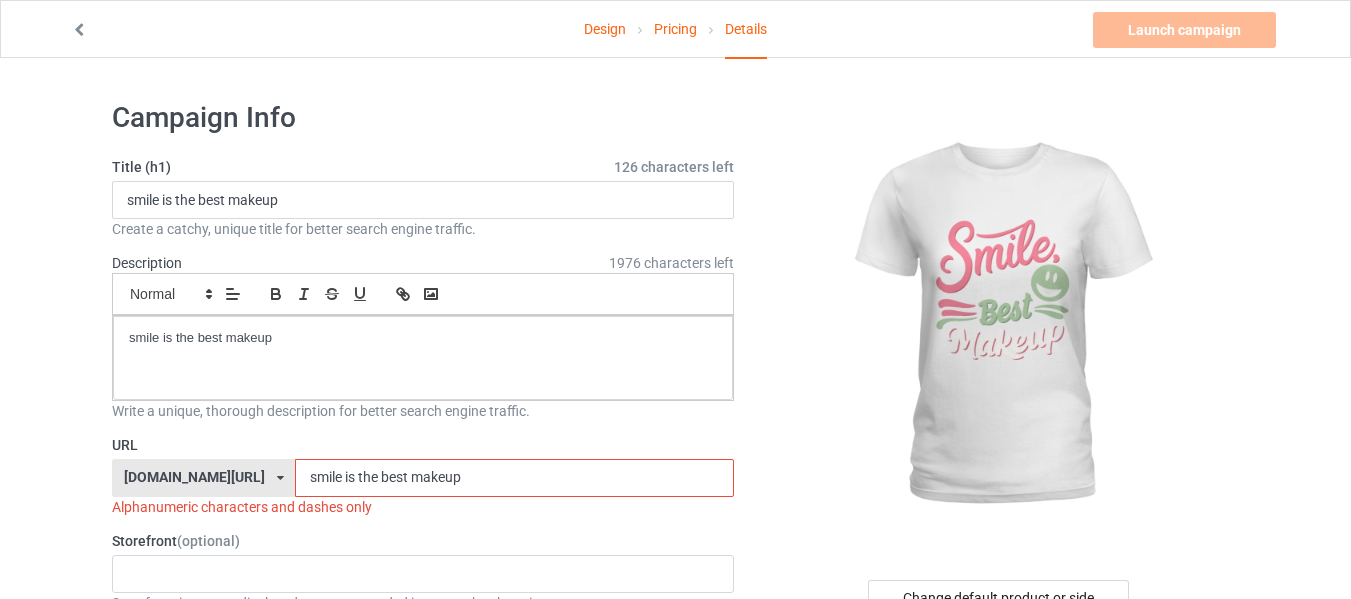 click on "smile is the best makeup" at bounding box center (514, 478) 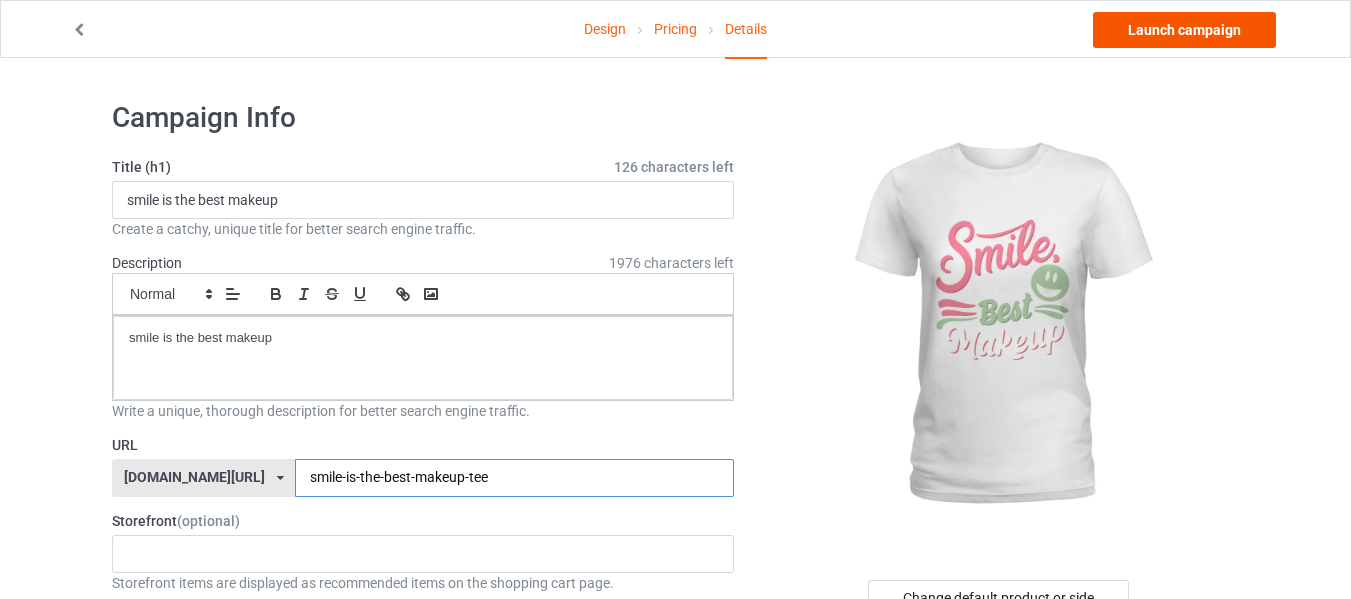 type on "smile-is-the-best-makeup-tee" 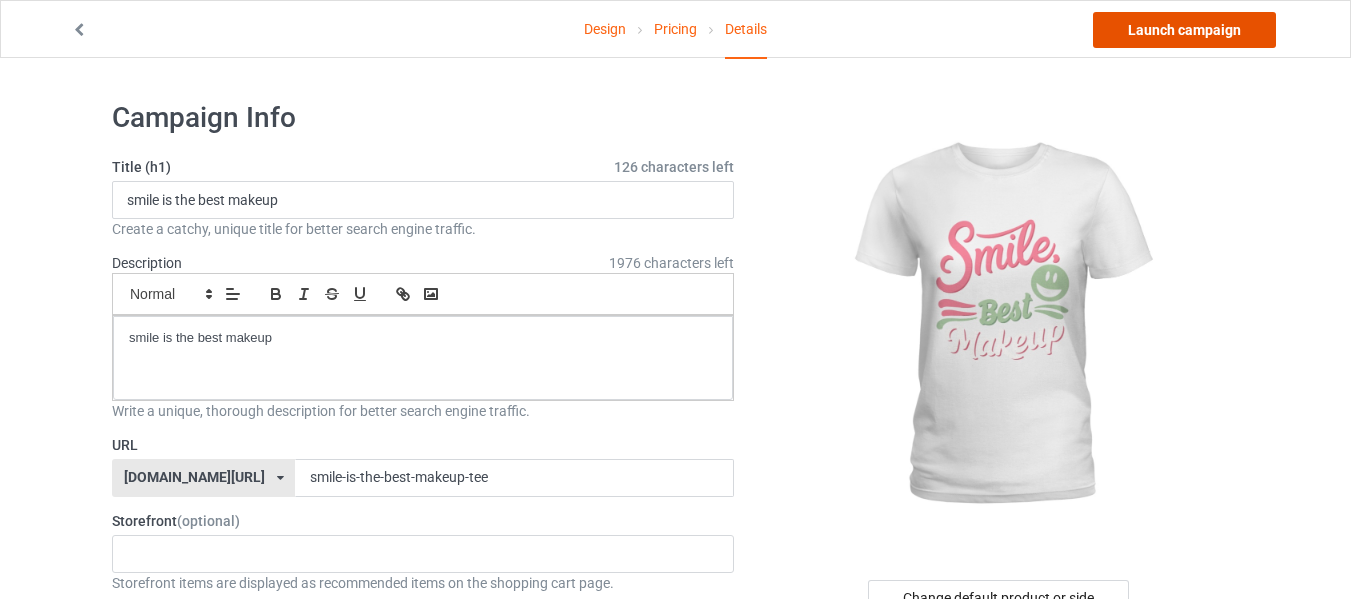 click on "Launch campaign" at bounding box center (1184, 30) 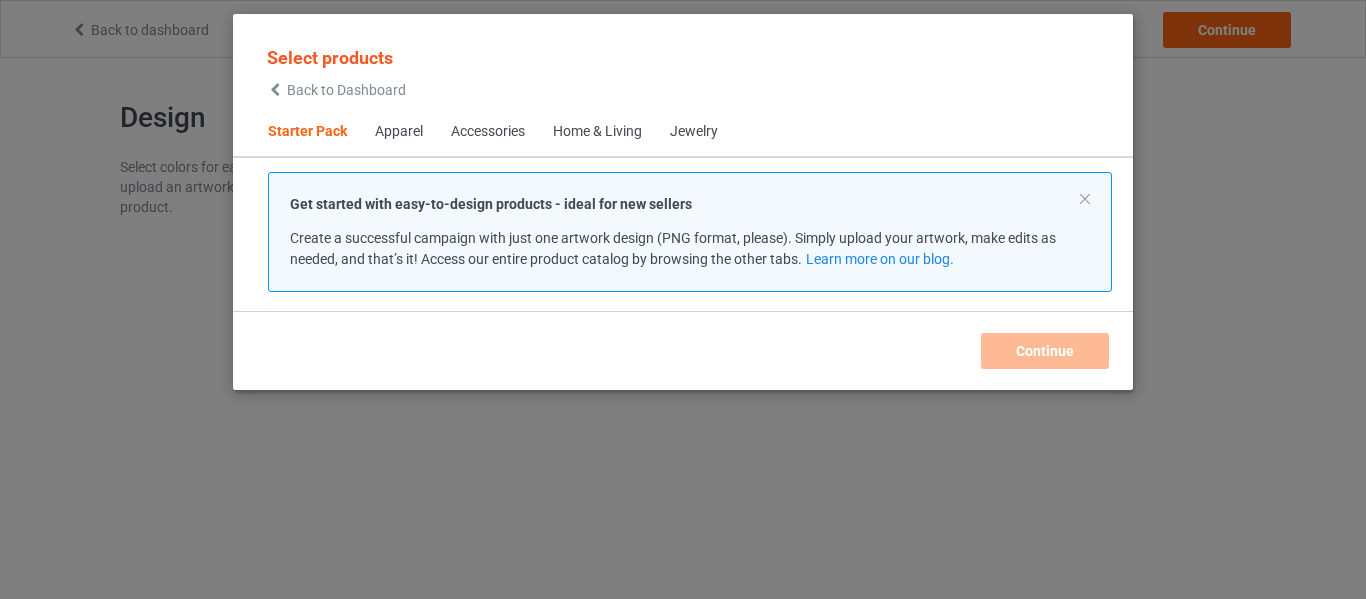 scroll, scrollTop: 0, scrollLeft: 0, axis: both 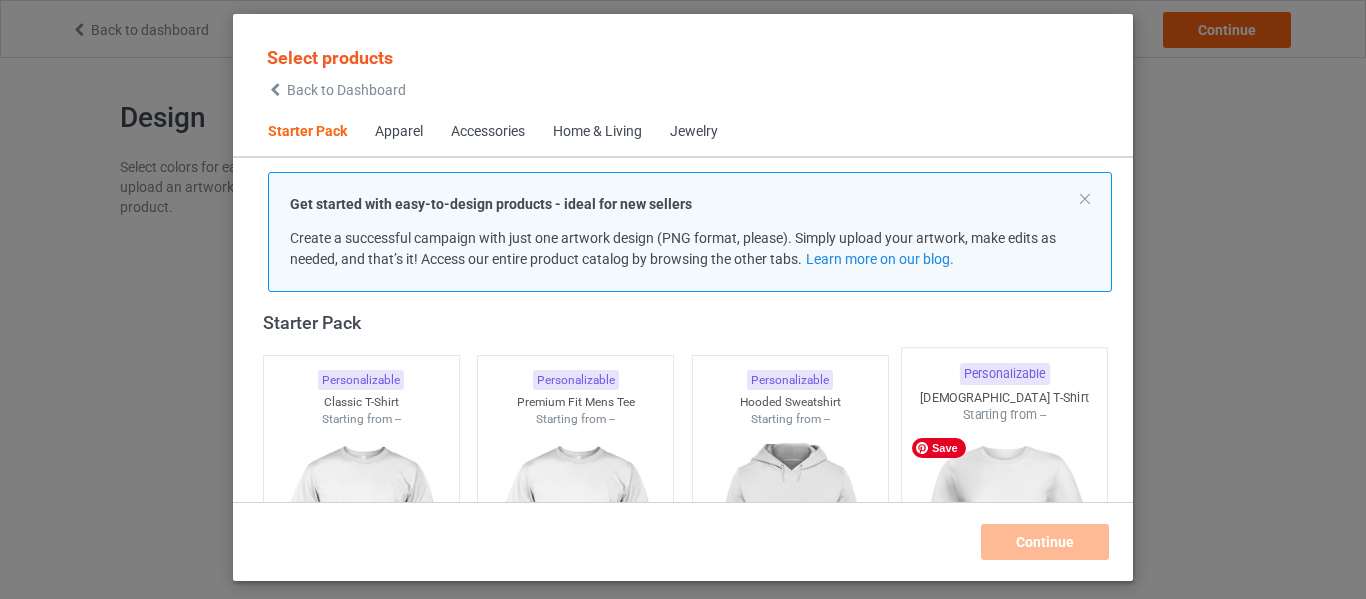 click at bounding box center (1005, 541) 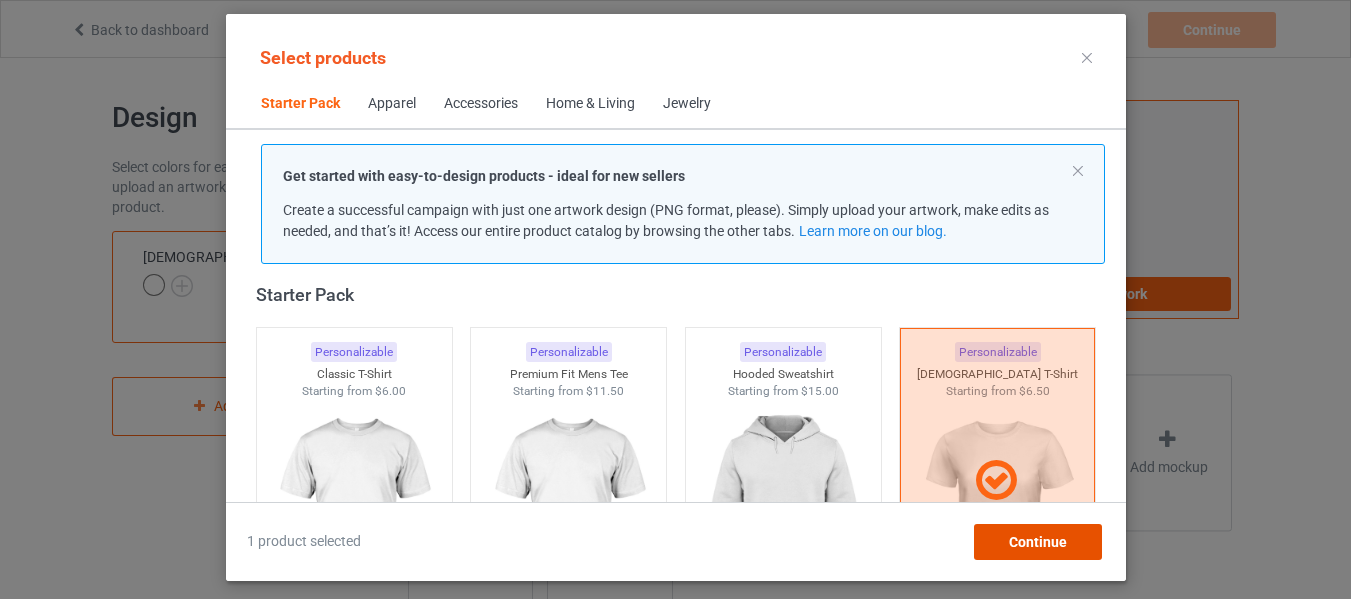 click on "Continue" at bounding box center [1037, 542] 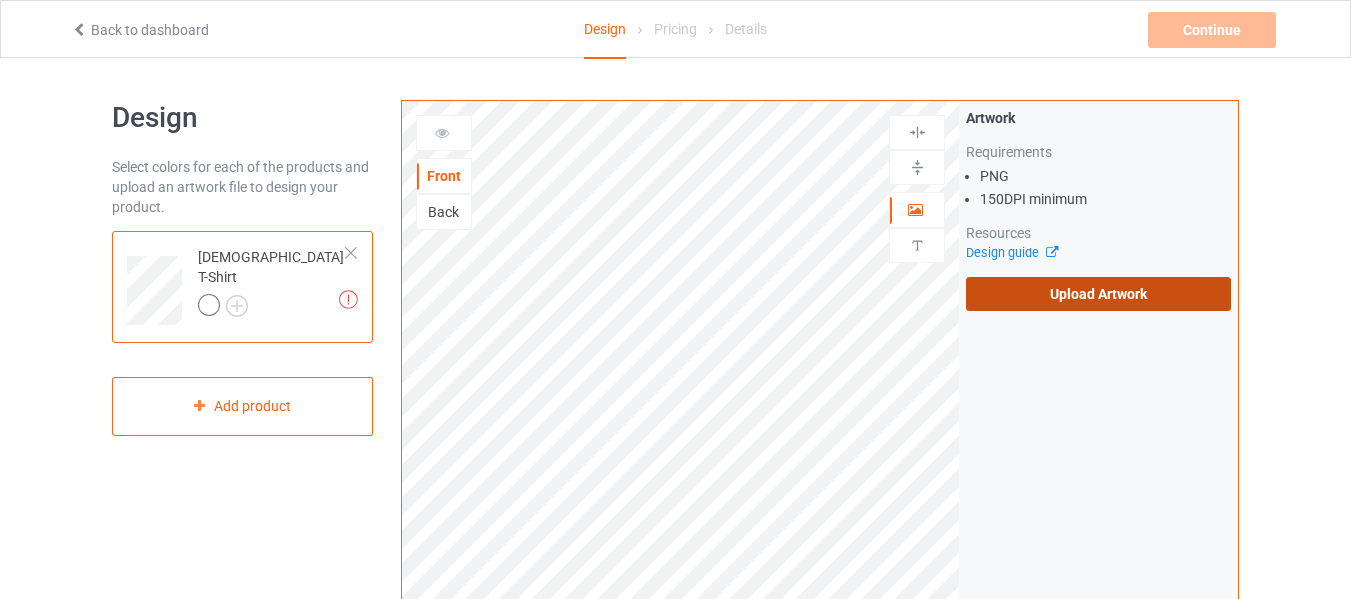 click on "Upload Artwork" at bounding box center [1098, 294] 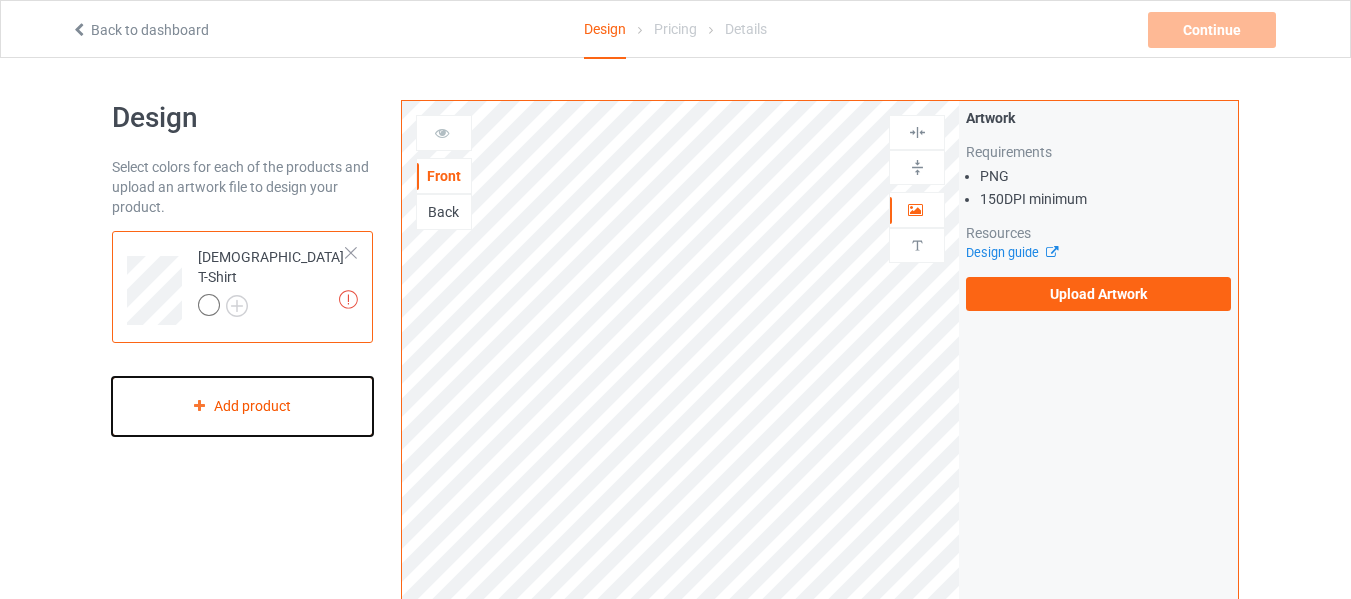 click on "Add product" at bounding box center (242, 406) 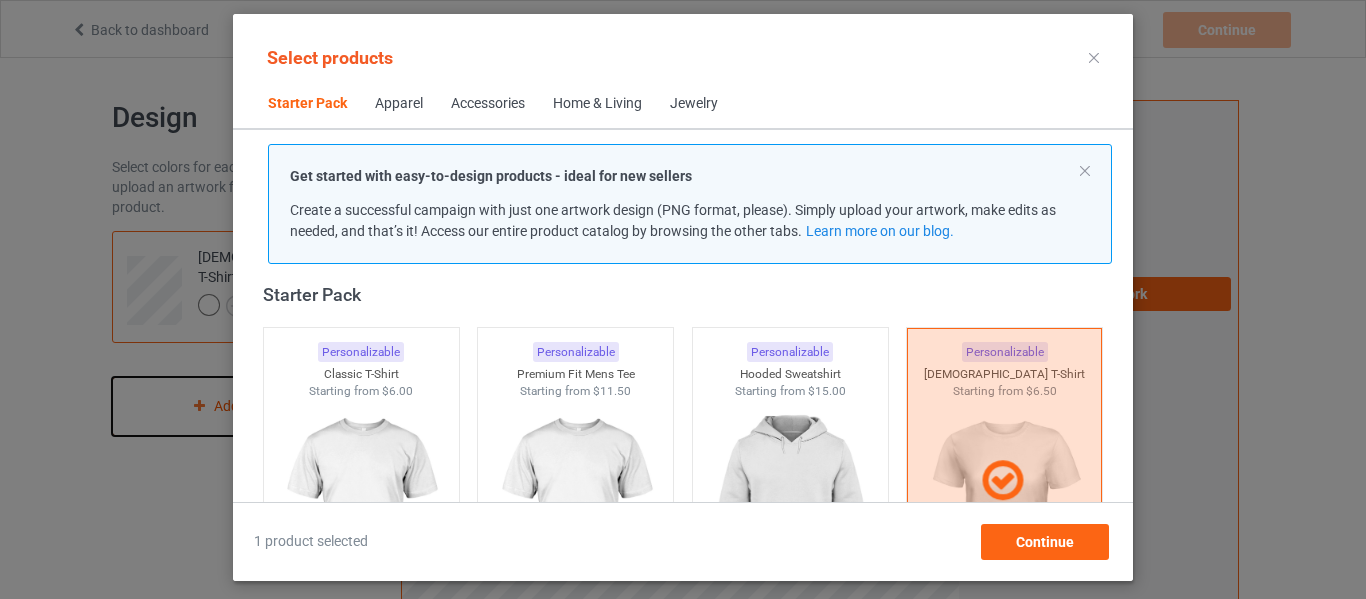 scroll, scrollTop: 426, scrollLeft: 0, axis: vertical 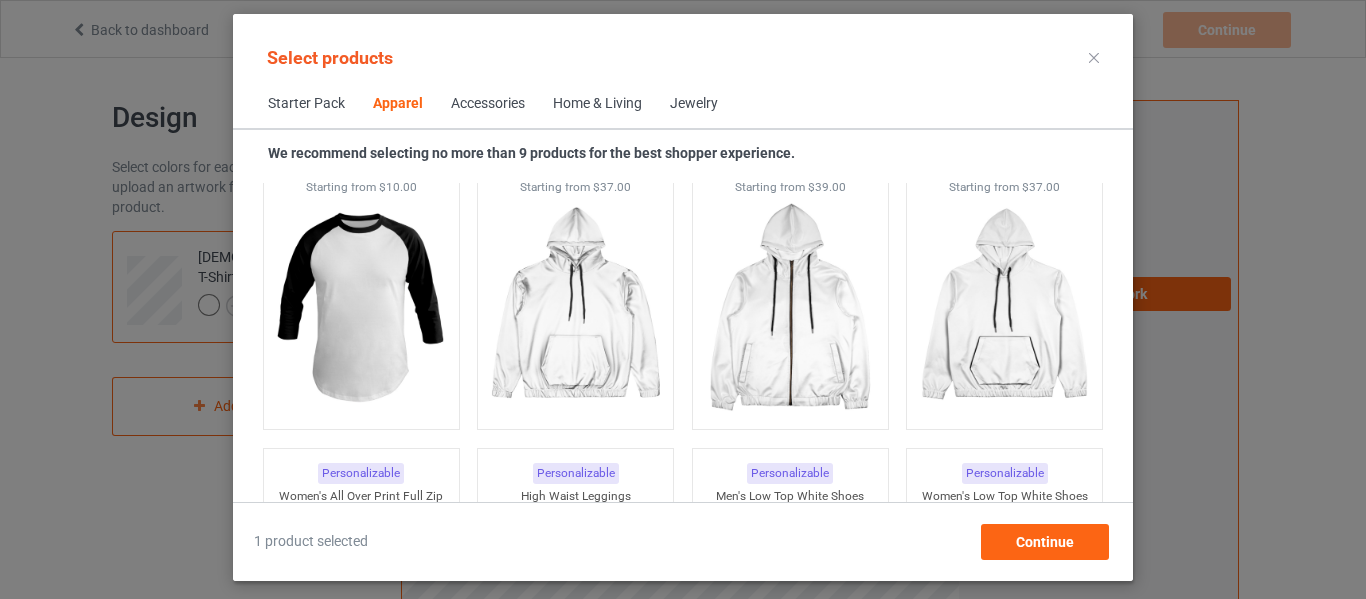 click at bounding box center (1094, 58) 